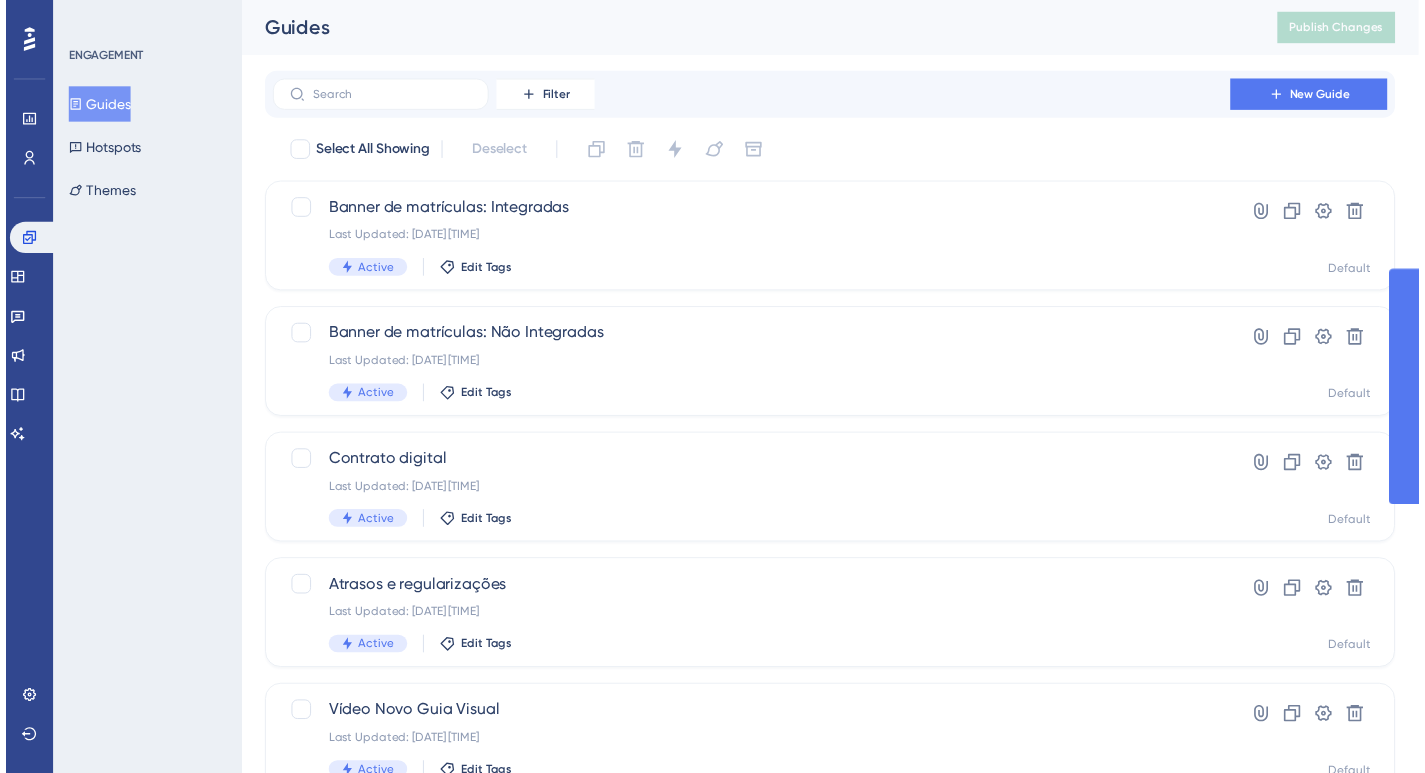 scroll, scrollTop: 0, scrollLeft: 0, axis: both 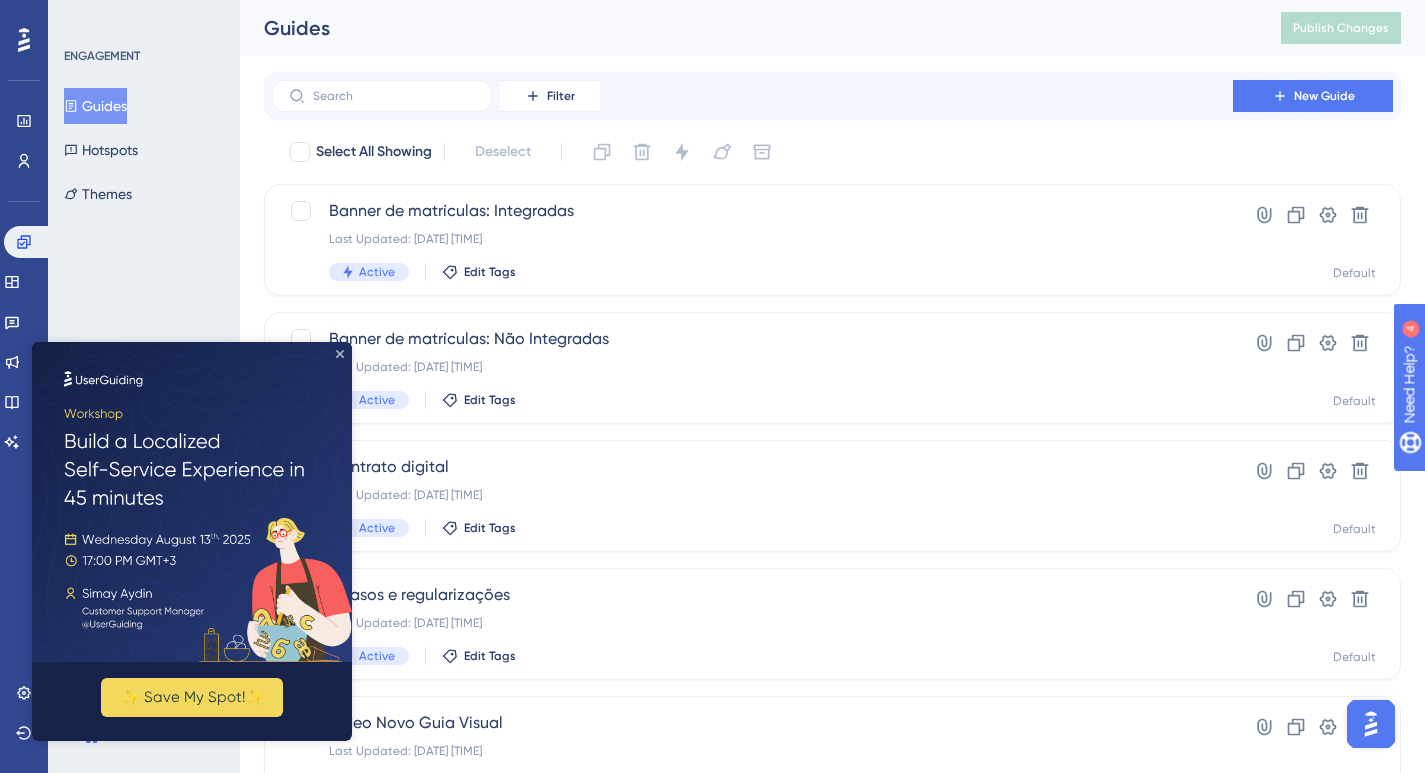 click 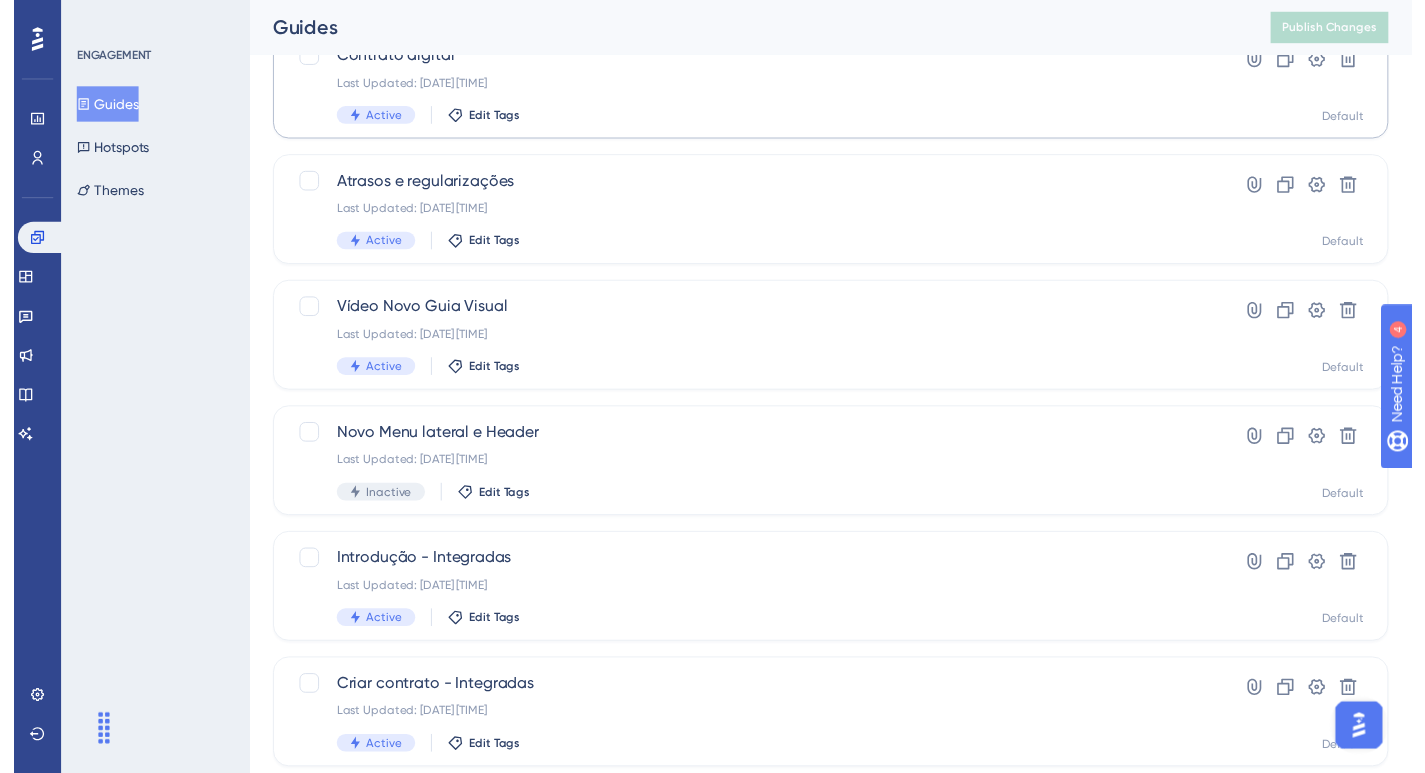 scroll, scrollTop: 0, scrollLeft: 0, axis: both 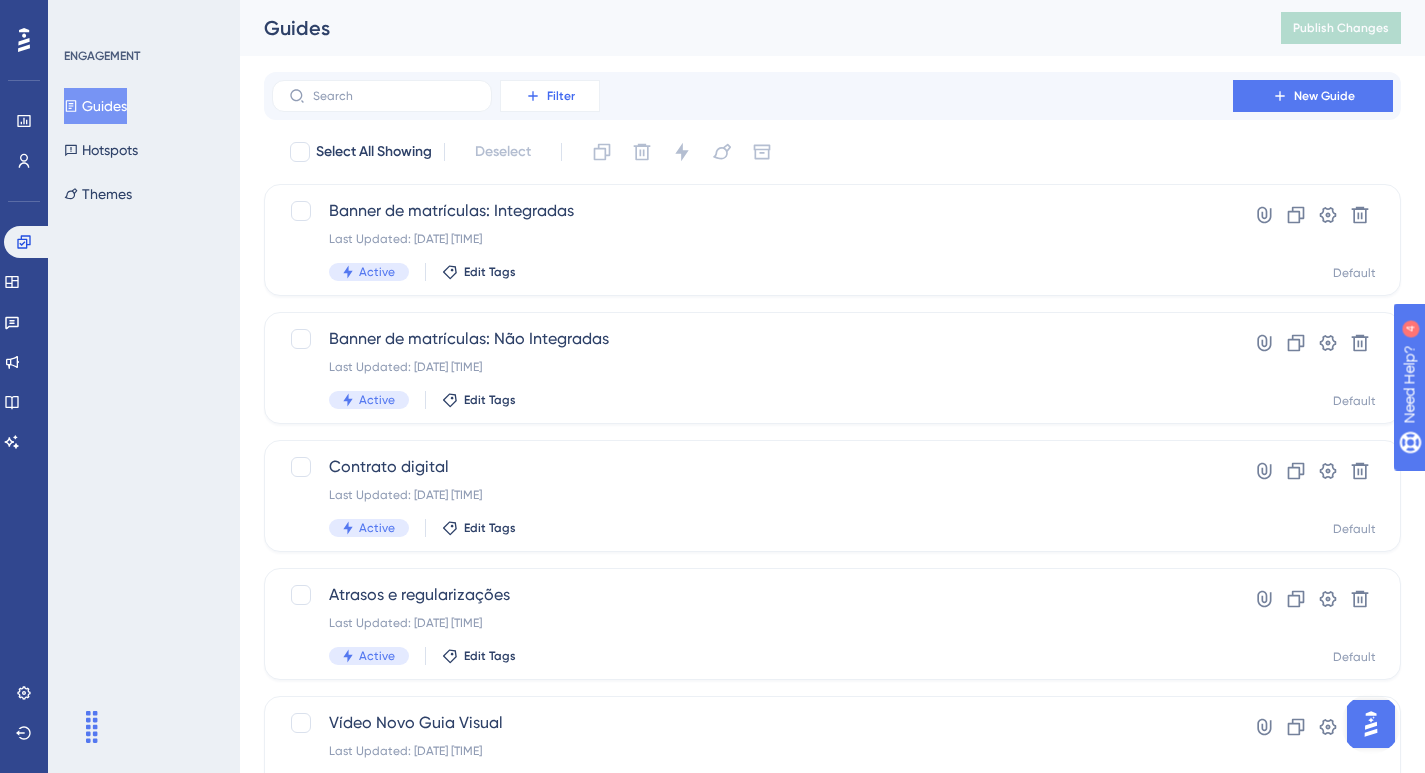 click 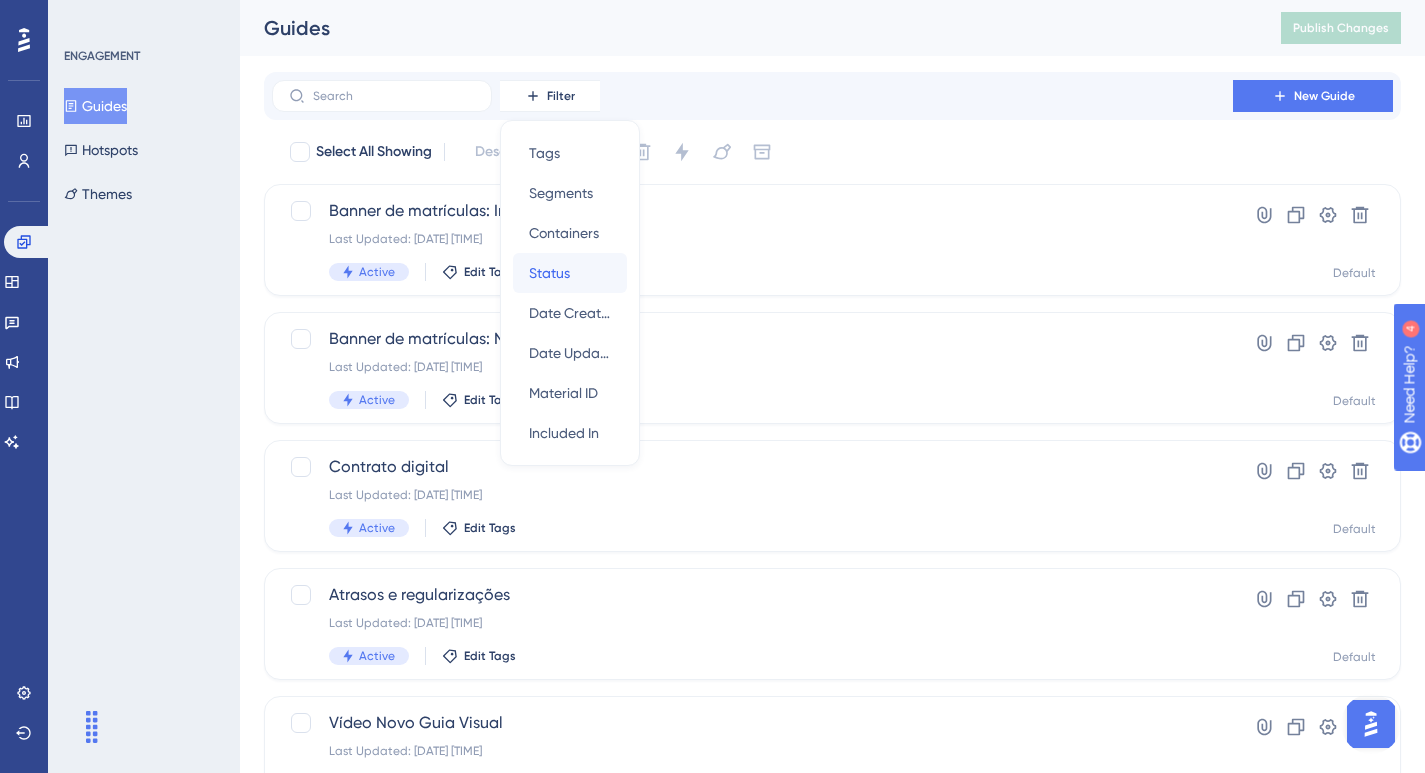 click on "Status" at bounding box center [549, 273] 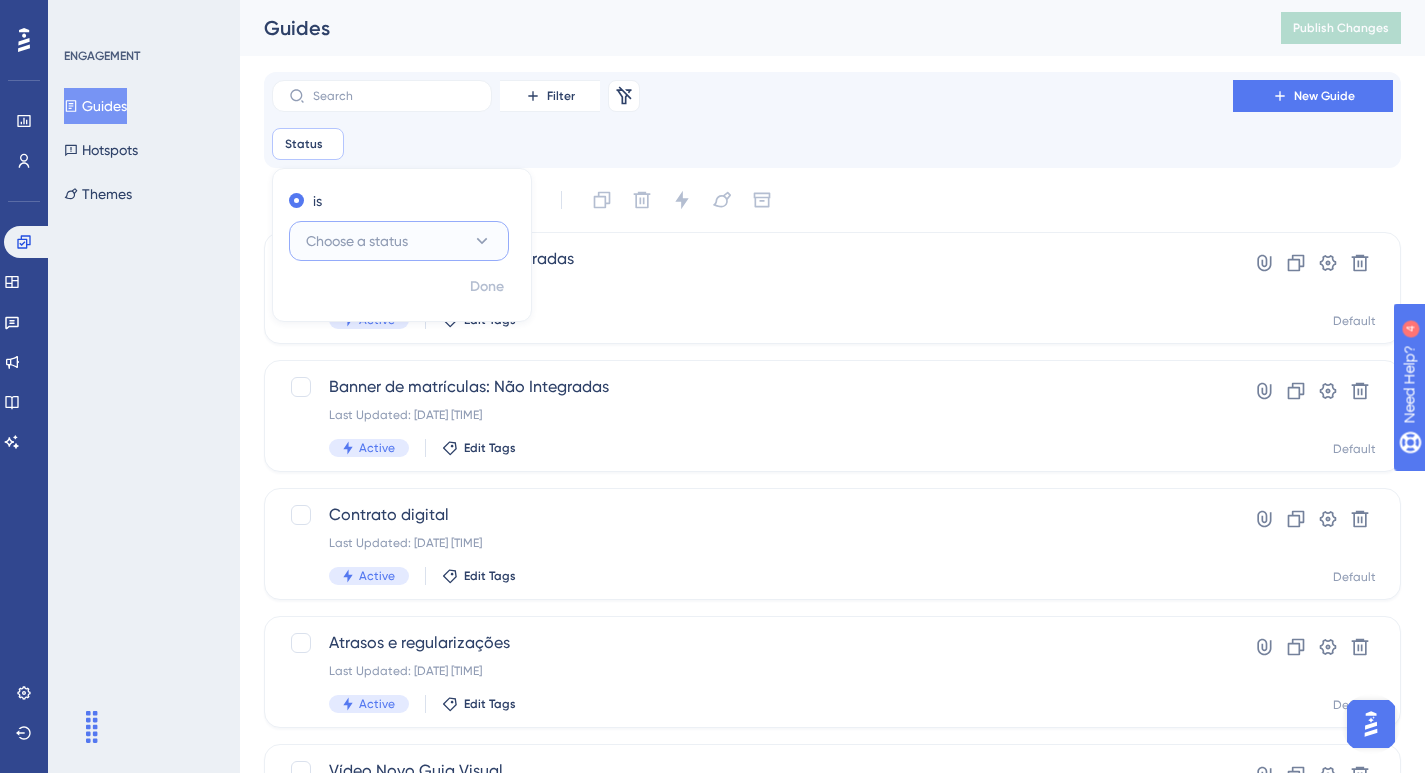 click on "Choose a status" at bounding box center (399, 241) 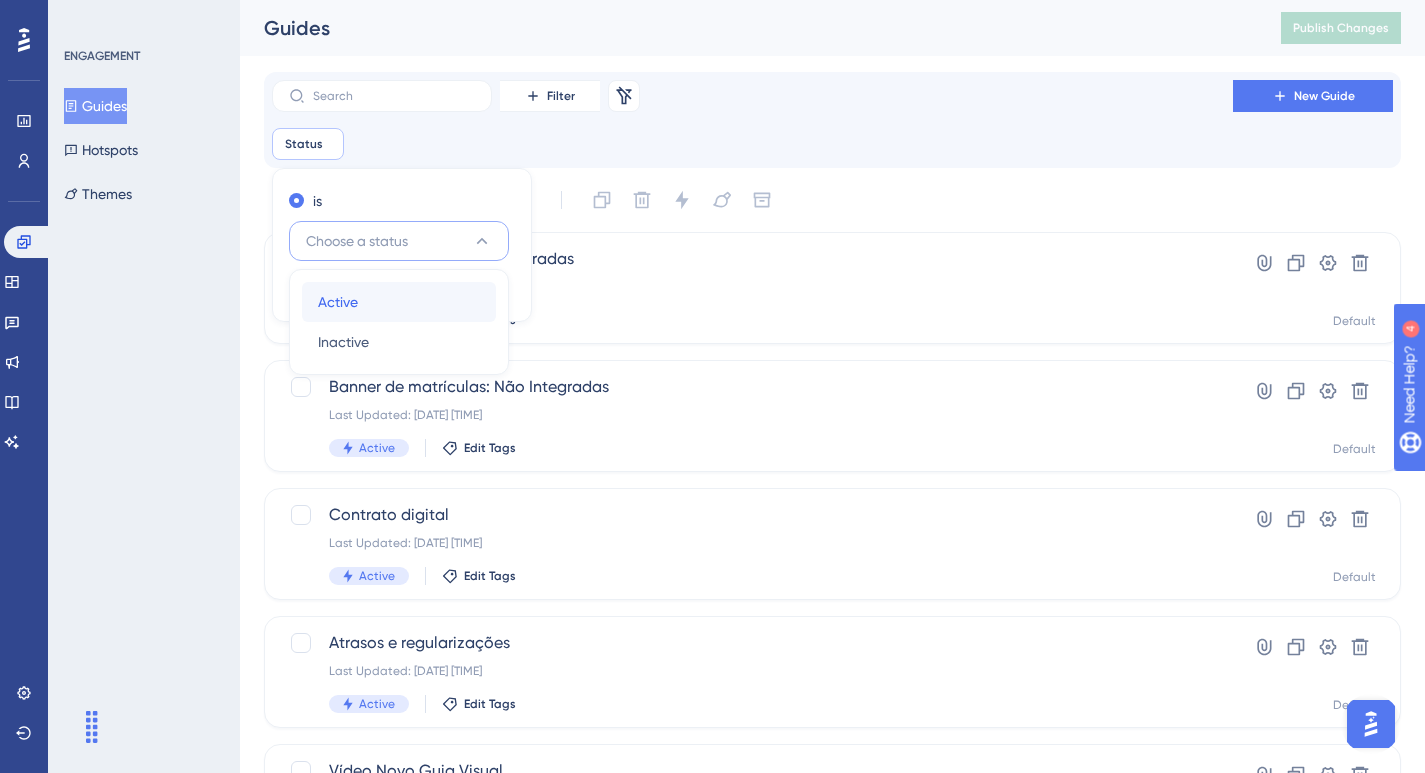 click on "Active Active" at bounding box center [399, 302] 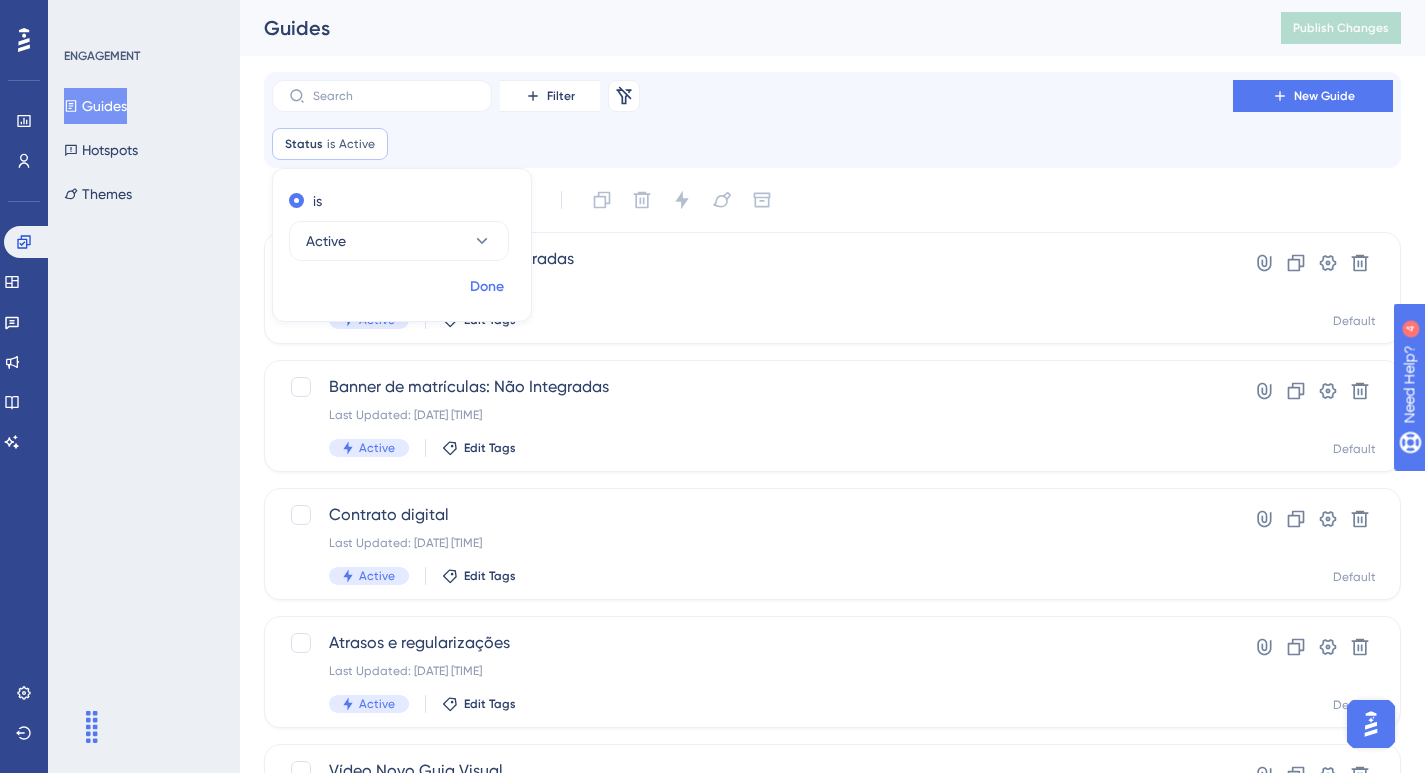 click on "Done" at bounding box center [487, 287] 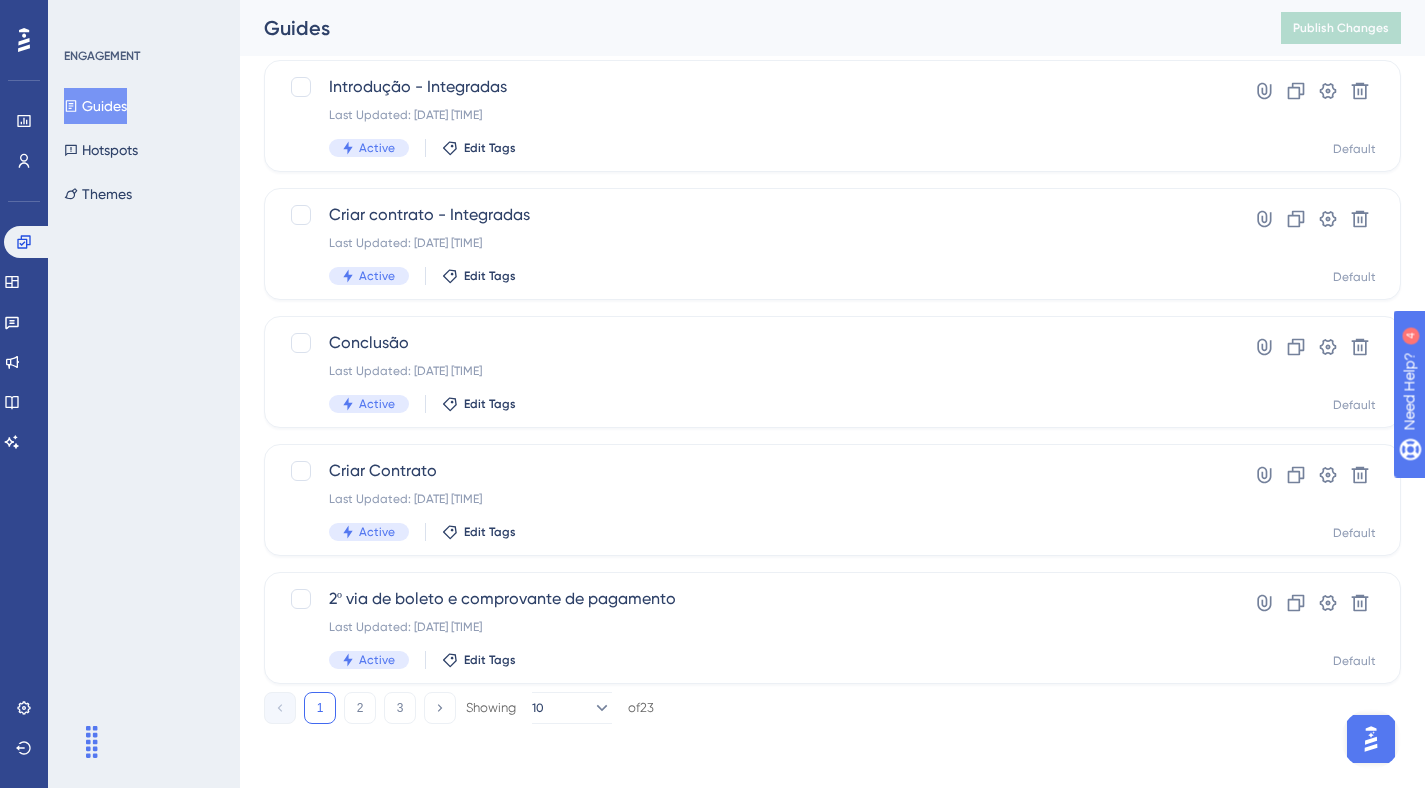 scroll, scrollTop: 812, scrollLeft: 0, axis: vertical 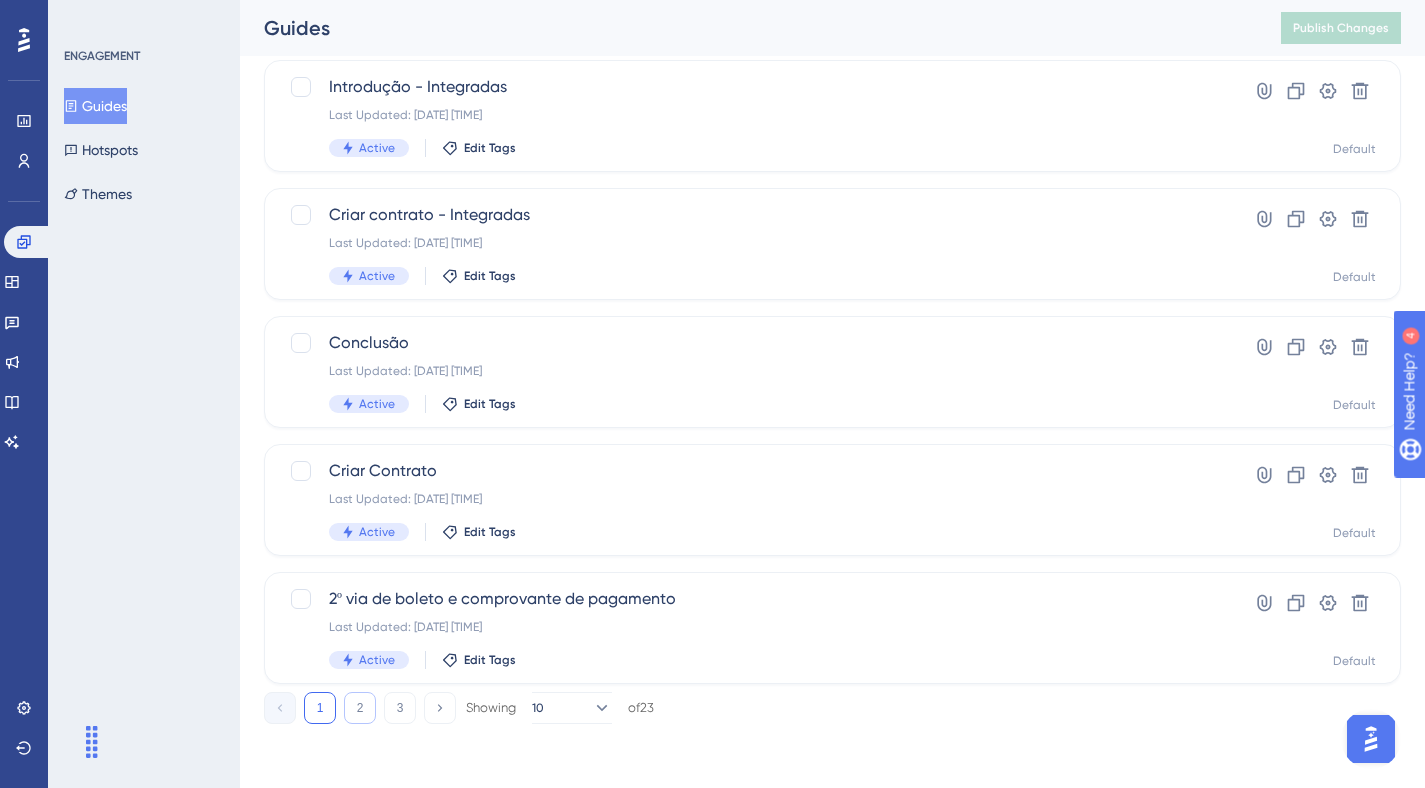 click on "2" at bounding box center (360, 708) 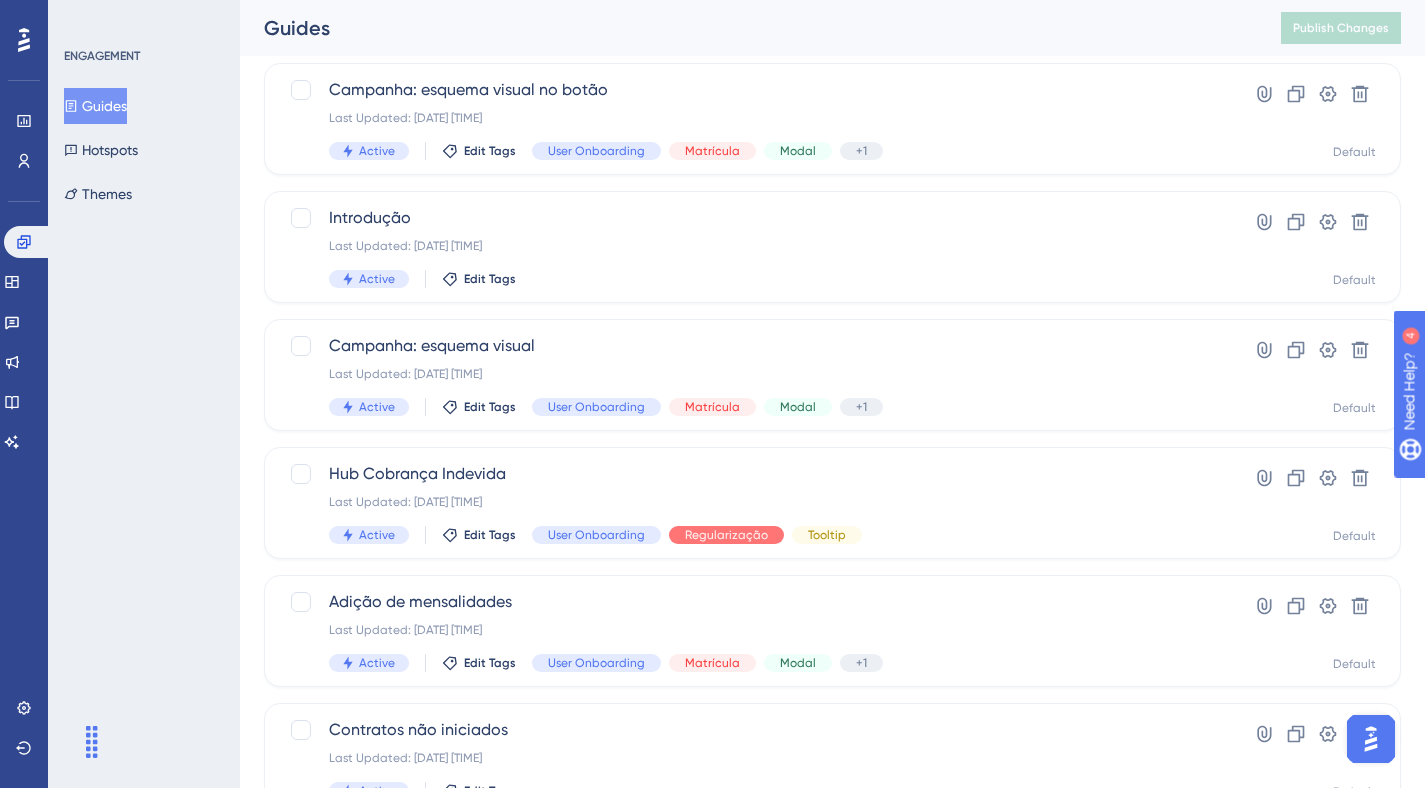 scroll, scrollTop: 812, scrollLeft: 0, axis: vertical 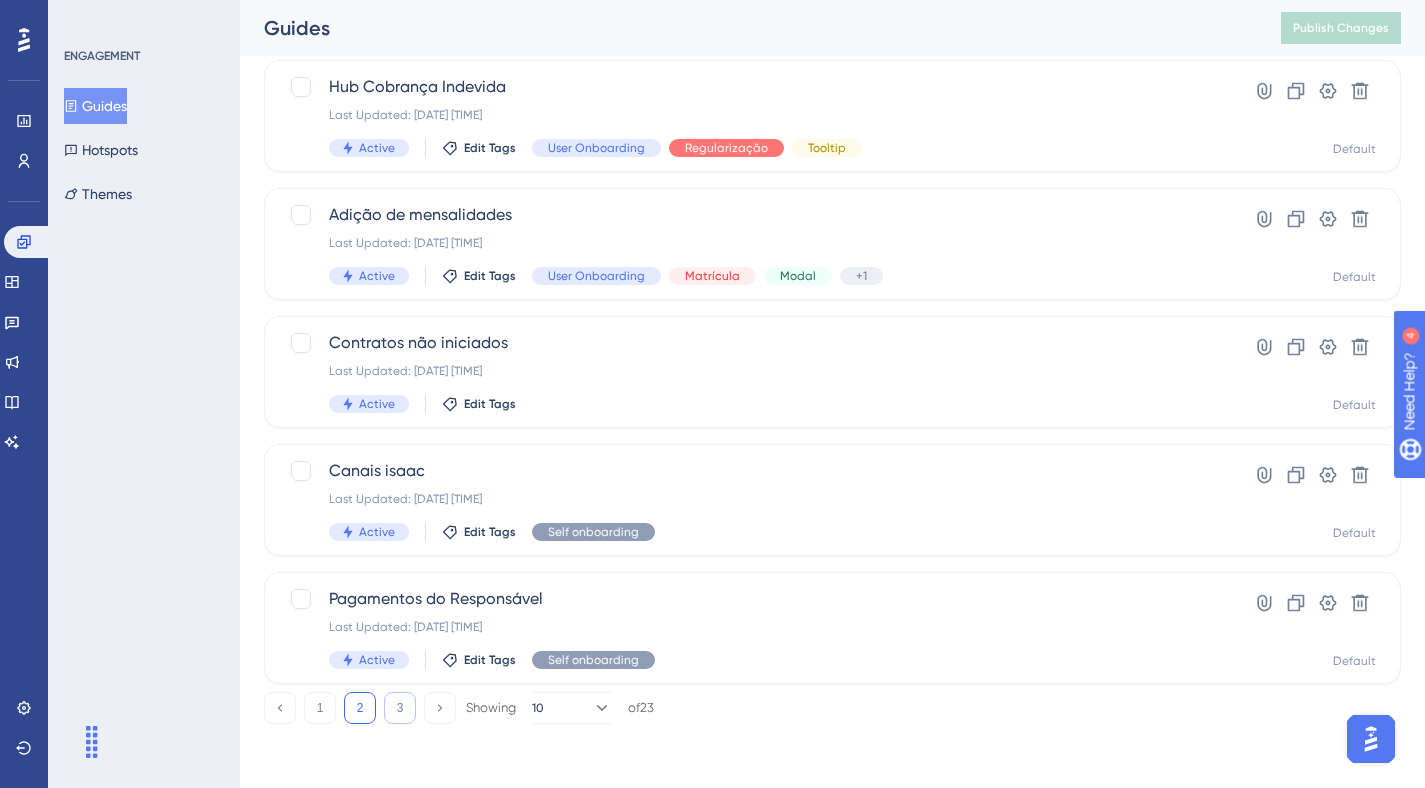 click on "3" at bounding box center (400, 708) 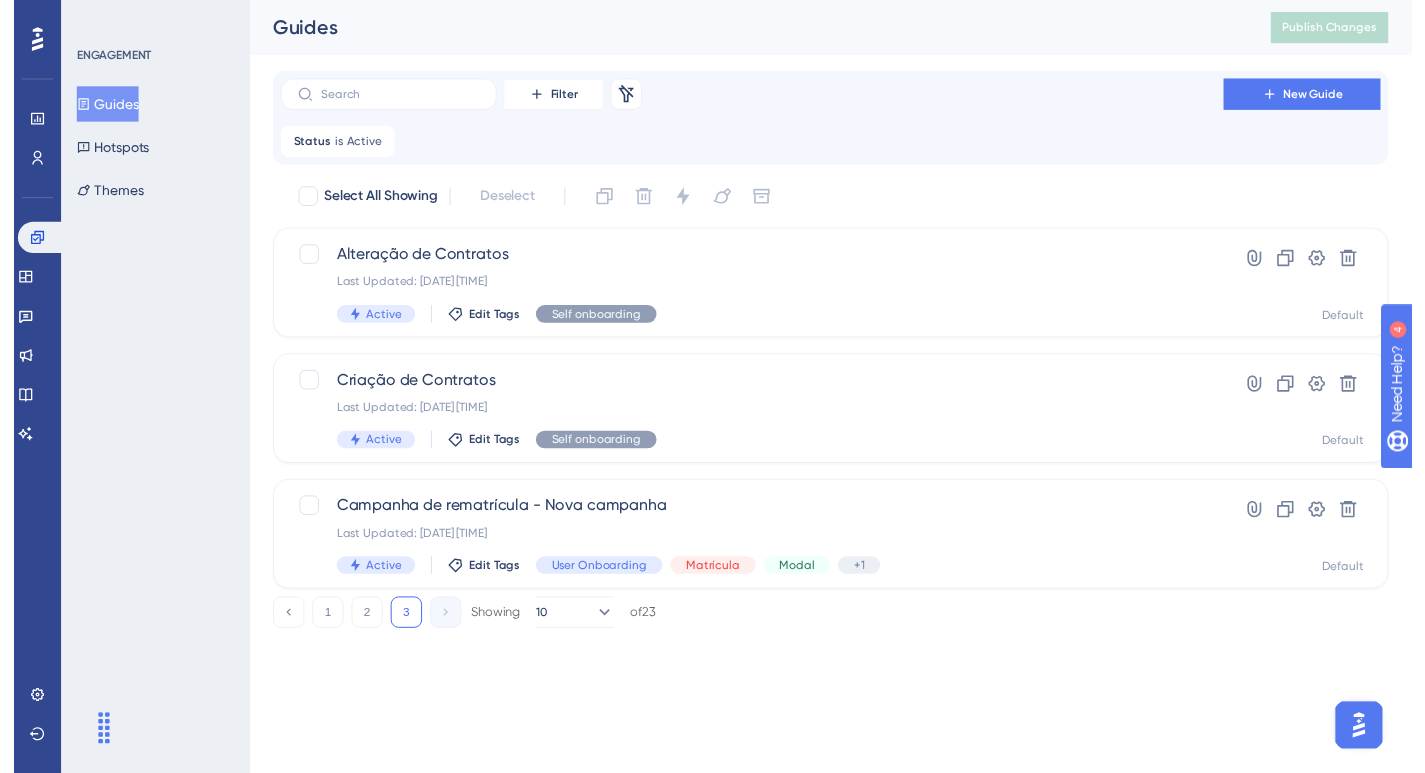 scroll, scrollTop: 0, scrollLeft: 0, axis: both 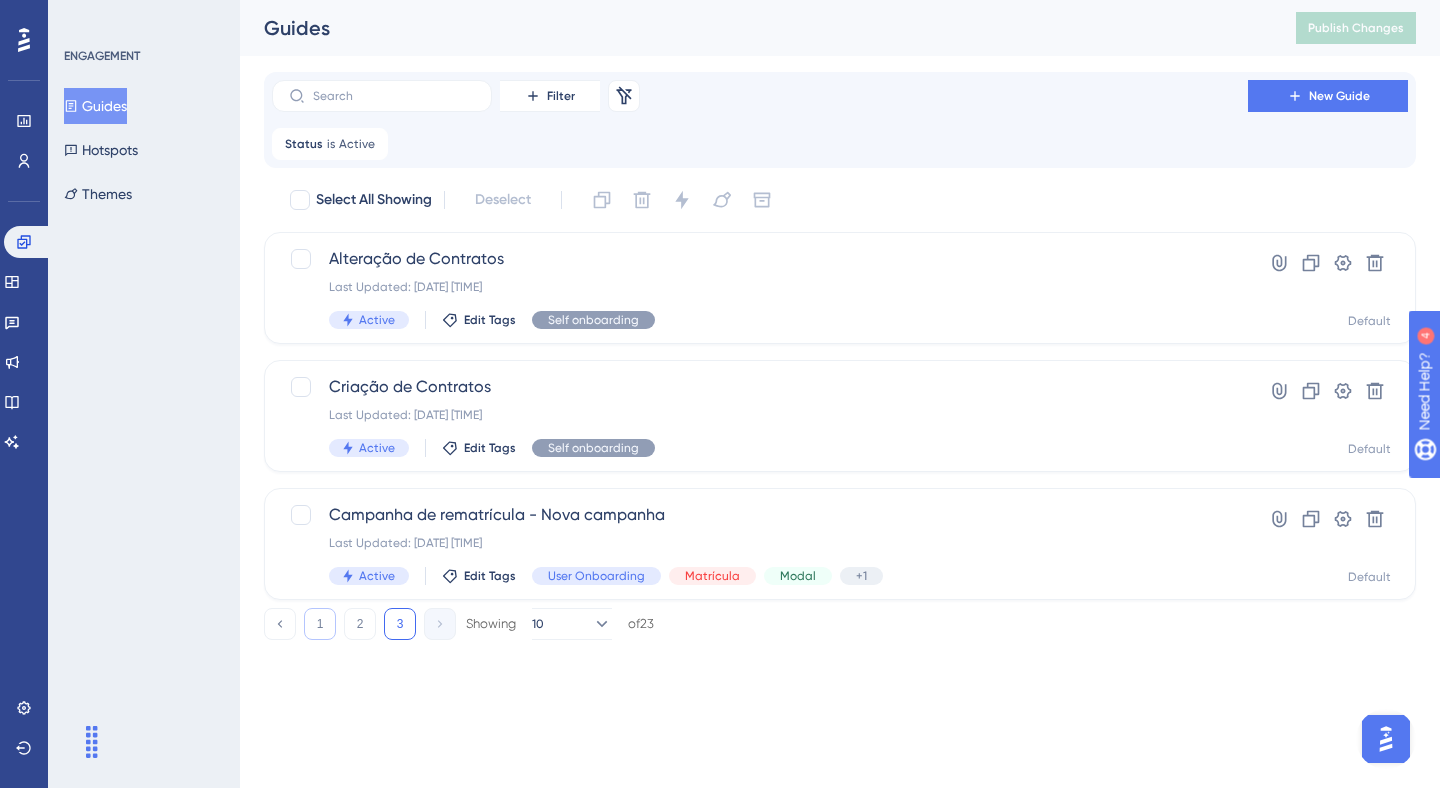 click on "1" at bounding box center (320, 624) 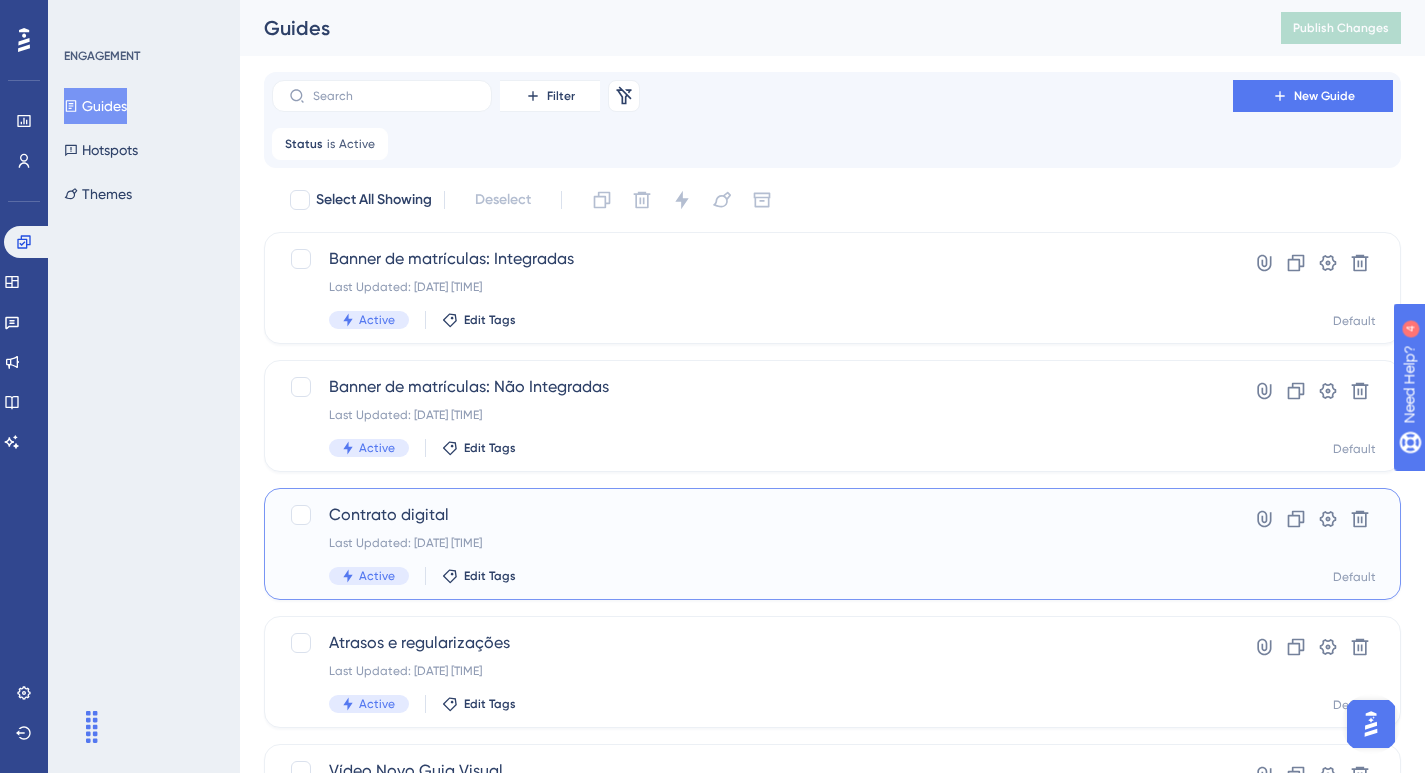 click on "Contrato digital" at bounding box center [752, 515] 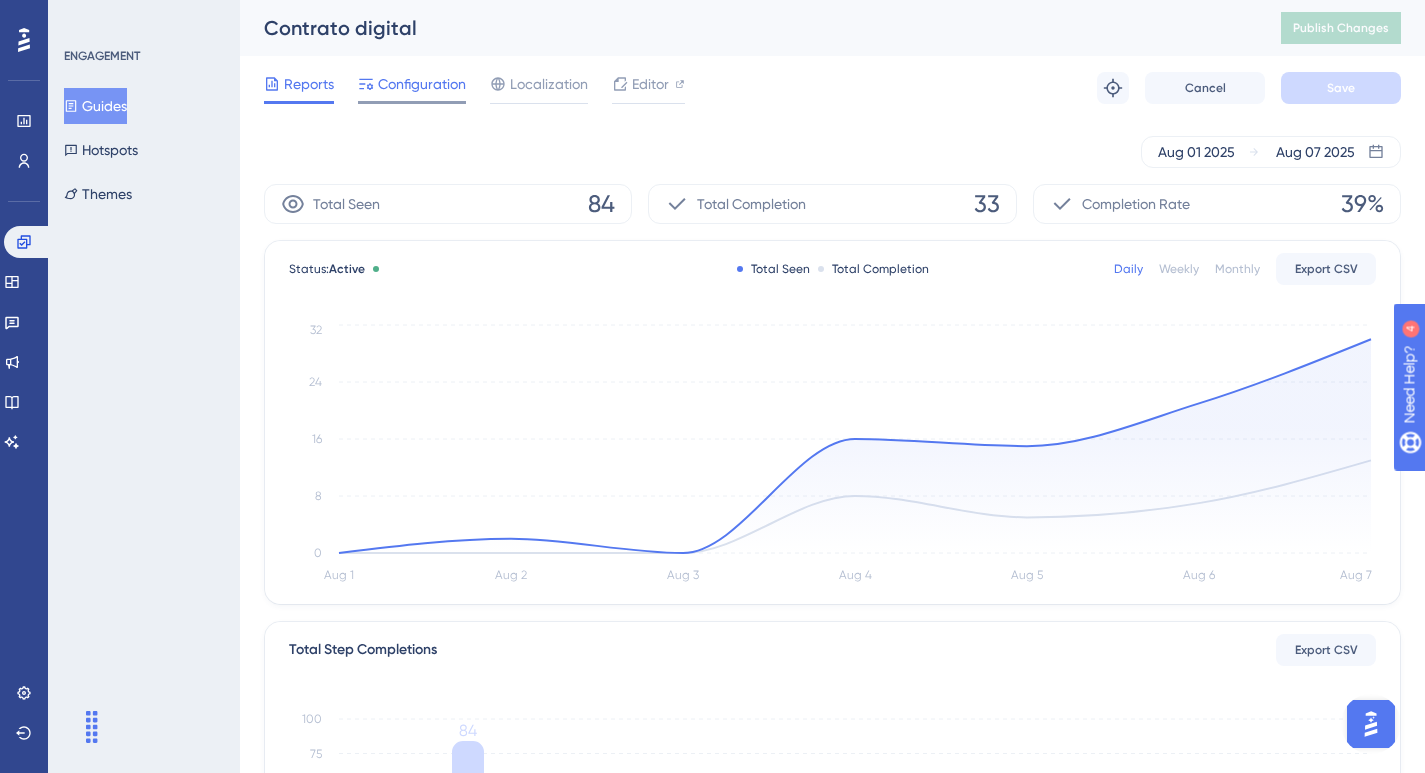click on "Configuration" at bounding box center (422, 84) 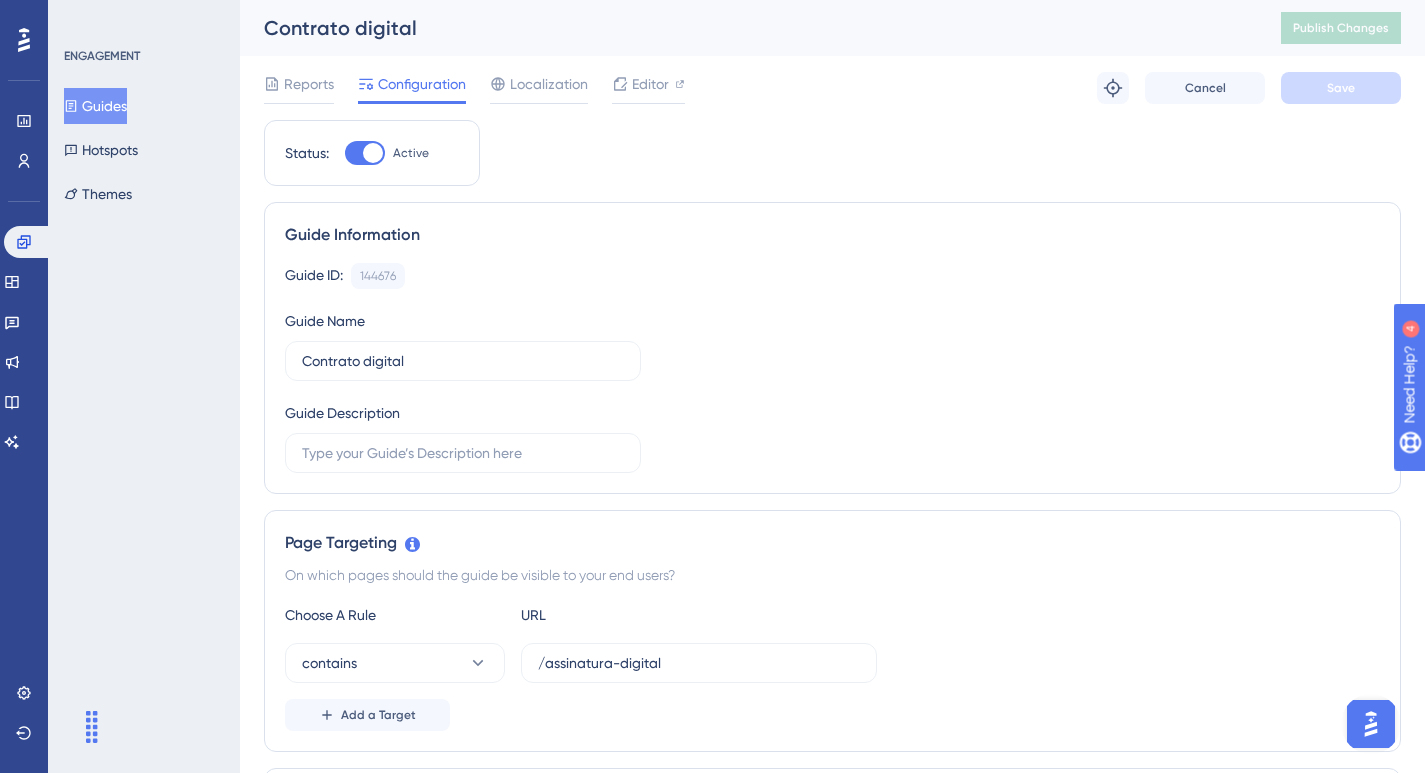 click at bounding box center [373, 153] 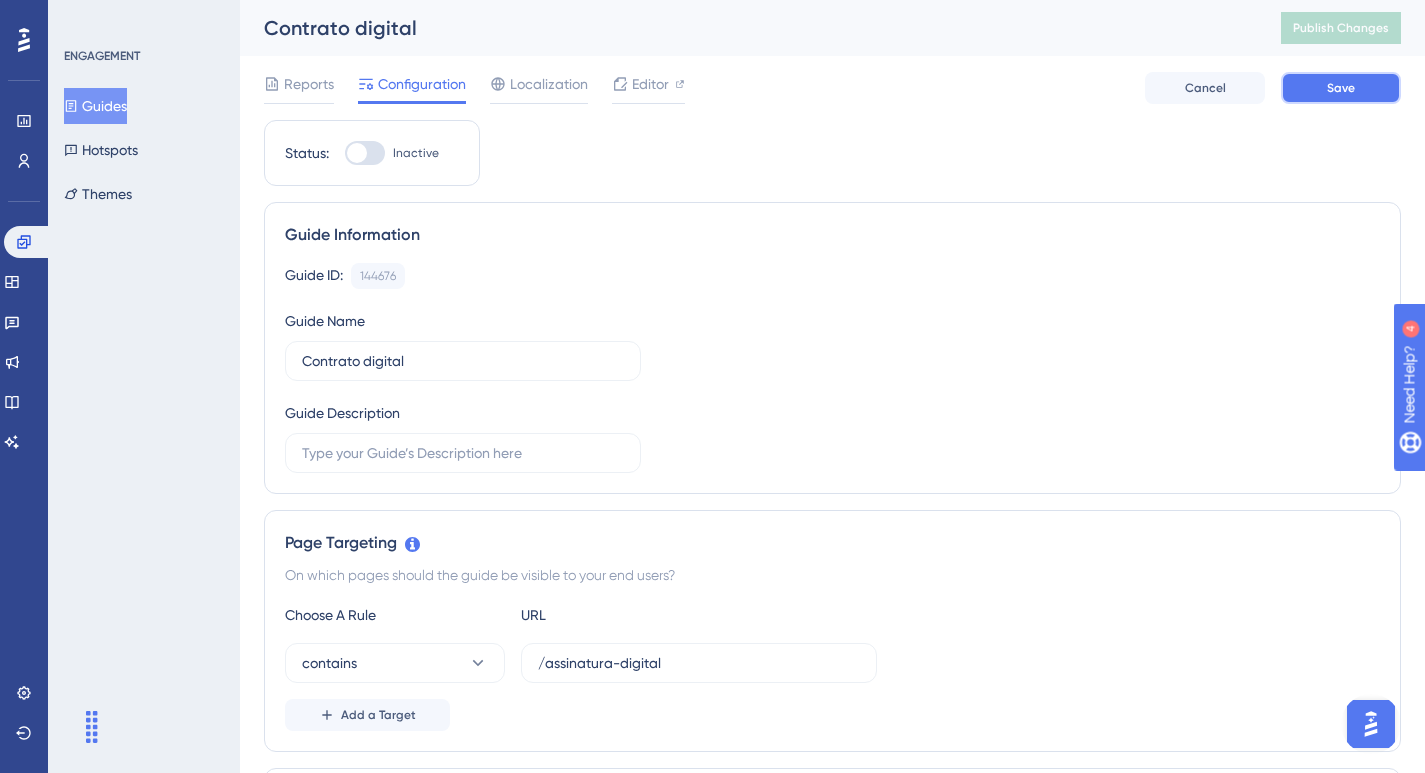 click on "Save" at bounding box center (1341, 88) 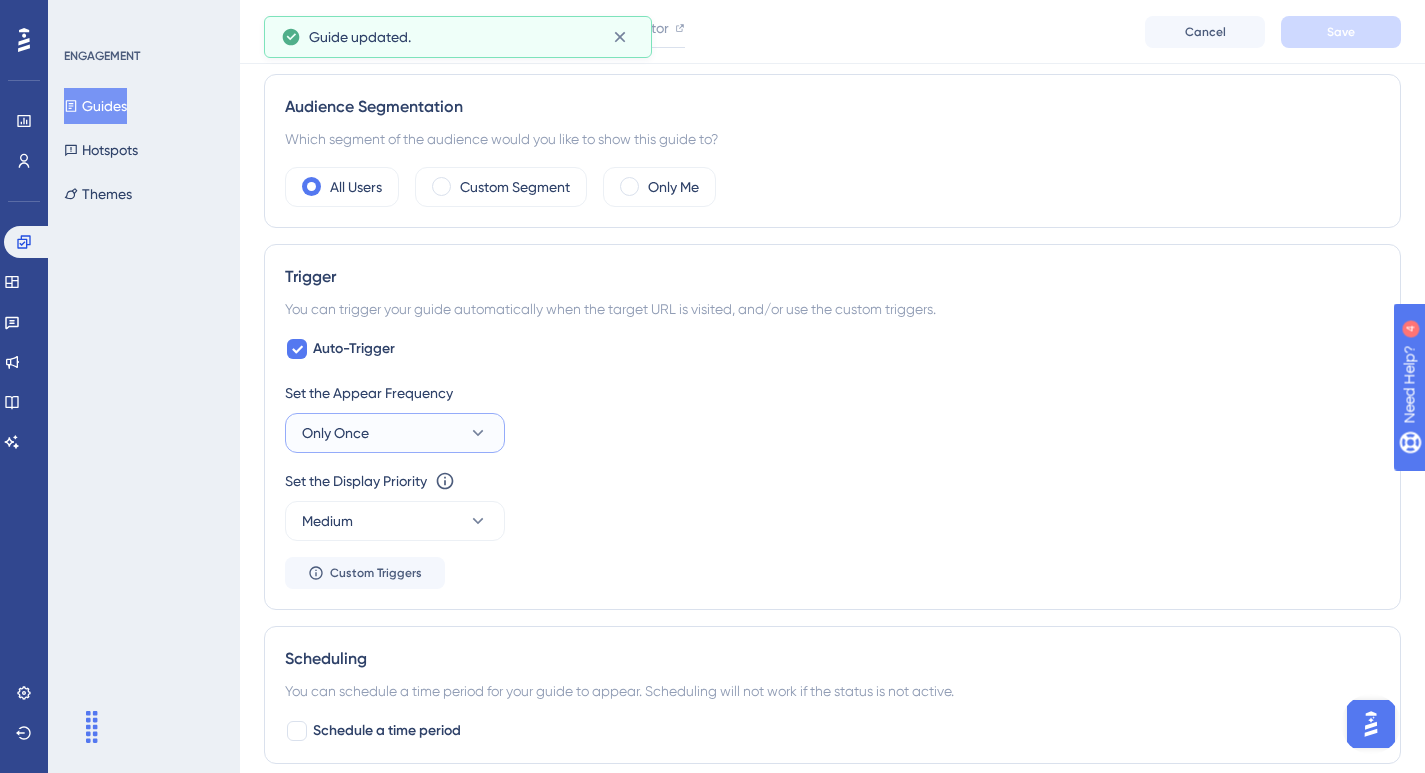click on "Only Once" at bounding box center [395, 433] 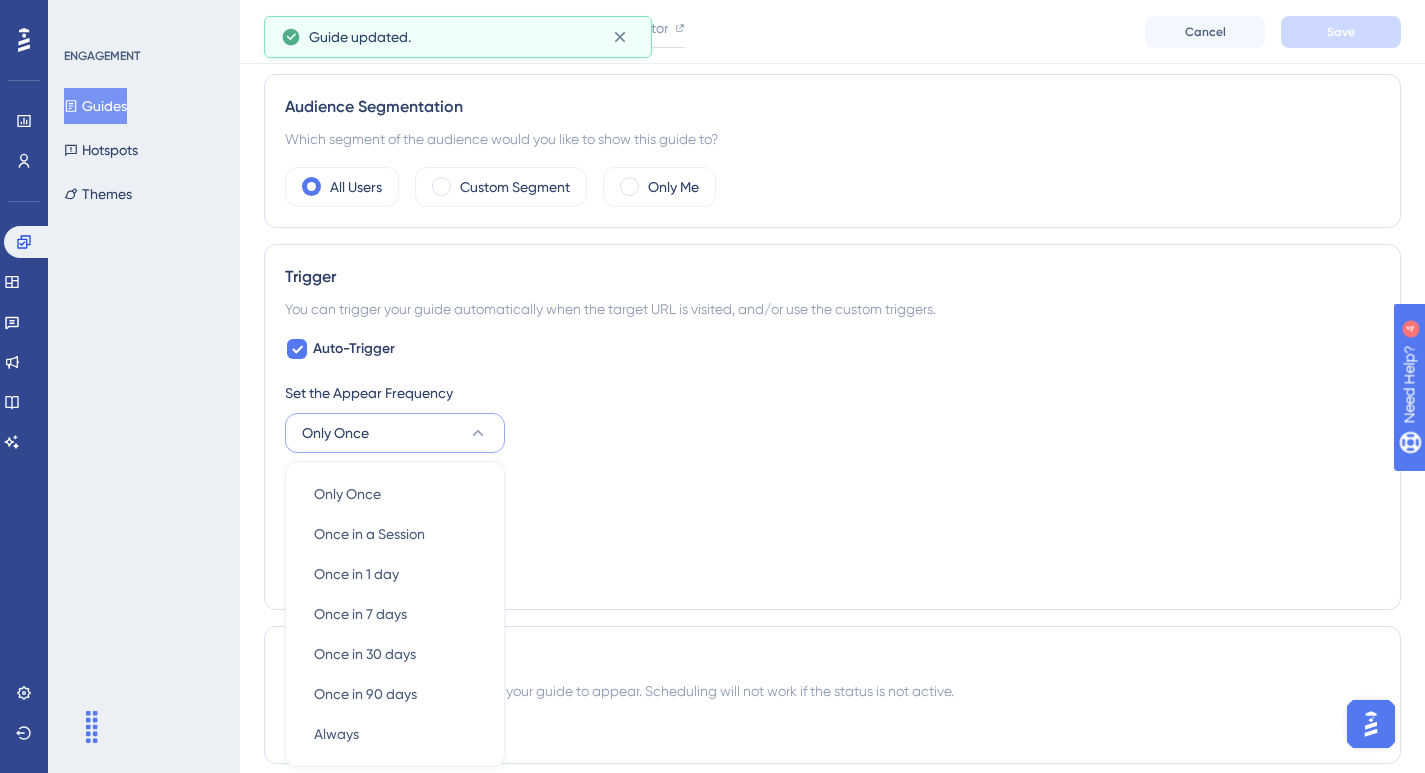 scroll, scrollTop: 929, scrollLeft: 0, axis: vertical 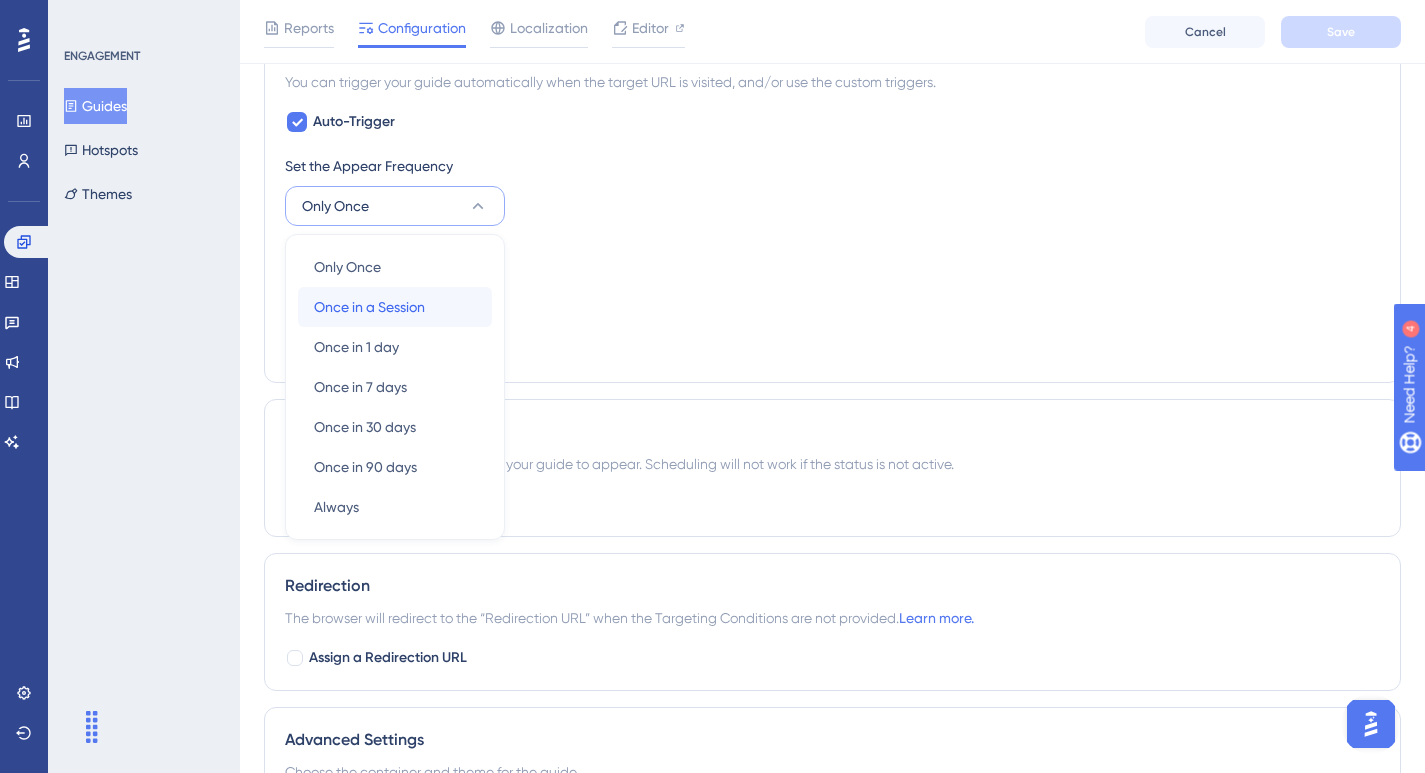click on "Once in a Session" at bounding box center (369, 307) 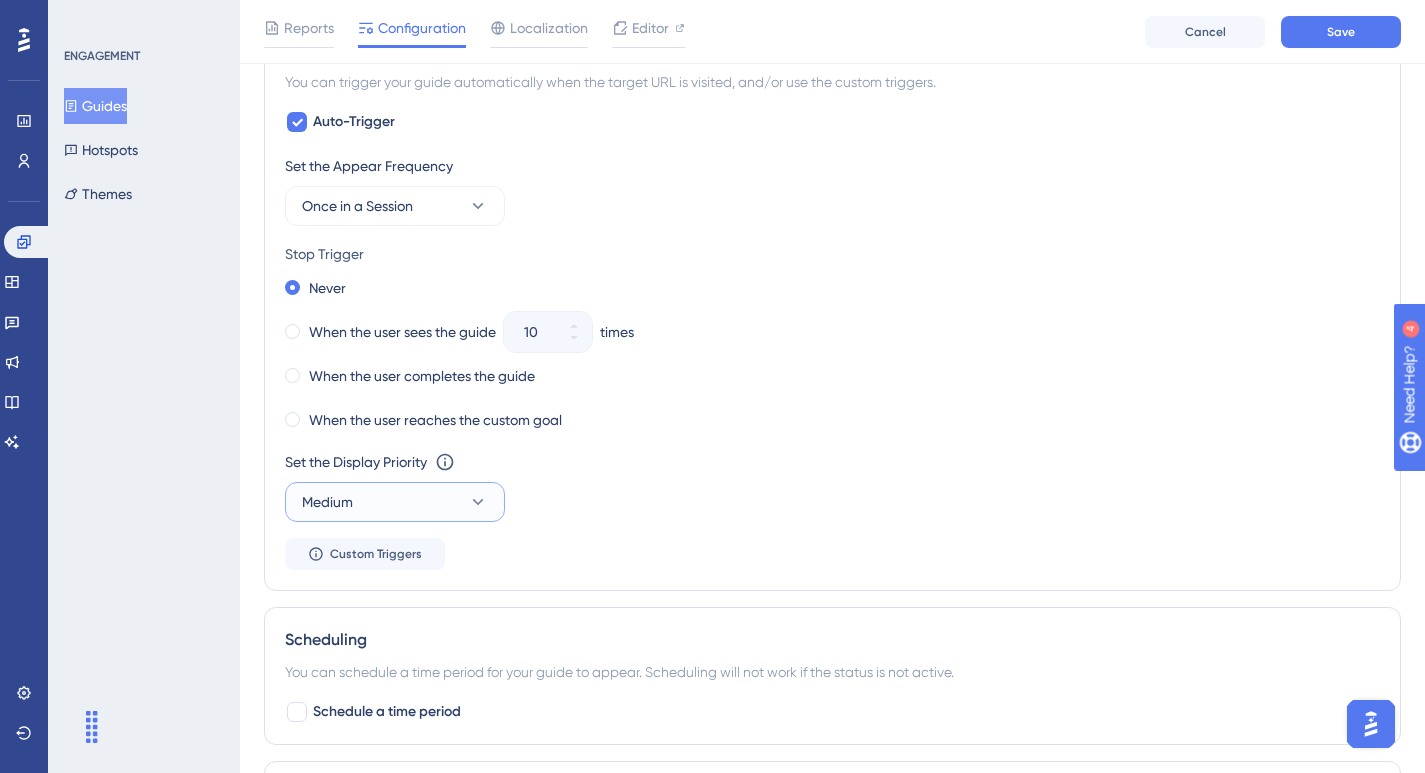 click 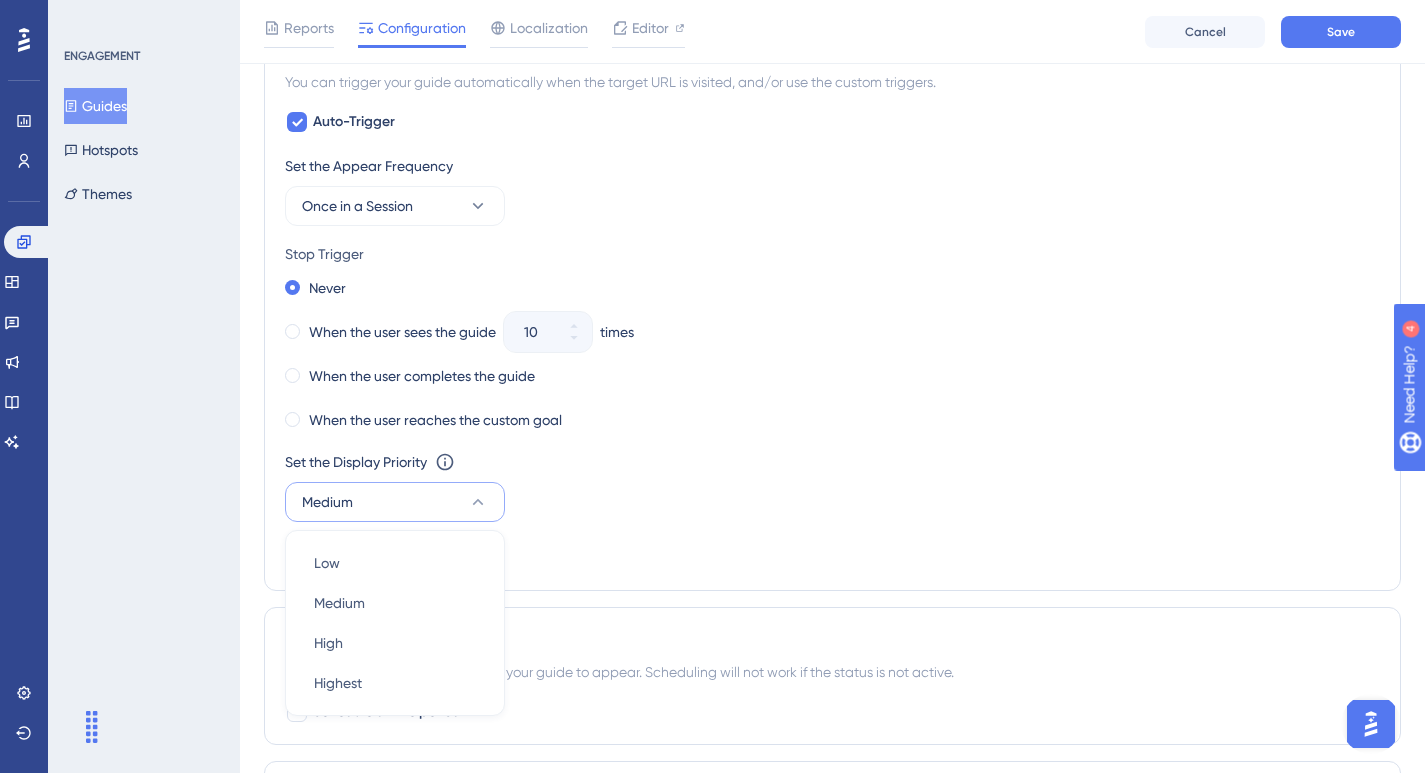 scroll, scrollTop: 1165, scrollLeft: 0, axis: vertical 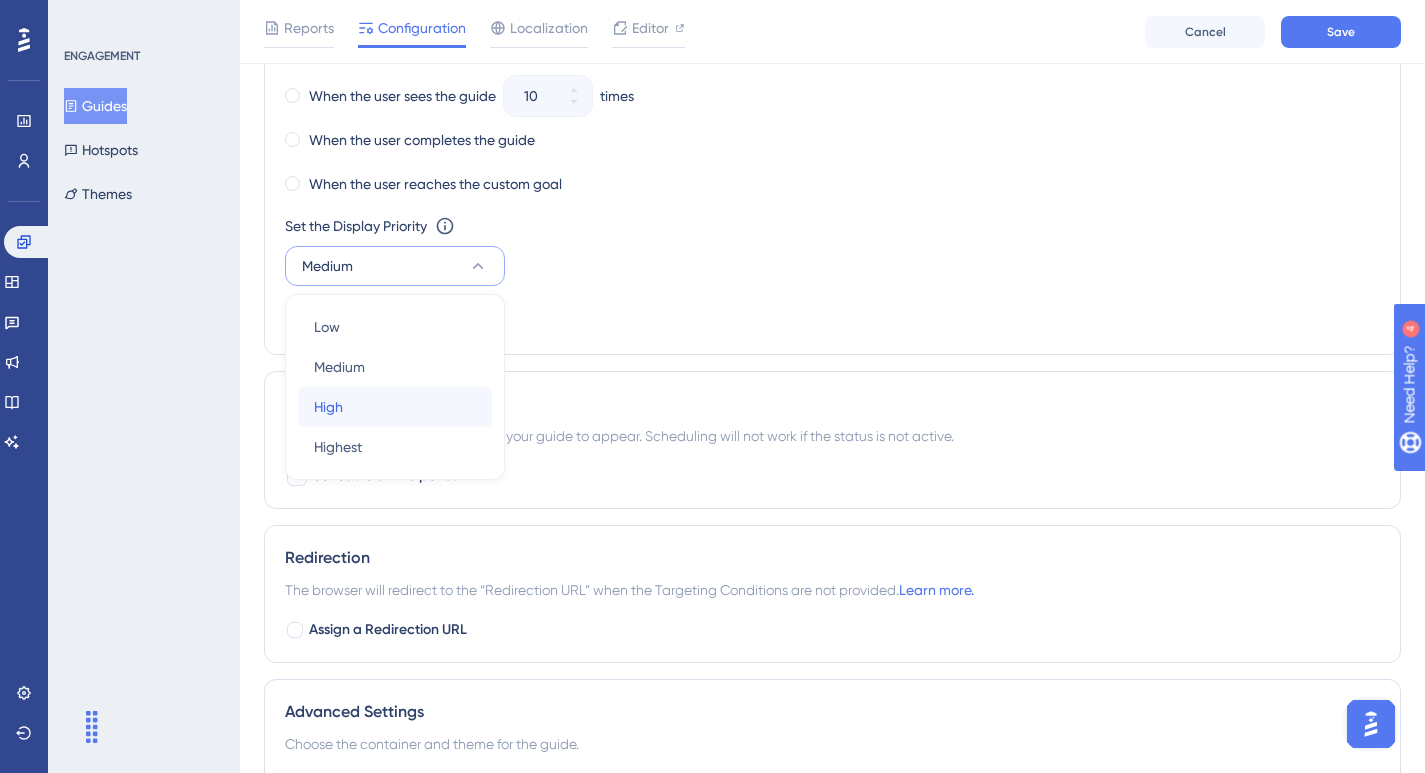 click on "High High" at bounding box center (395, 407) 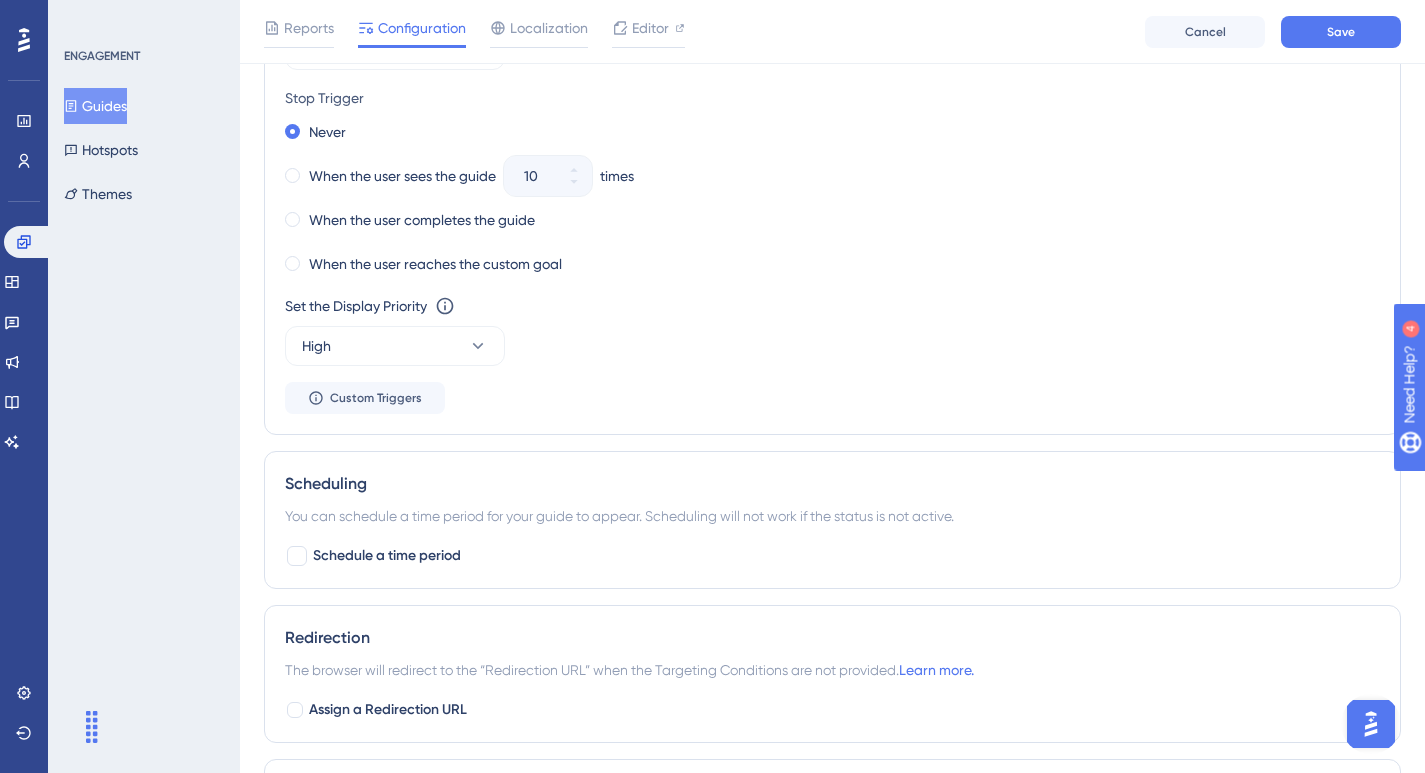 scroll, scrollTop: 1008, scrollLeft: 0, axis: vertical 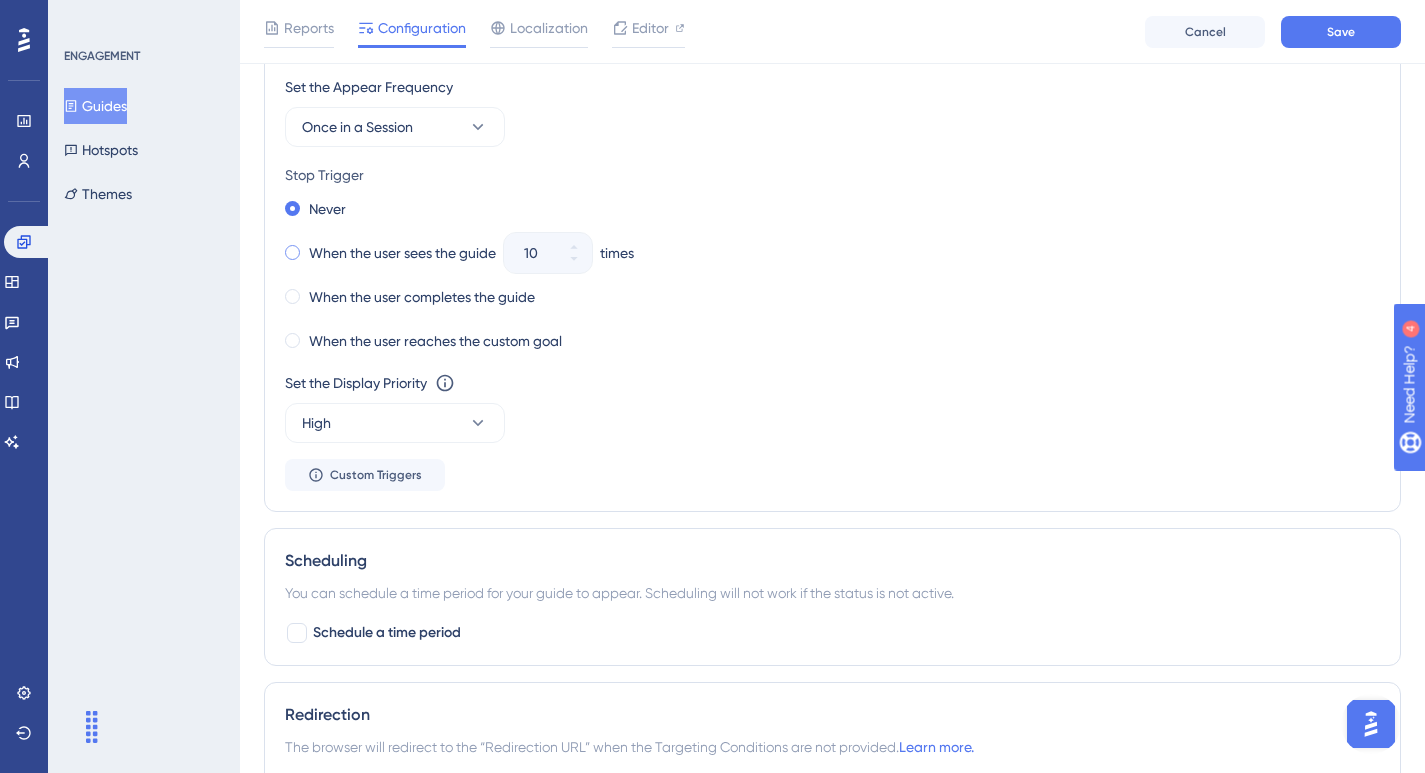 click at bounding box center [292, 252] 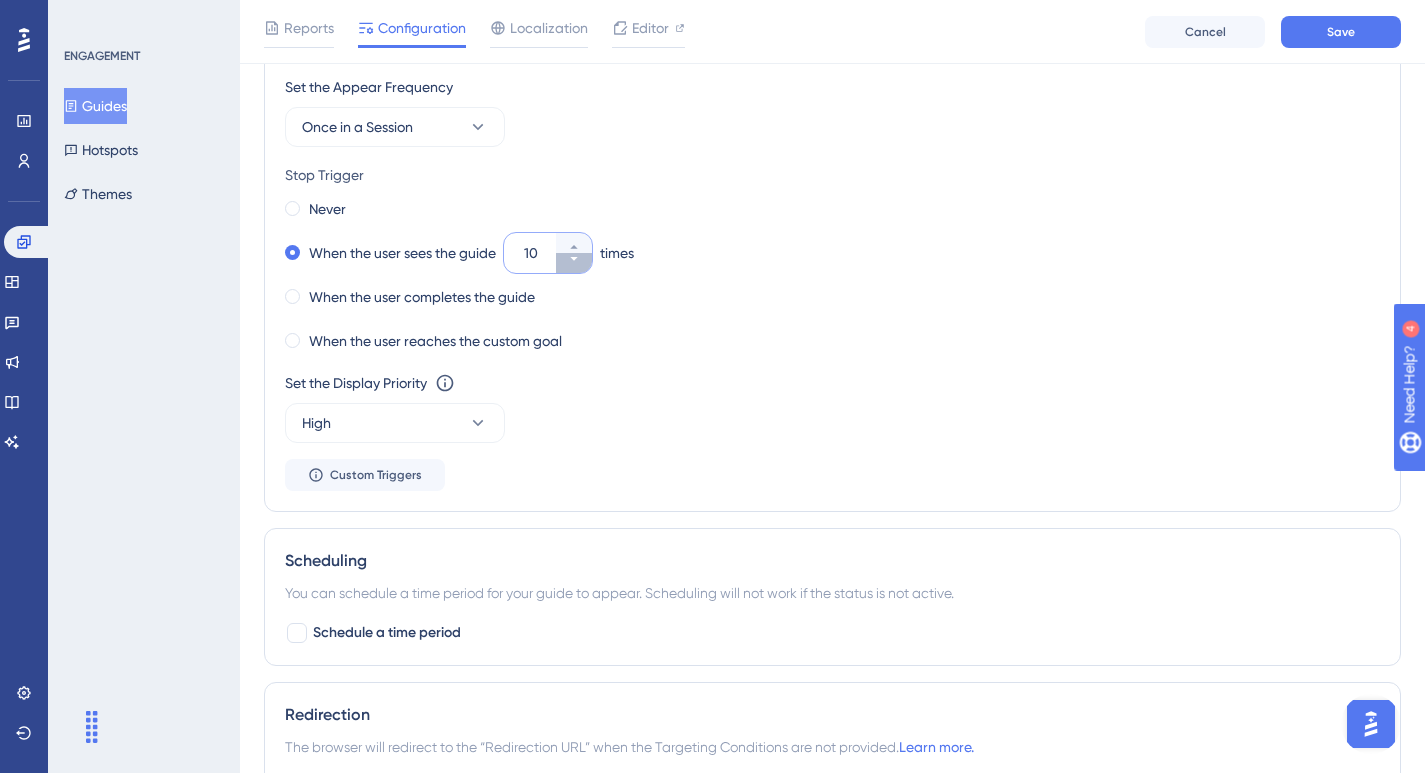 click 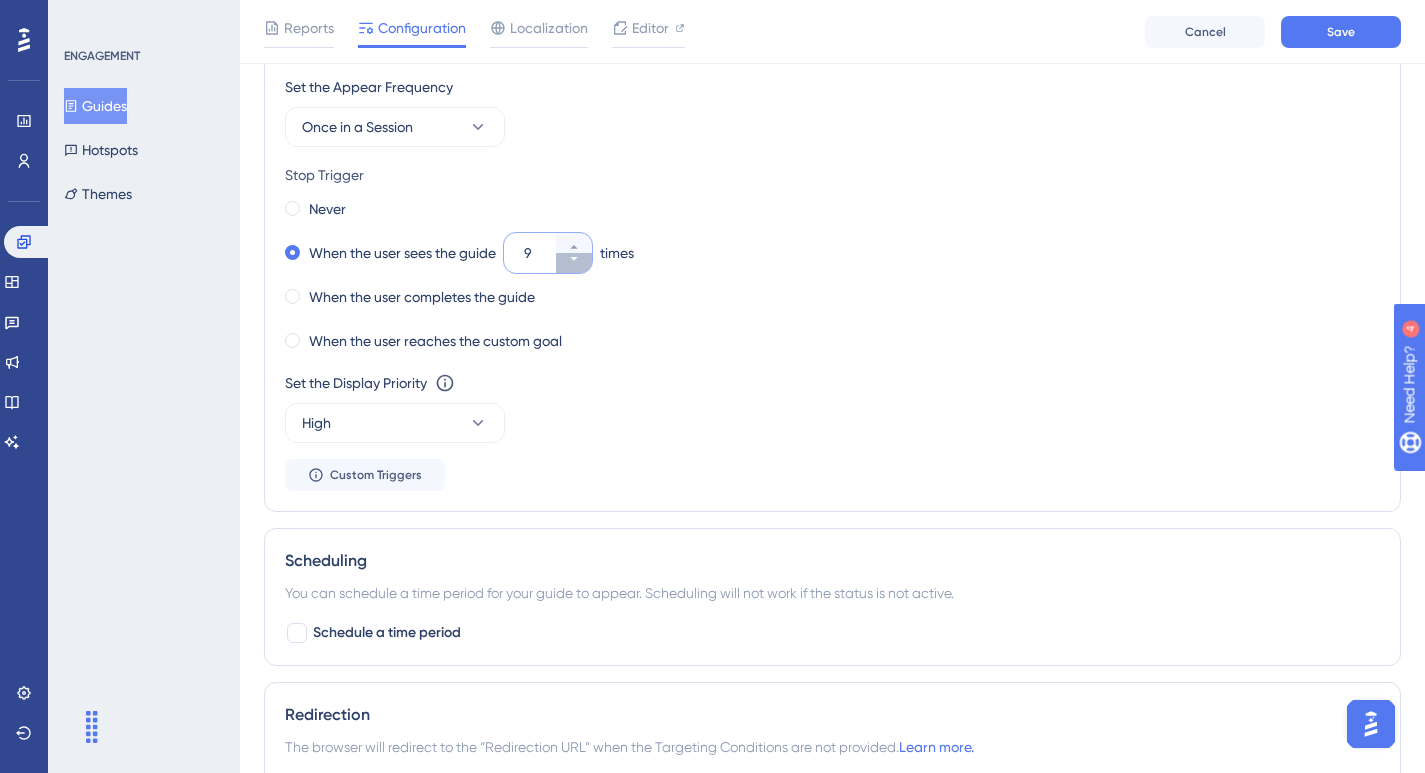 click 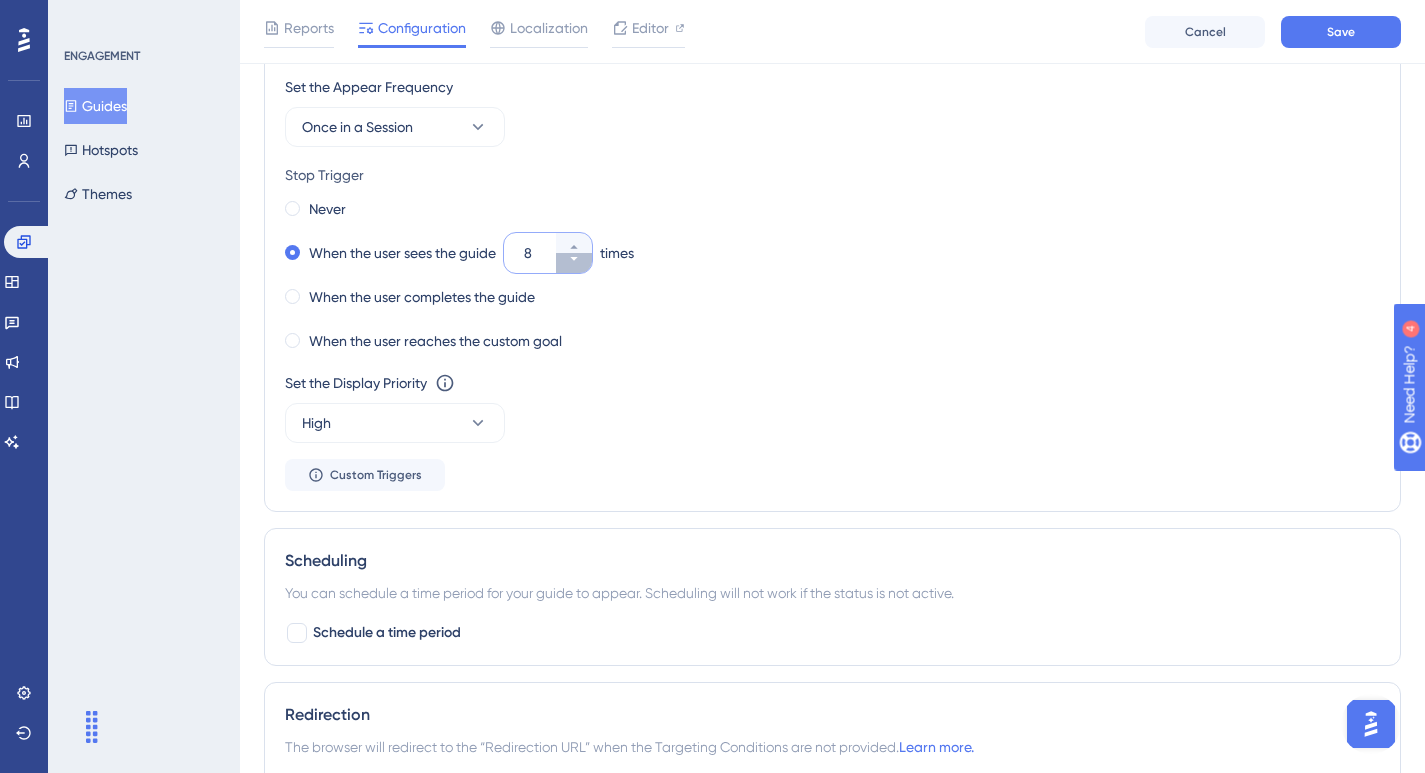 click 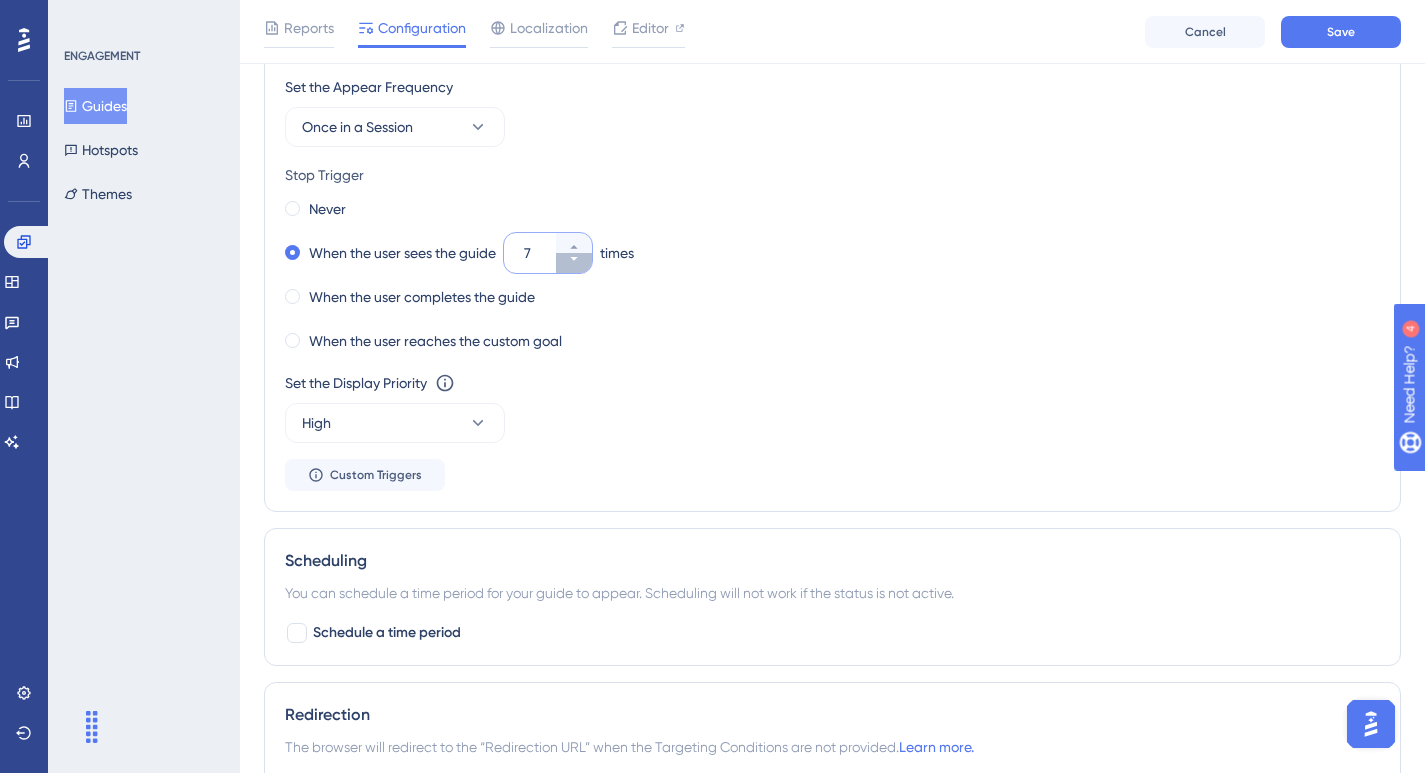 click 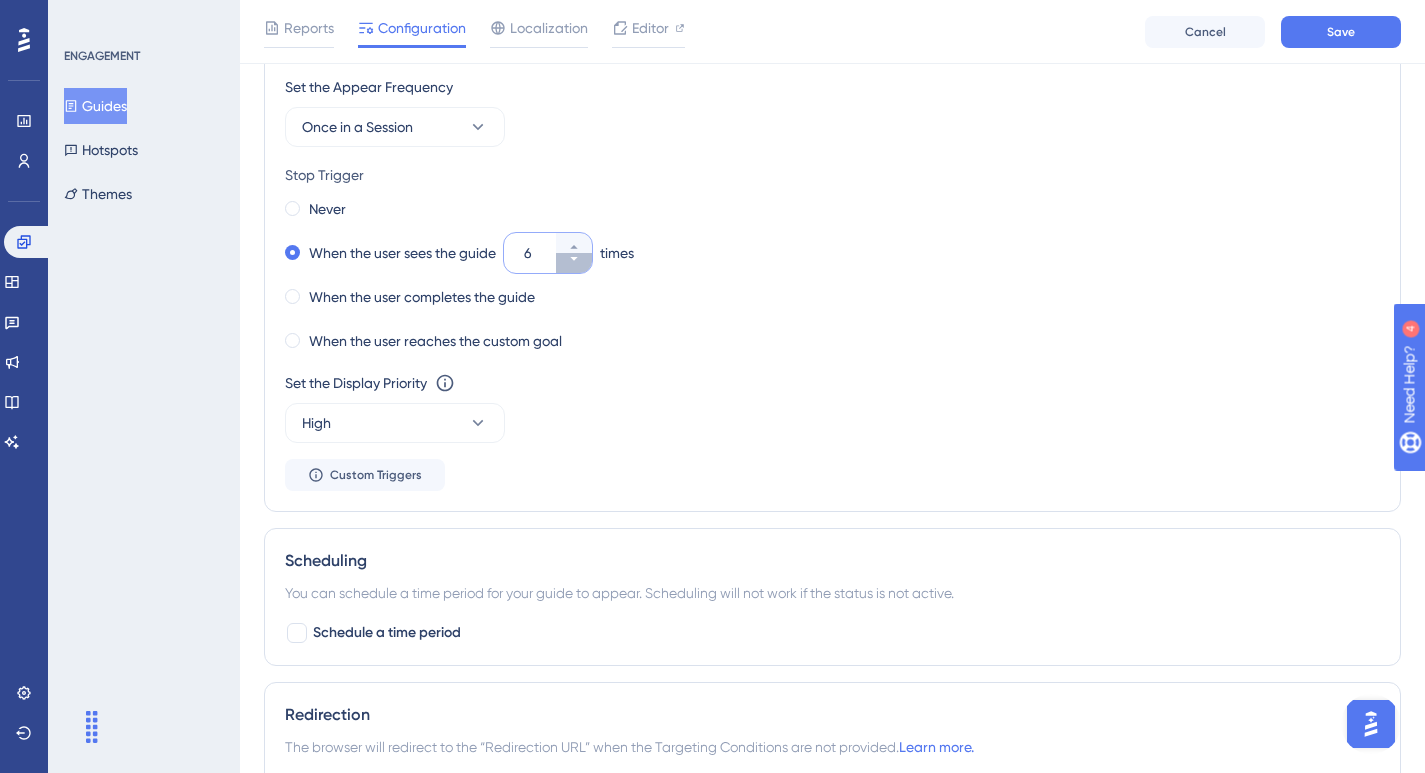 click 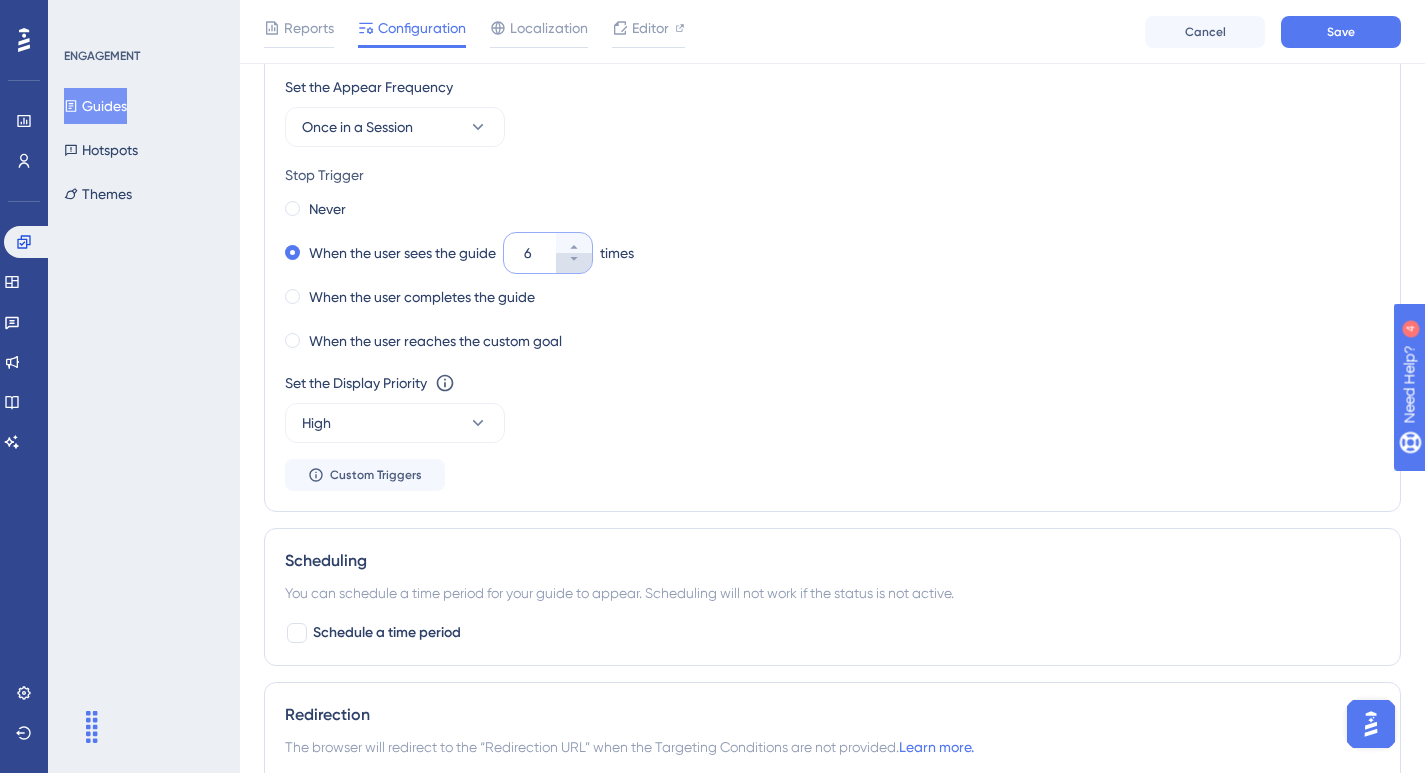 type on "5" 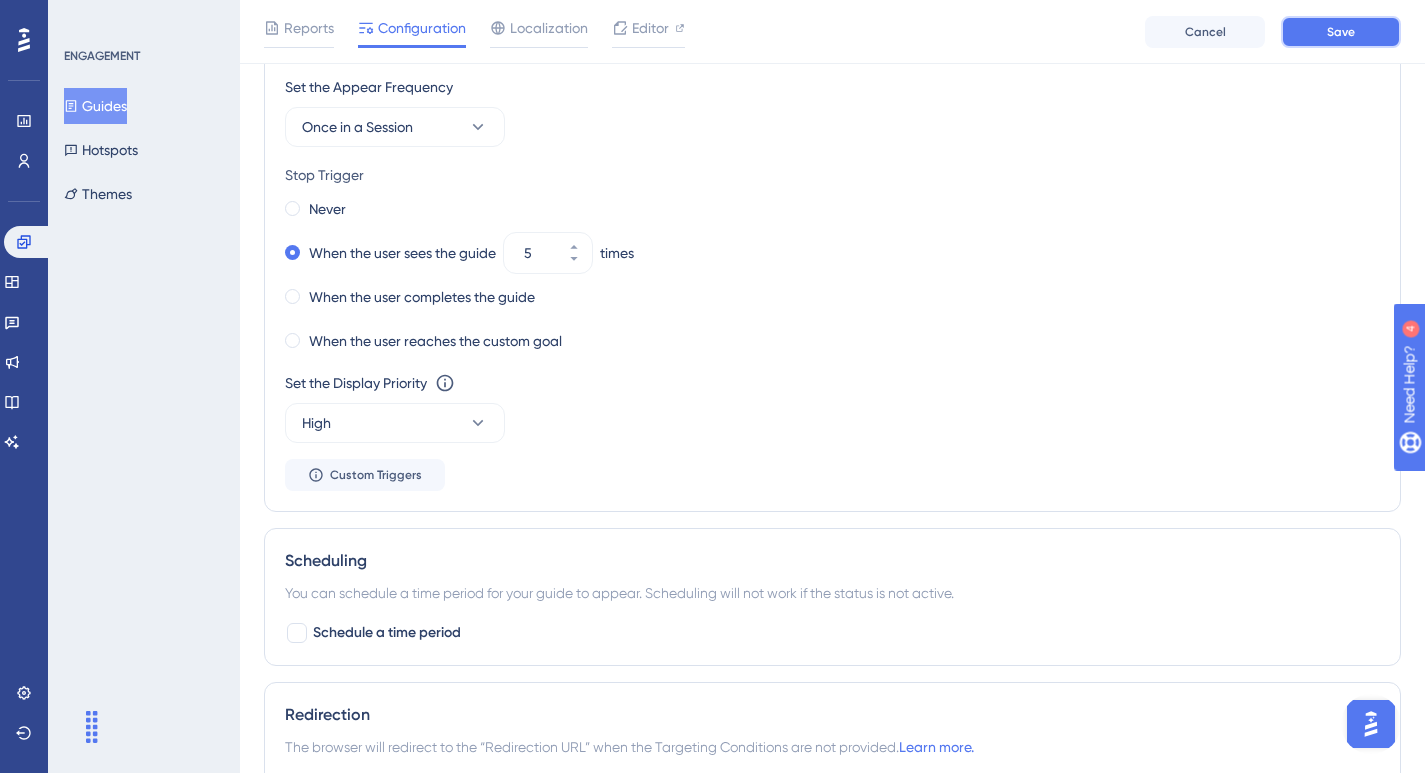 click on "Save" at bounding box center [1341, 32] 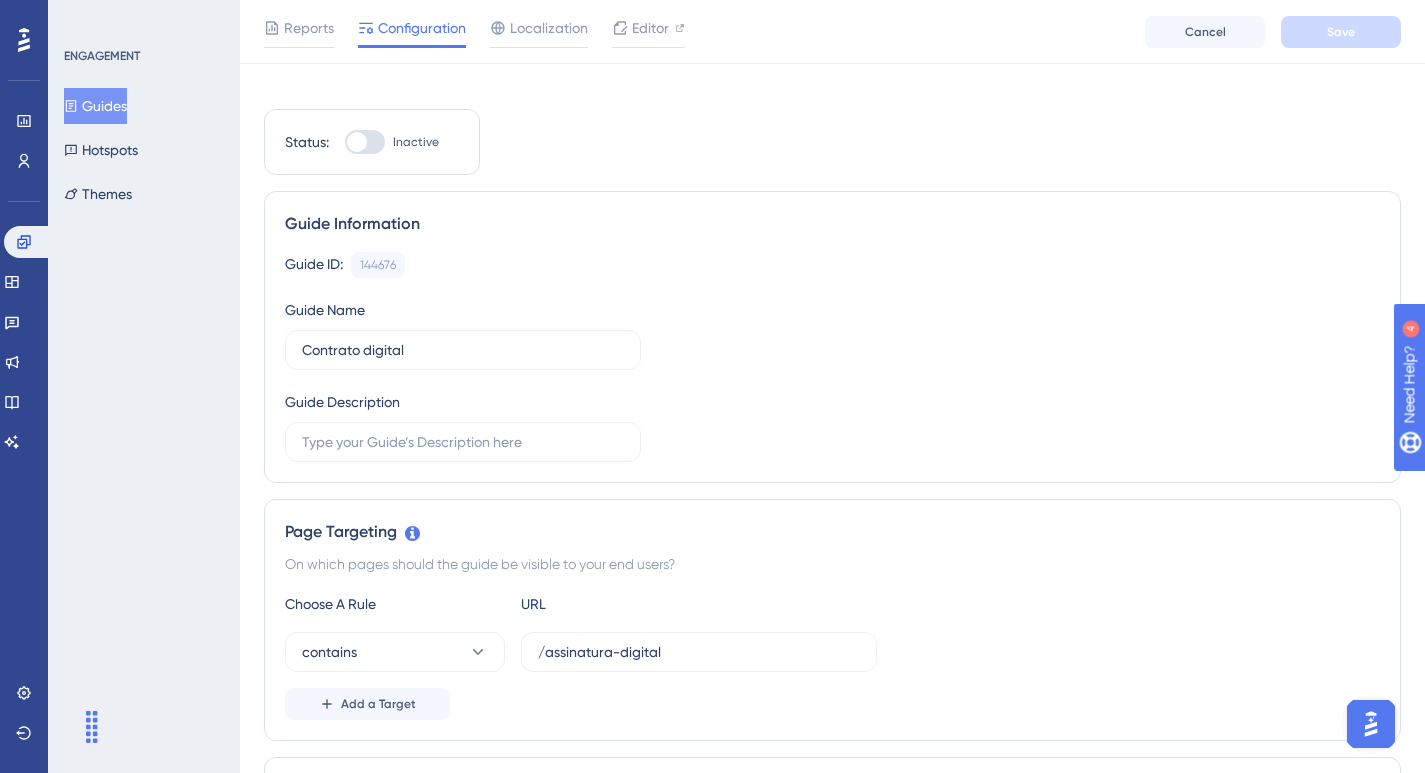 scroll, scrollTop: 0, scrollLeft: 0, axis: both 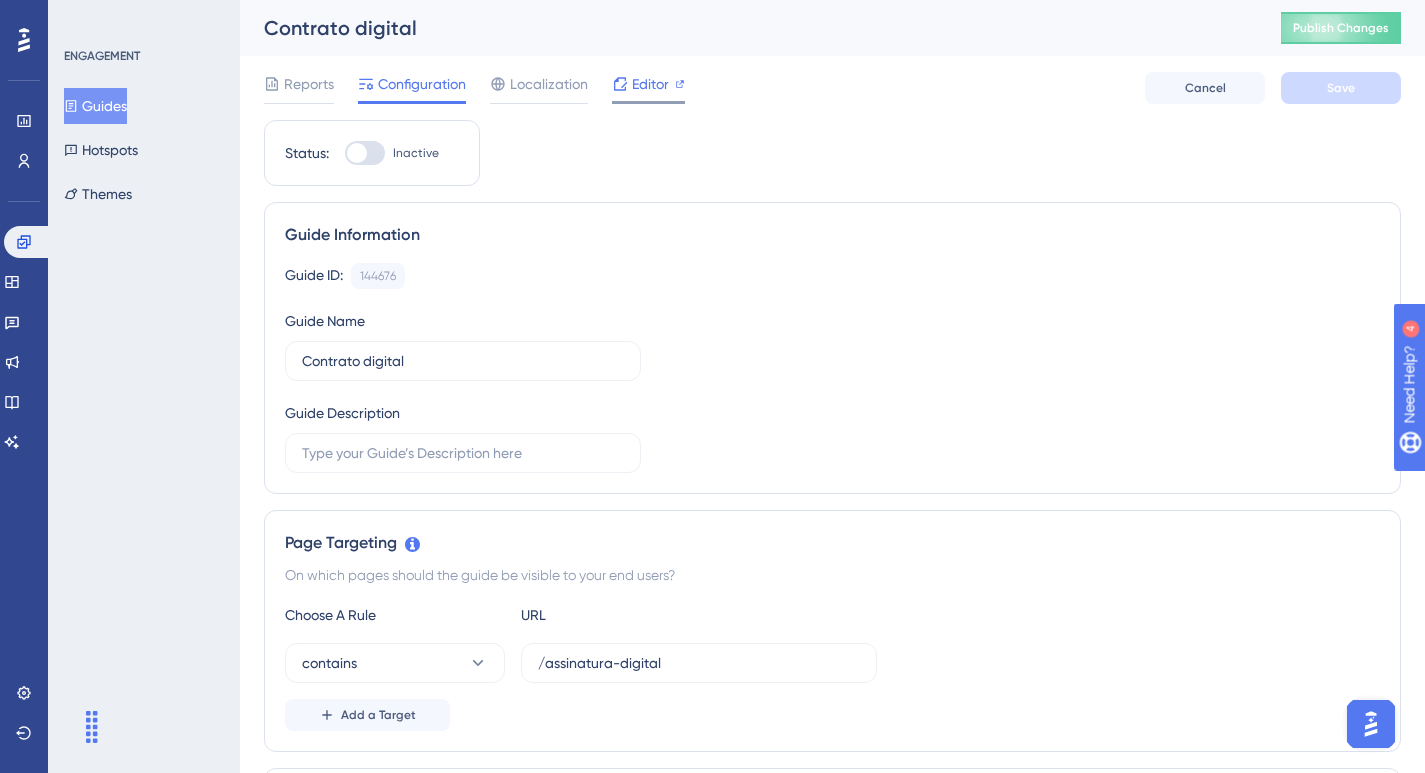 click on "Editor" at bounding box center [650, 84] 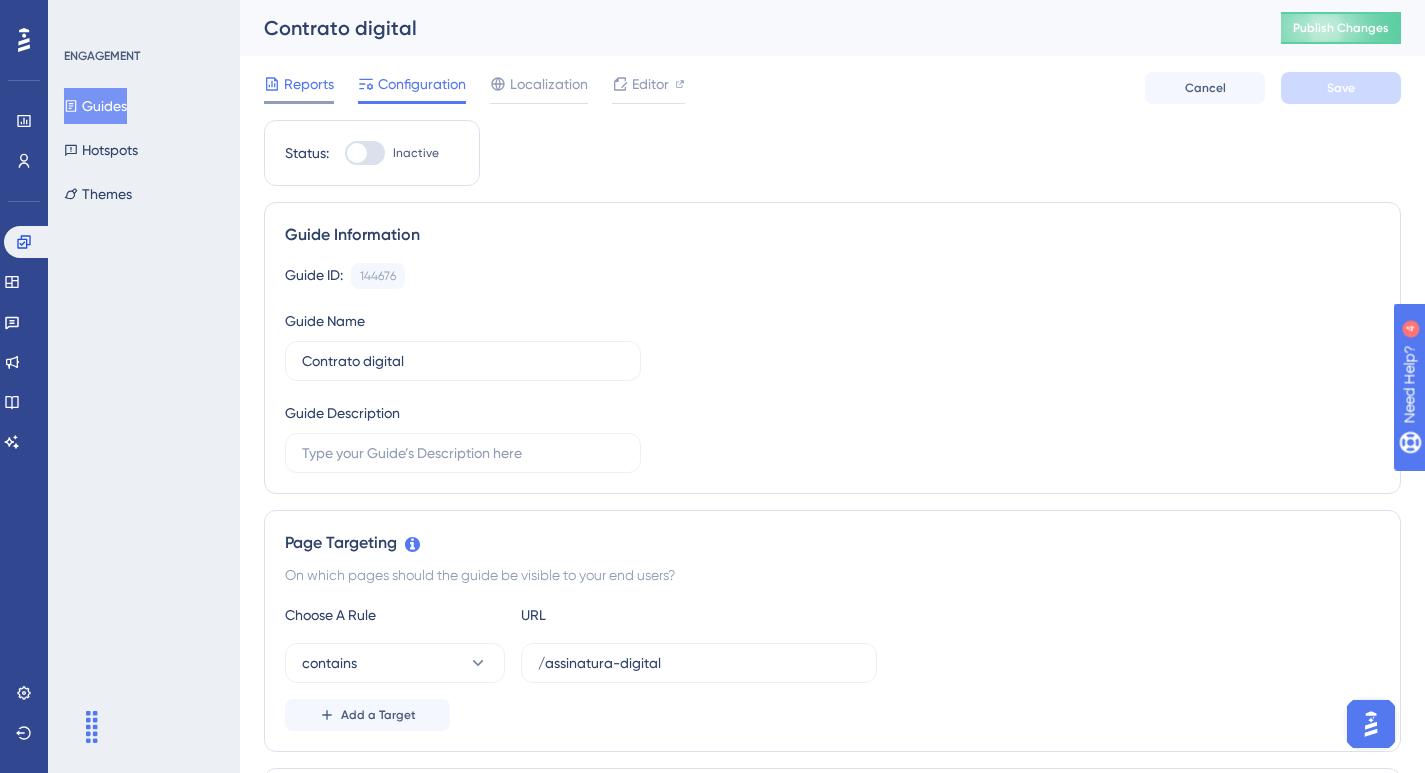 click on "Reports" at bounding box center (309, 84) 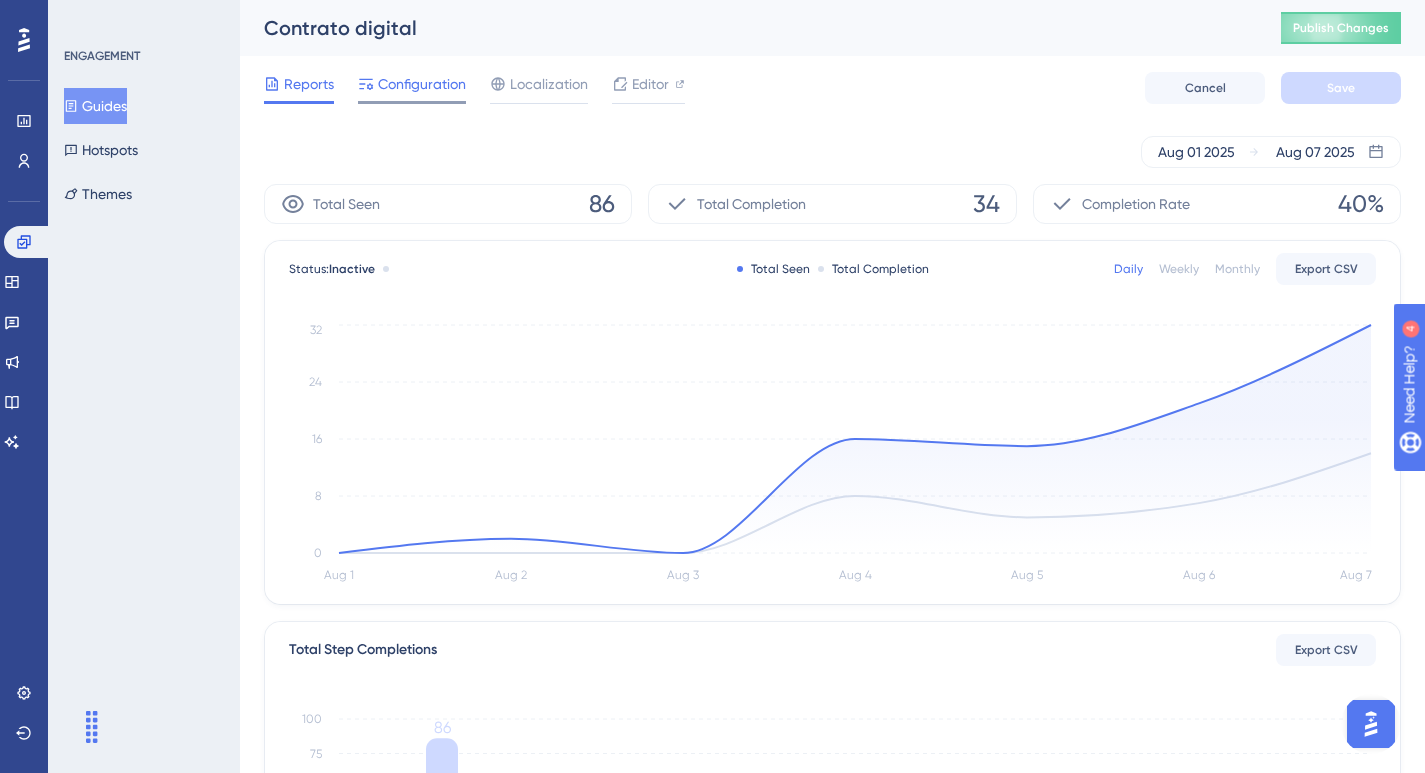 click on "Configuration" at bounding box center [422, 84] 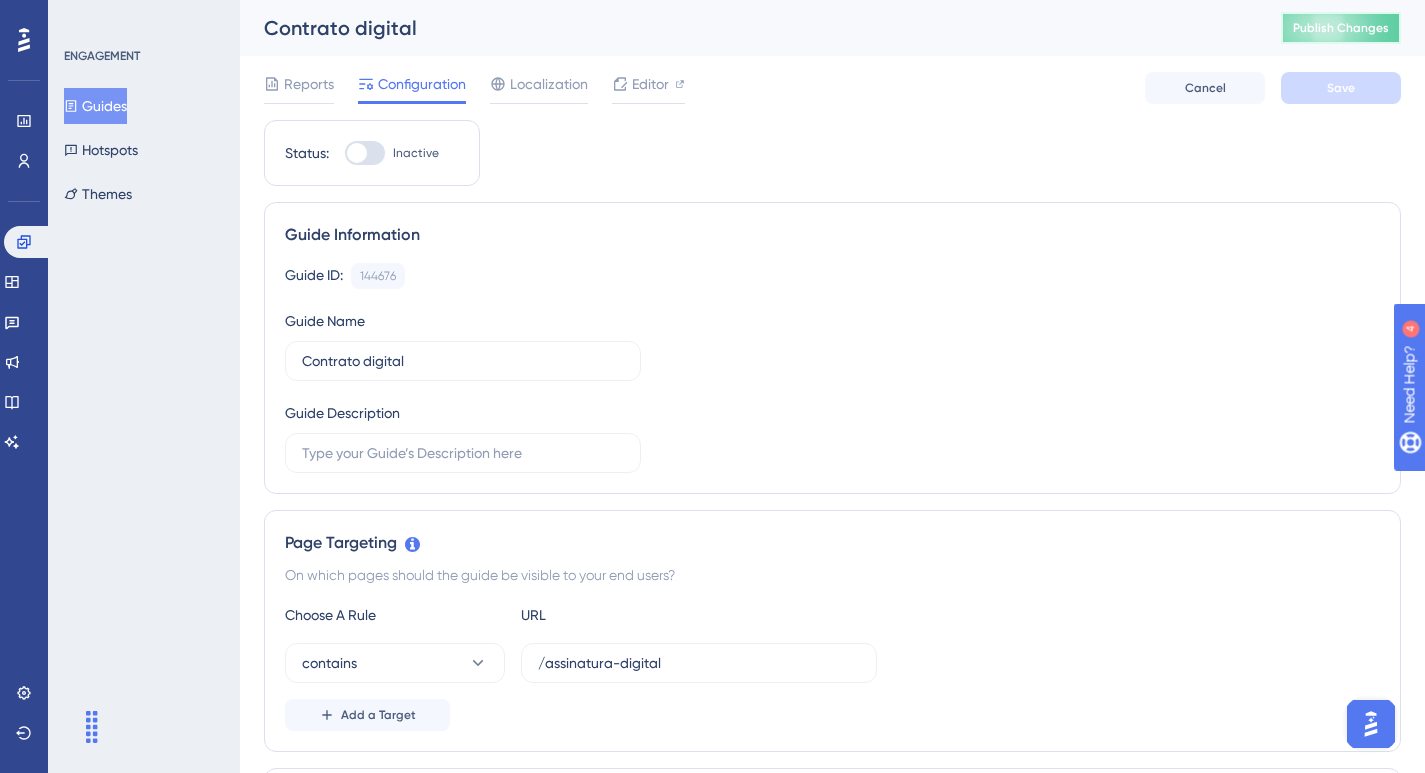 click on "Publish Changes" at bounding box center [1341, 28] 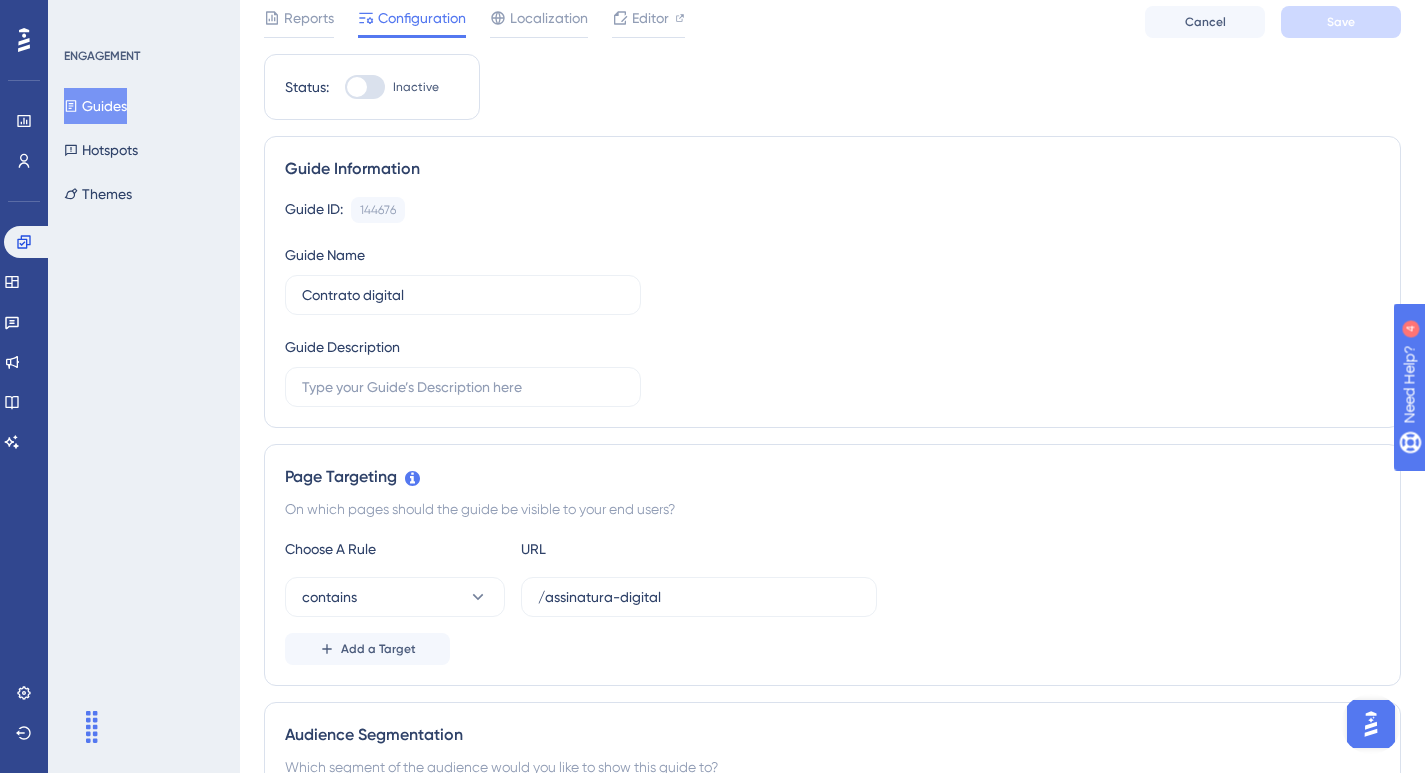 scroll, scrollTop: 0, scrollLeft: 0, axis: both 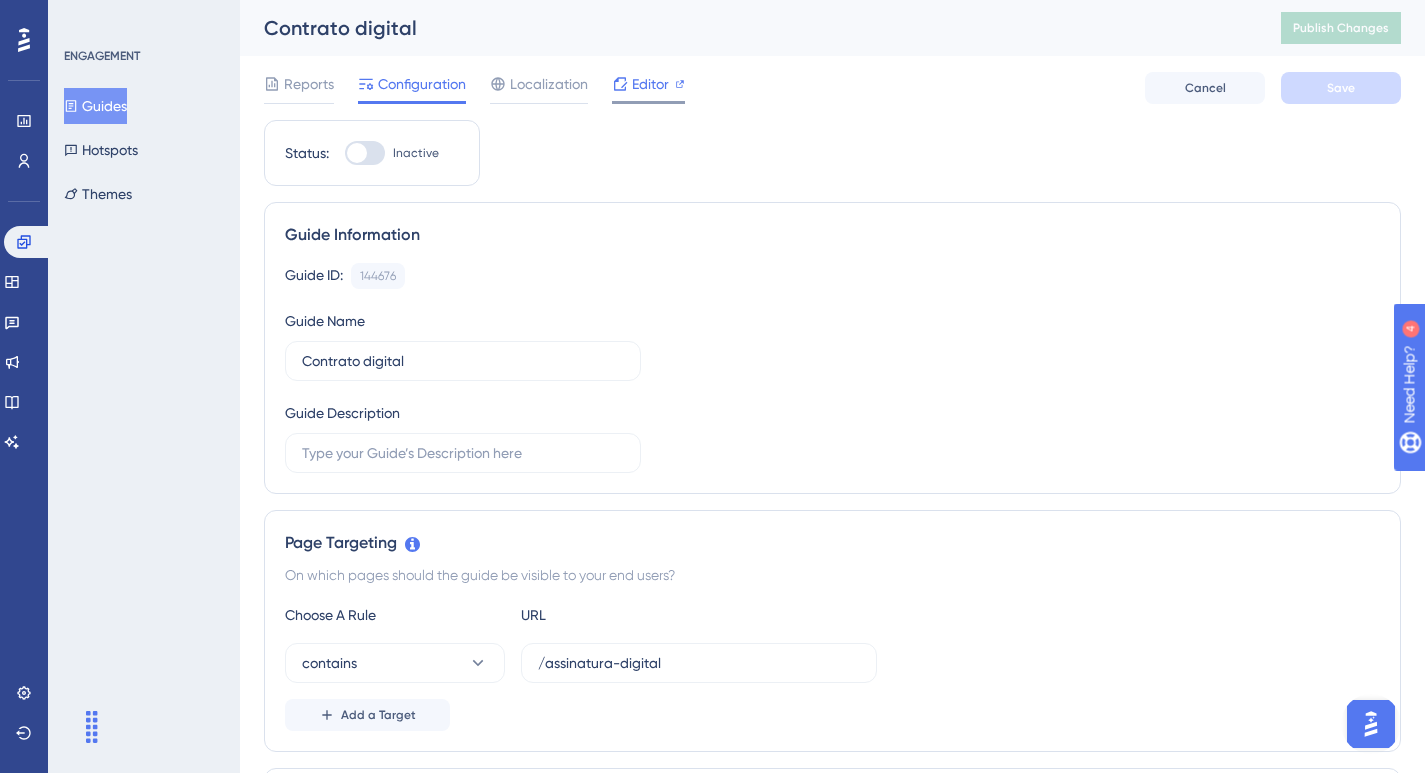 click on "Editor" at bounding box center (650, 84) 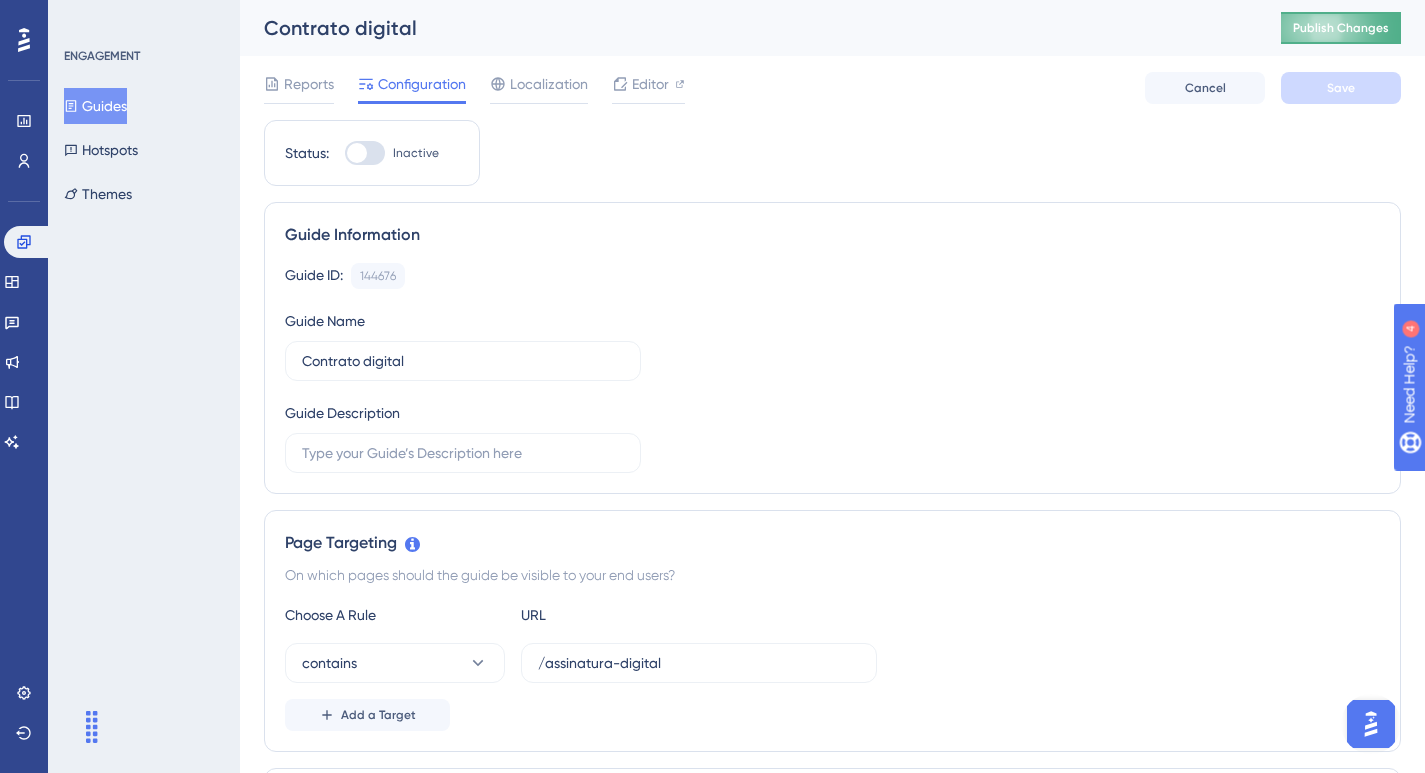 click on "Publish Changes" at bounding box center (1341, 28) 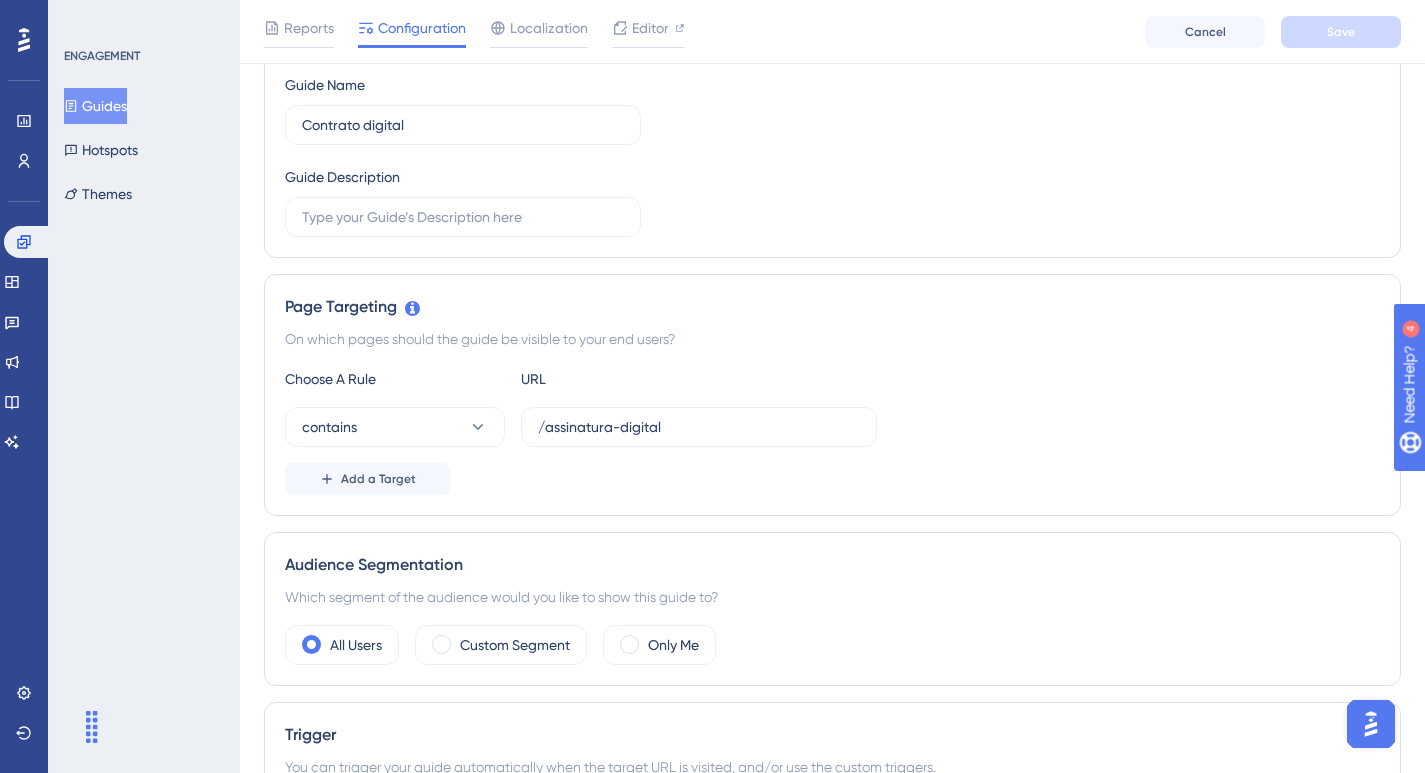 scroll, scrollTop: 0, scrollLeft: 0, axis: both 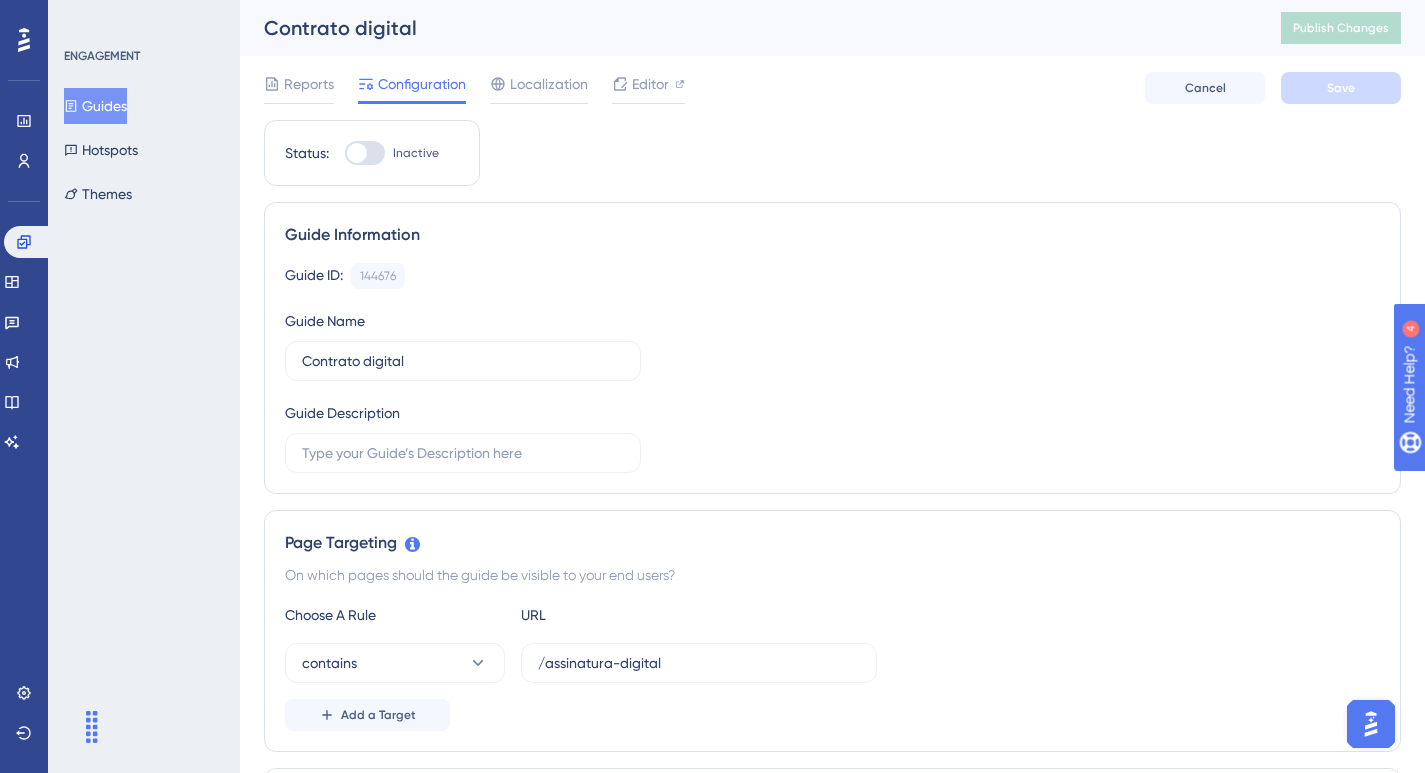 click at bounding box center (357, 153) 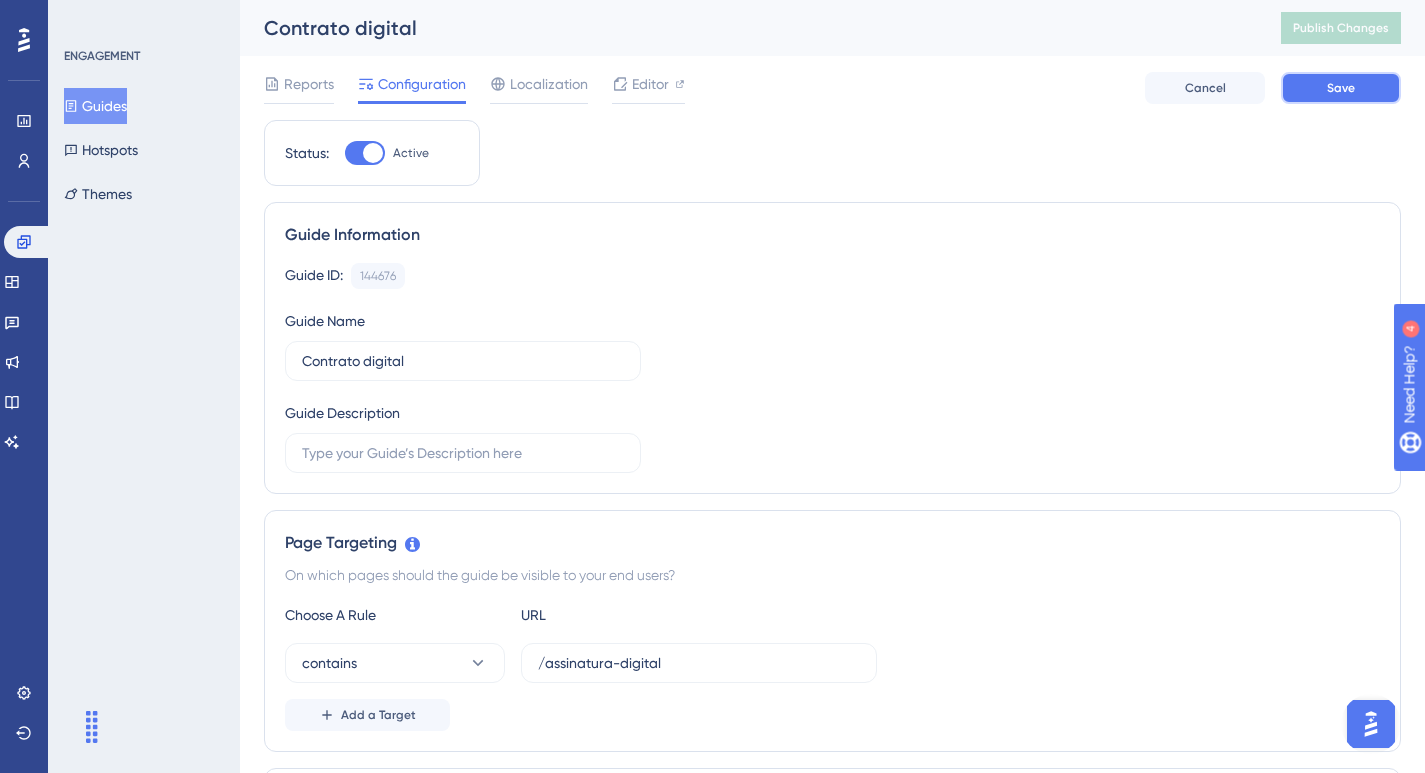 click on "Save" at bounding box center [1341, 88] 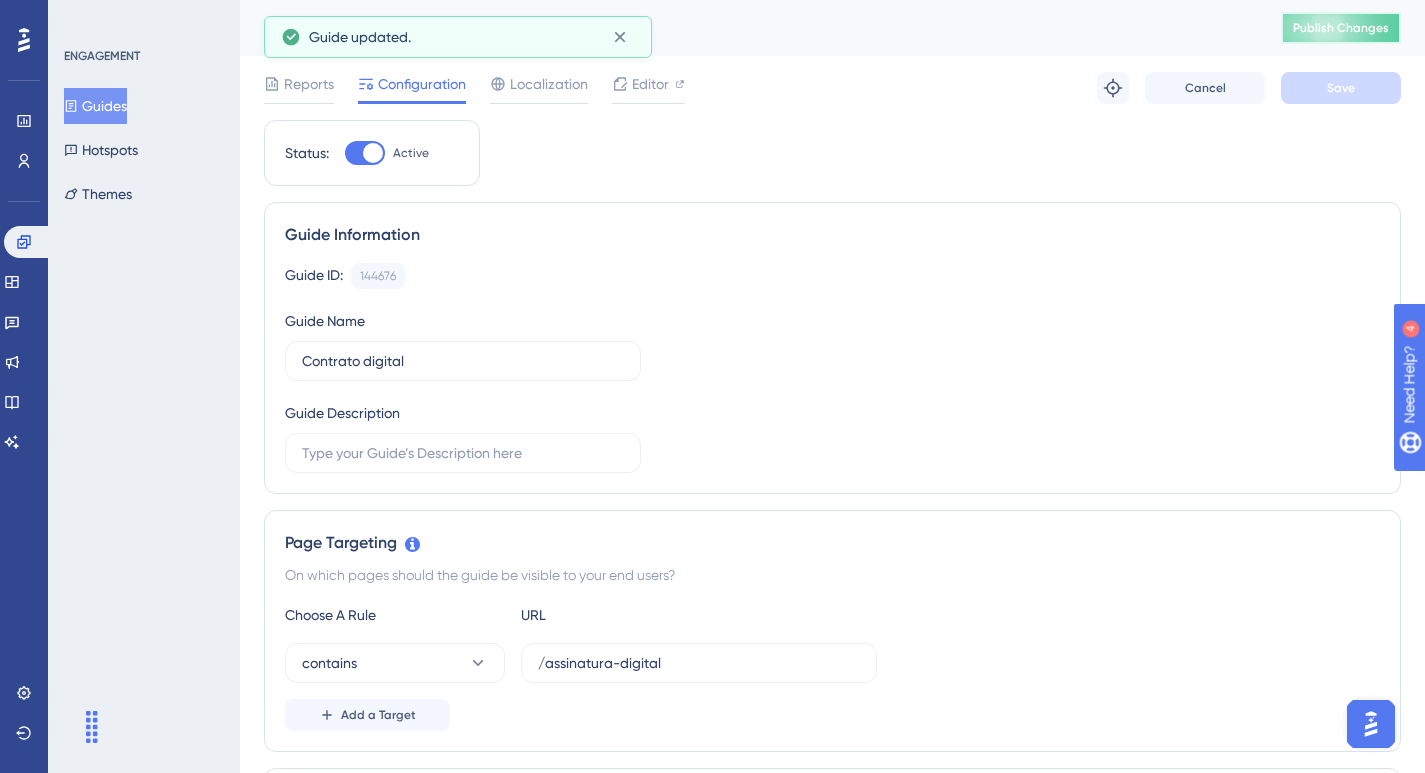 click on "Publish Changes" at bounding box center [1341, 28] 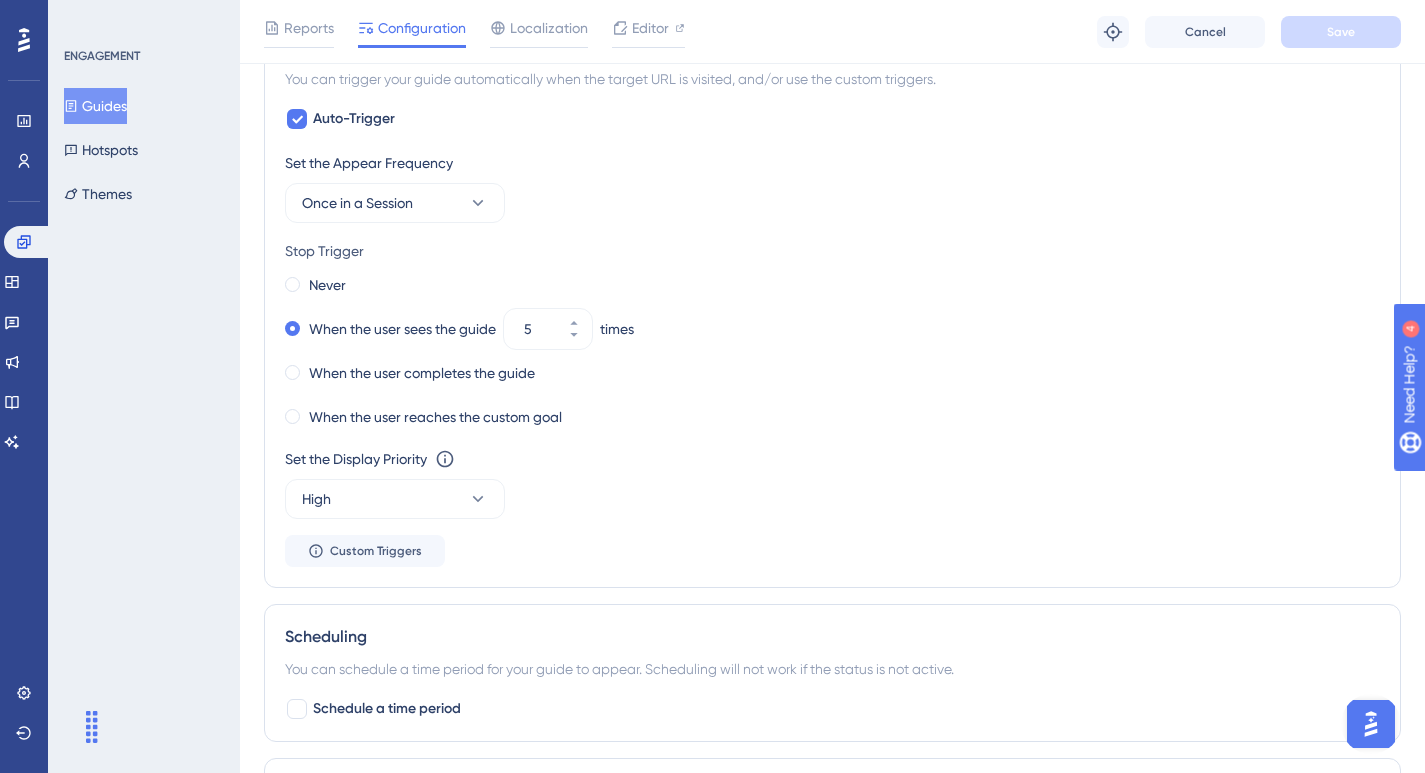 scroll, scrollTop: 986, scrollLeft: 0, axis: vertical 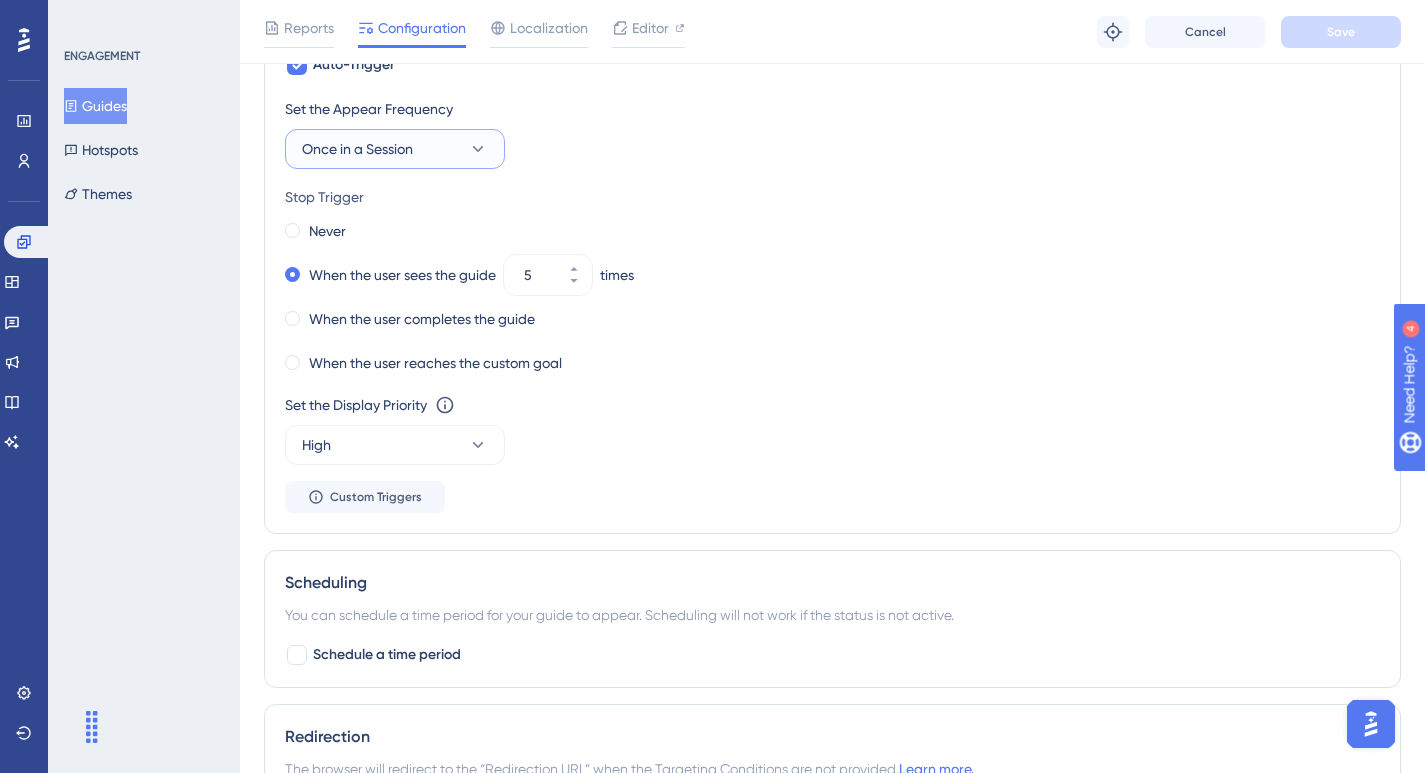 click on "Once in a Session" at bounding box center (395, 149) 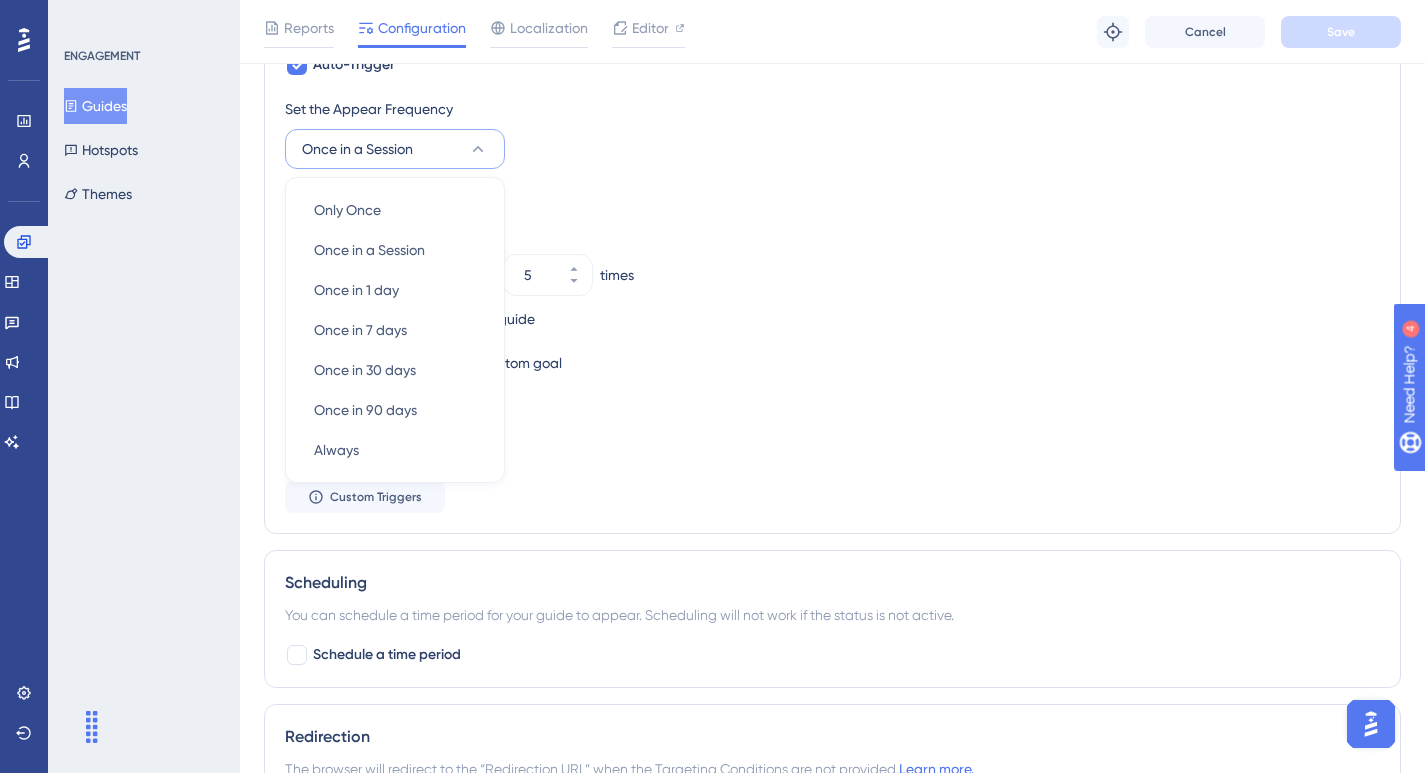 scroll, scrollTop: 929, scrollLeft: 0, axis: vertical 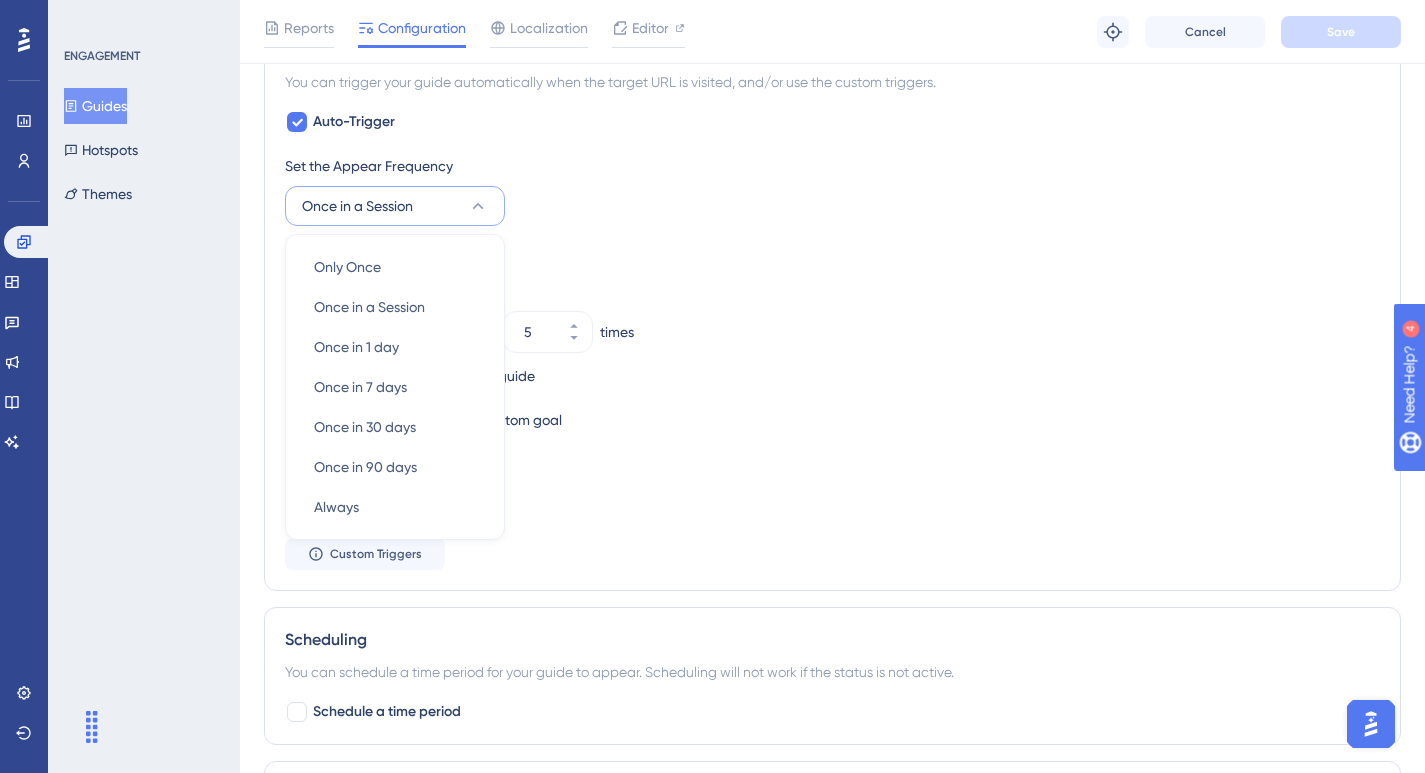 click on "Stop Trigger" at bounding box center [832, 254] 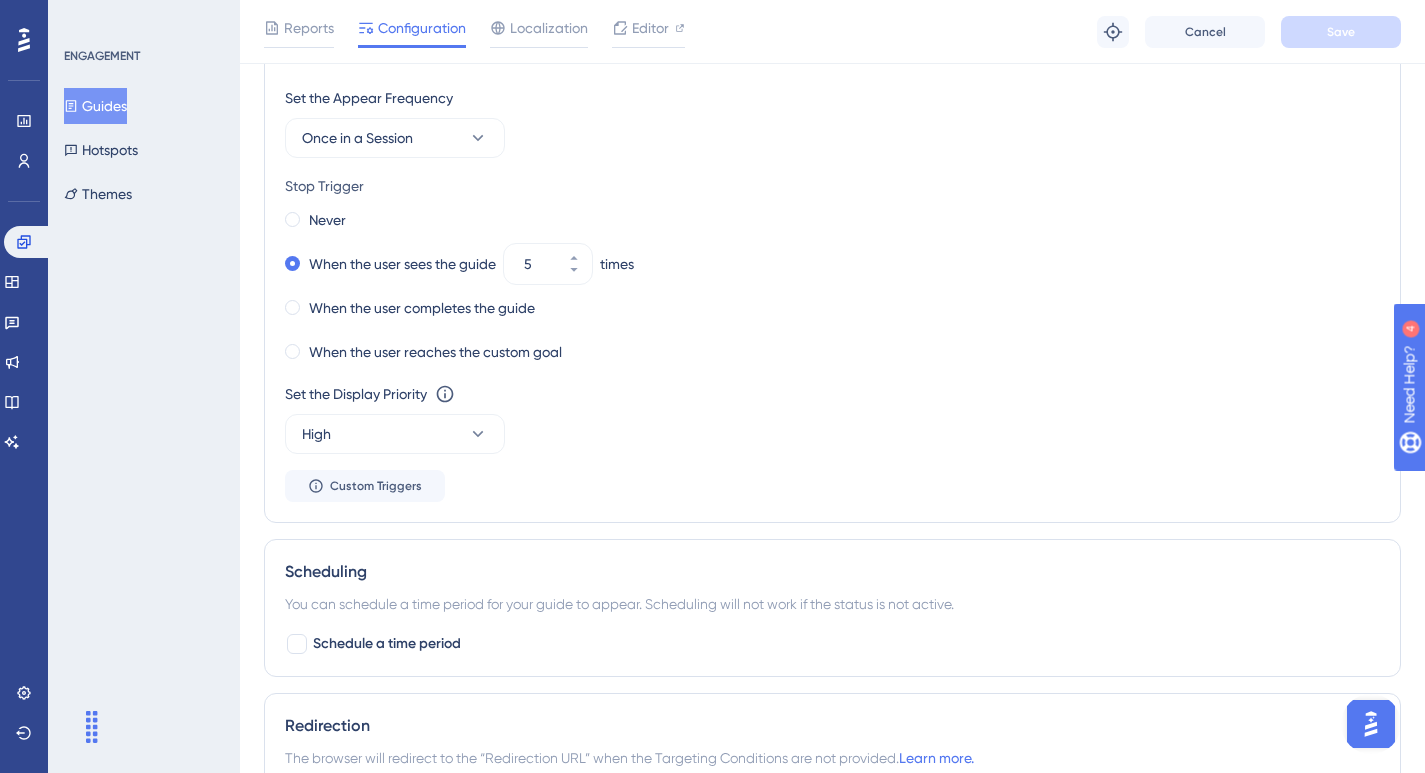 scroll, scrollTop: 0, scrollLeft: 0, axis: both 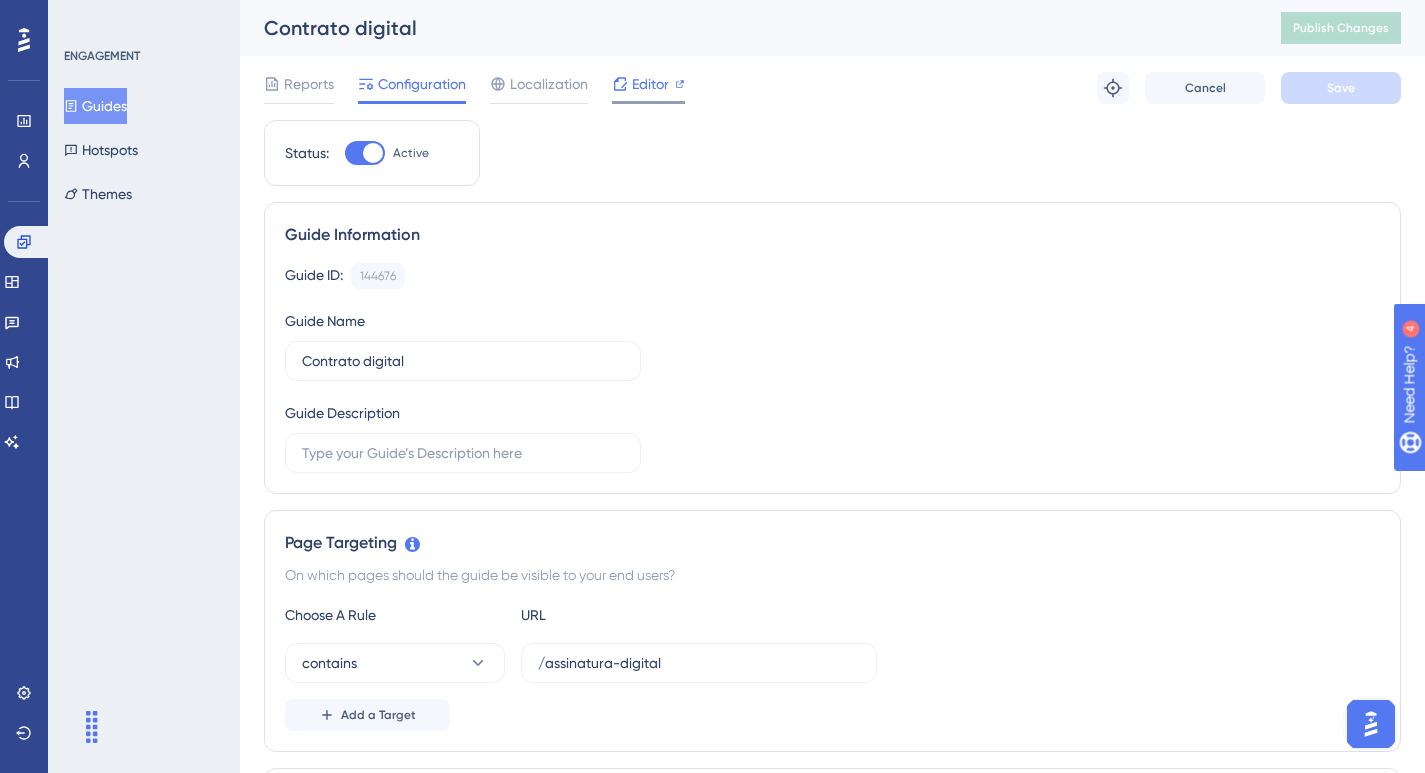 click 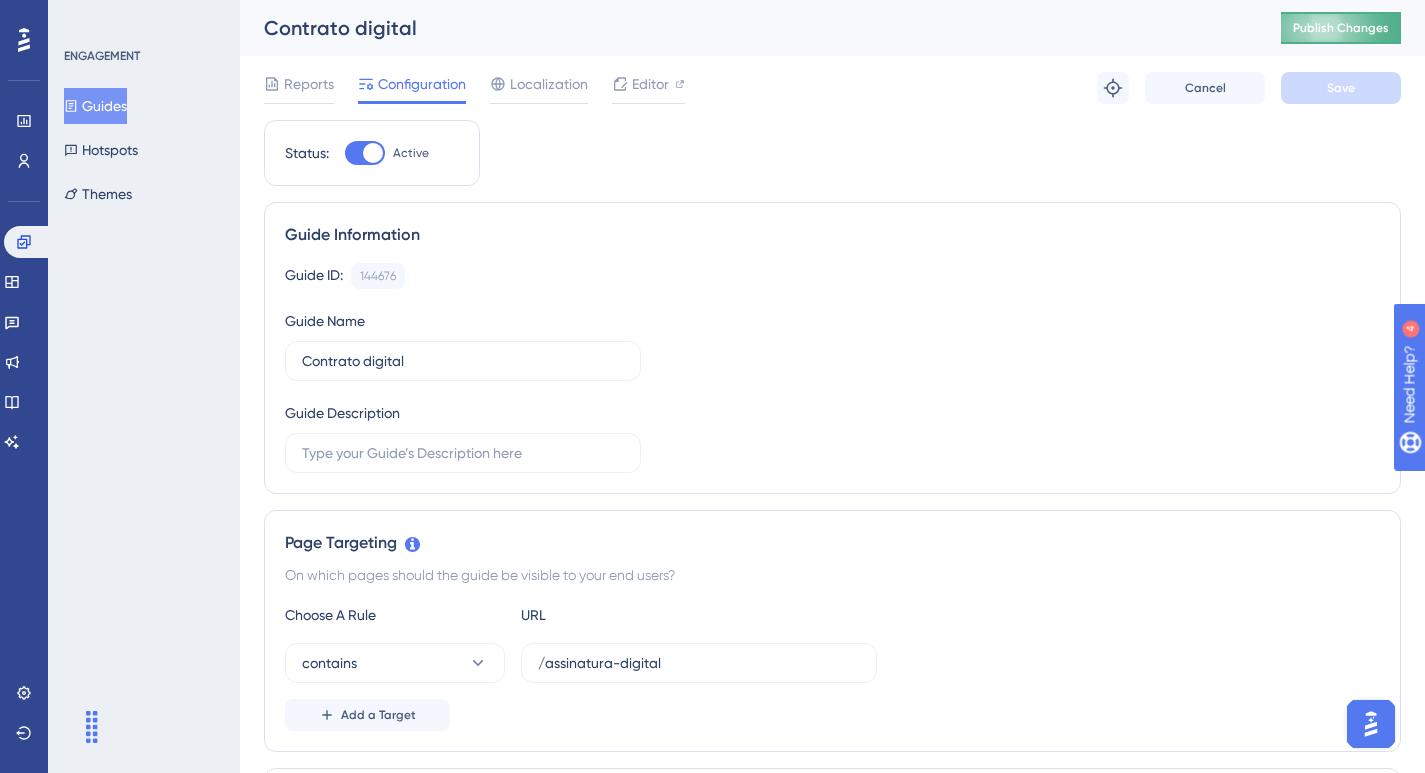 click on "Publish Changes" at bounding box center [1341, 28] 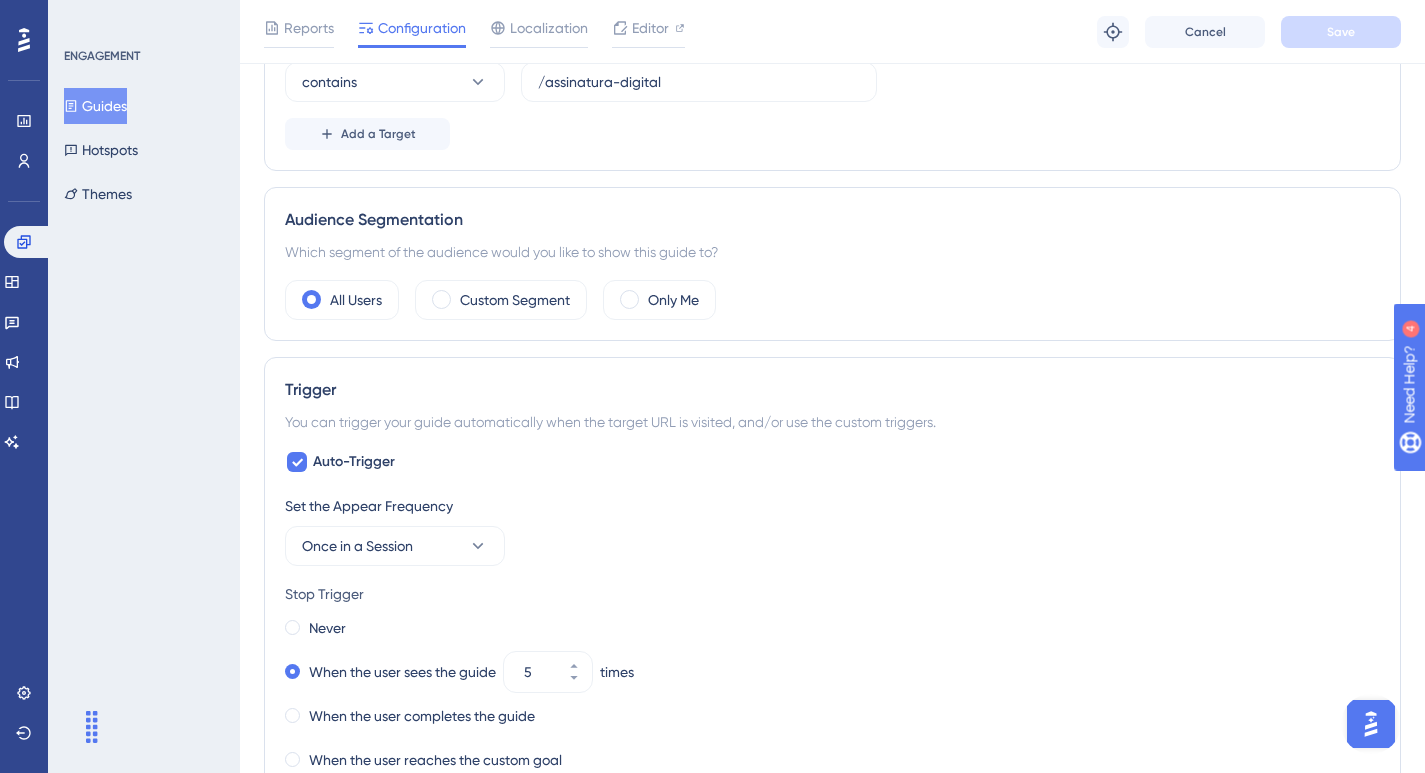 scroll, scrollTop: 731, scrollLeft: 0, axis: vertical 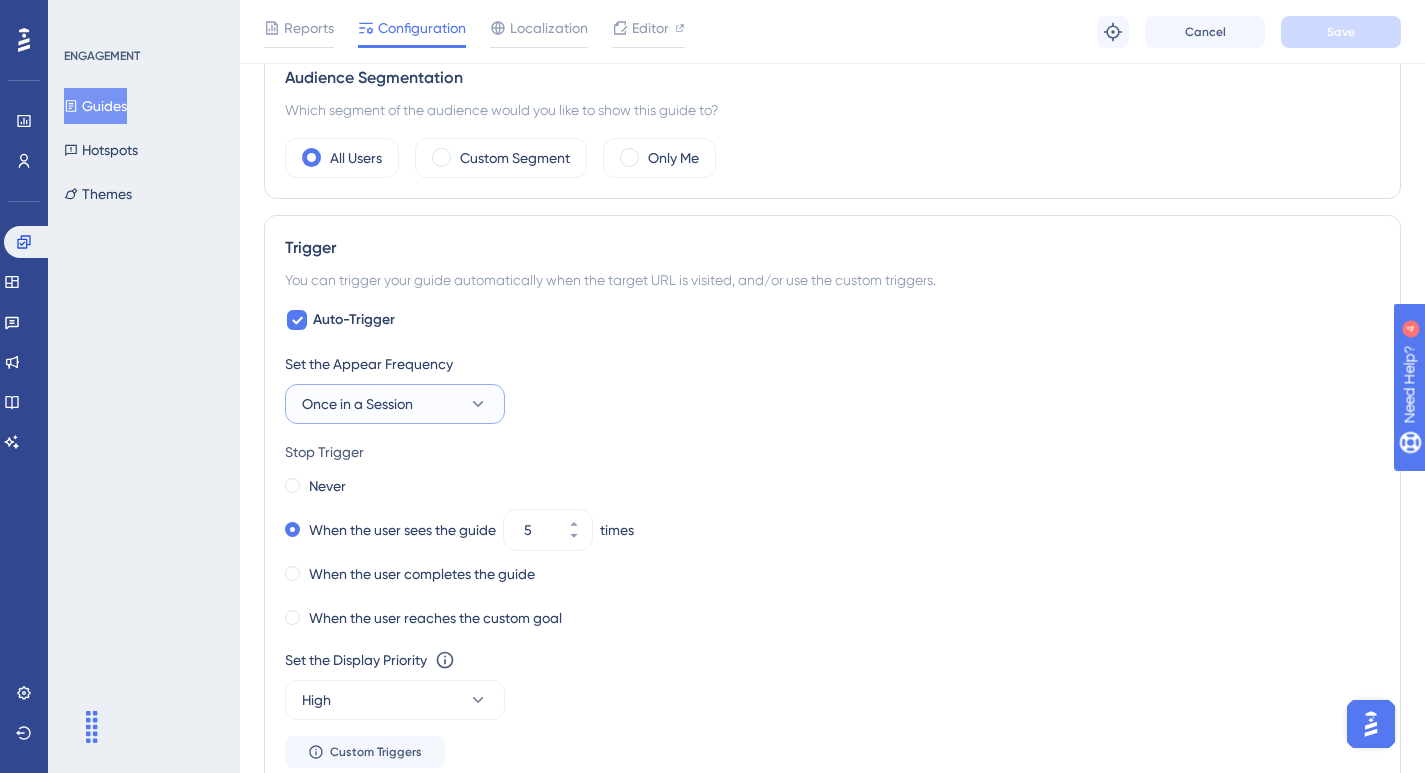 click 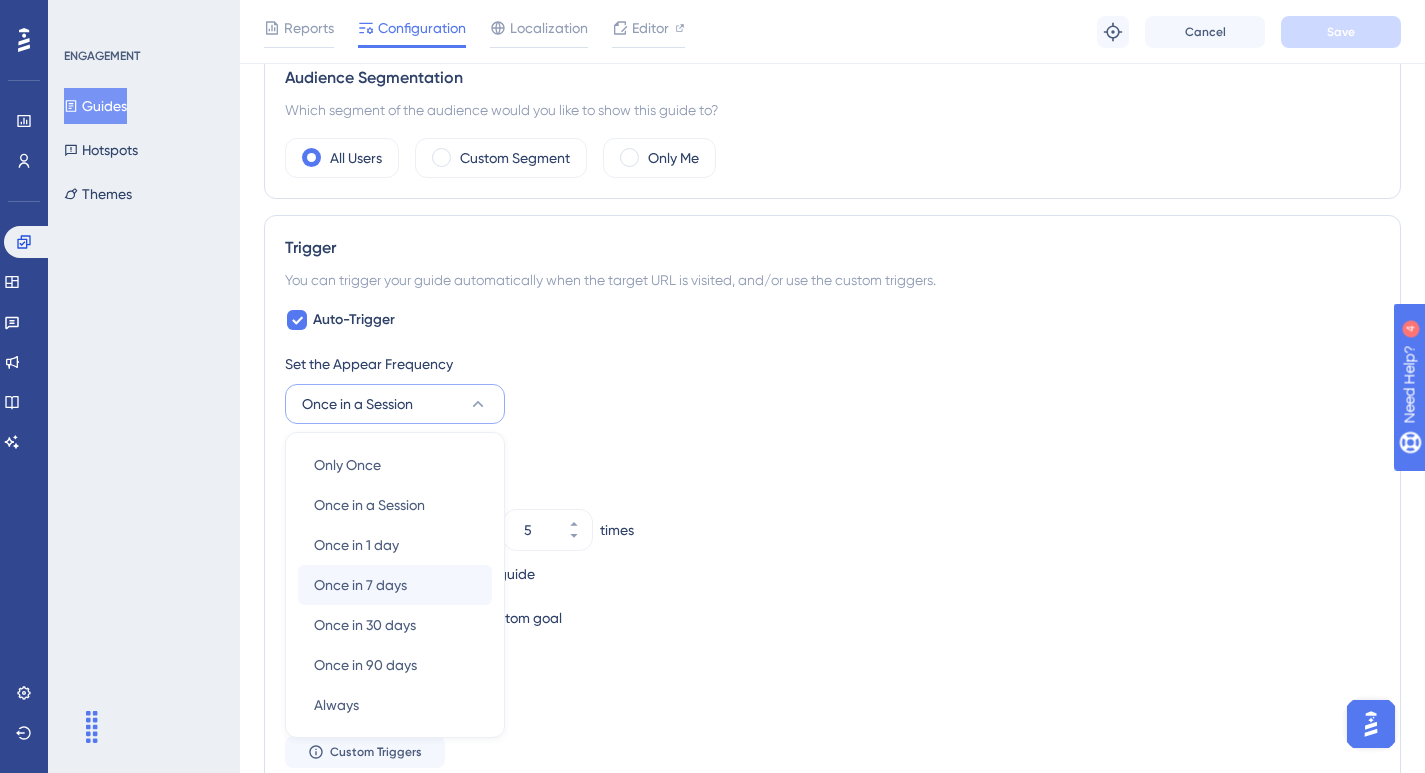 scroll, scrollTop: 929, scrollLeft: 0, axis: vertical 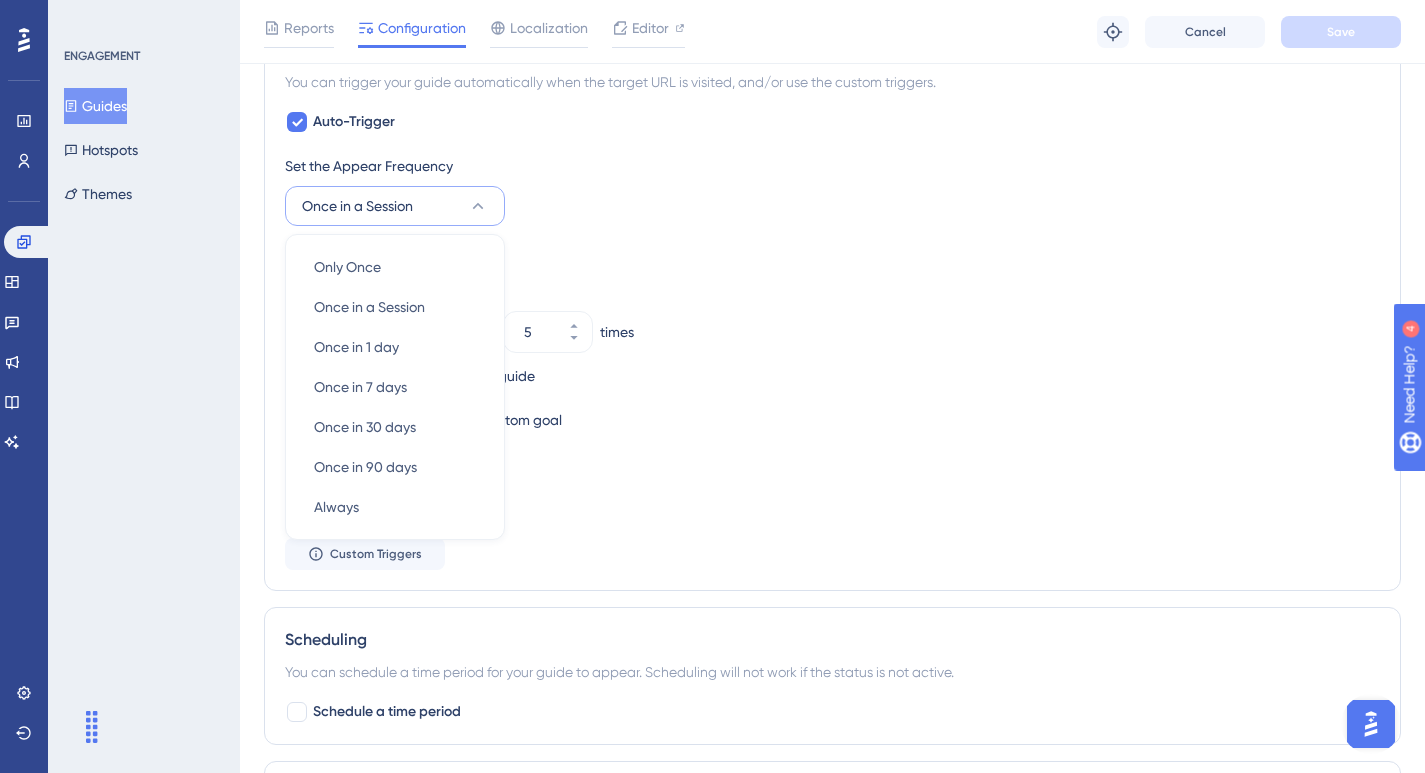 click on "Set the Appear Frequency Once in a Session Only Once Only Once Once in a Session Once in a Session Once in 1 day Once in 1 day Once in 7 days Once in 7 days Once in 30 days Once in 30 days Once in 90 days Once in 90 days Always Always" at bounding box center [832, 190] 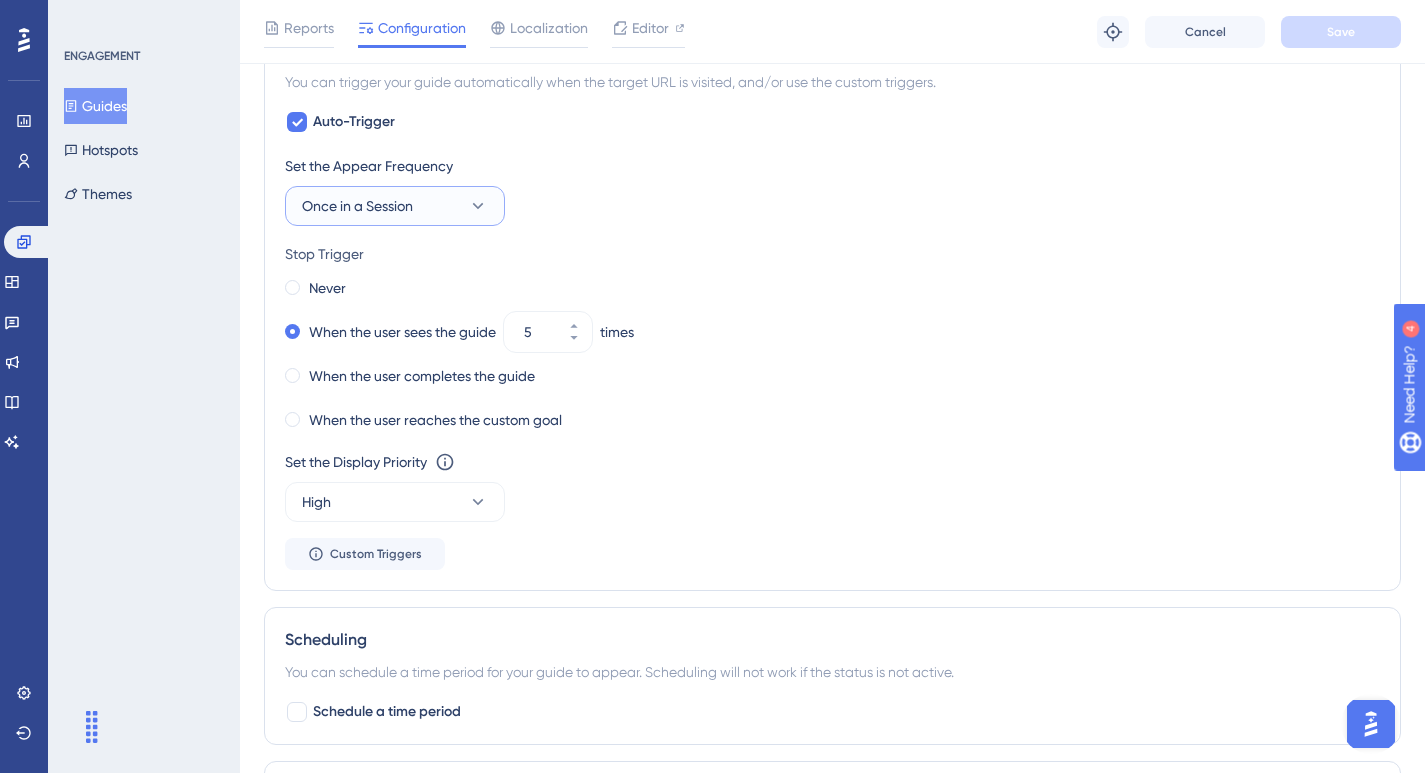click on "Once in a Session" at bounding box center [395, 206] 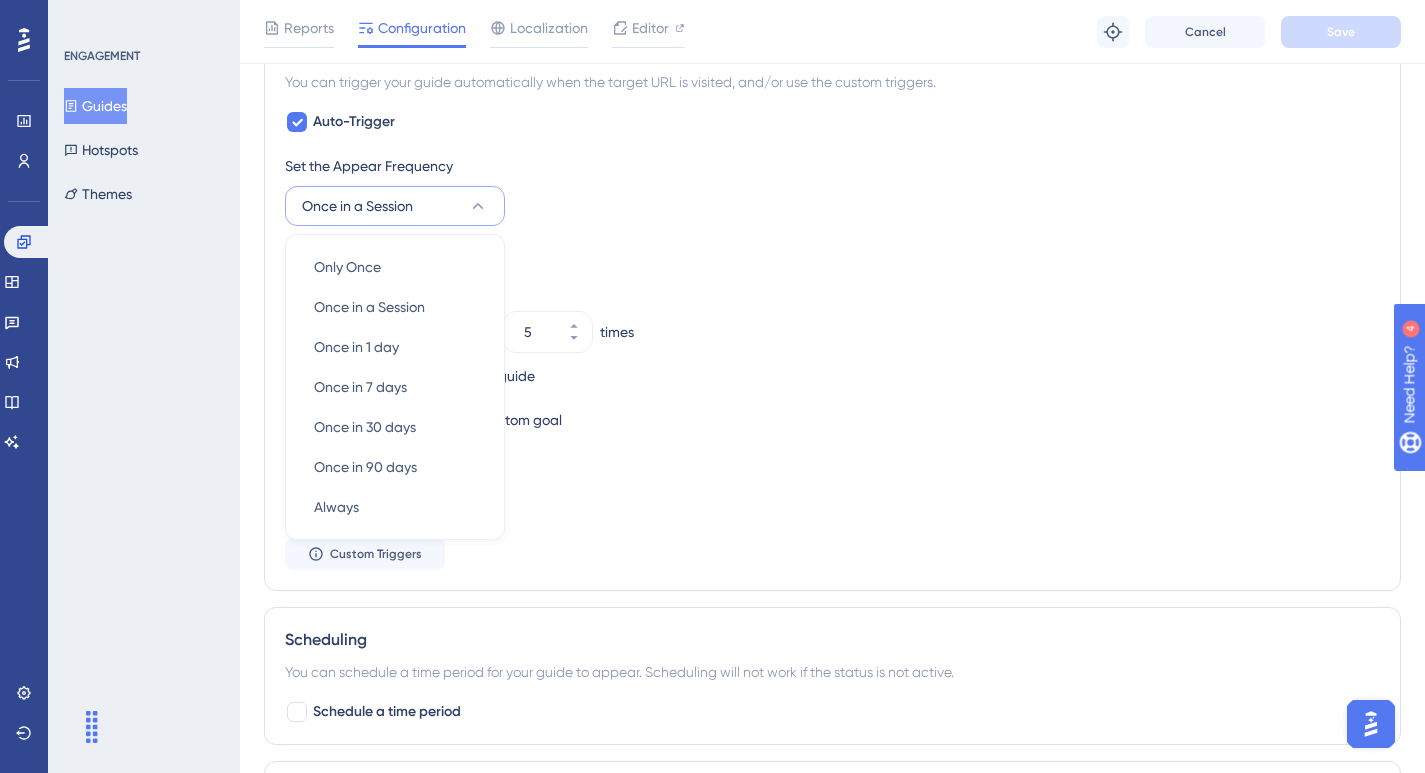 scroll, scrollTop: 927, scrollLeft: 0, axis: vertical 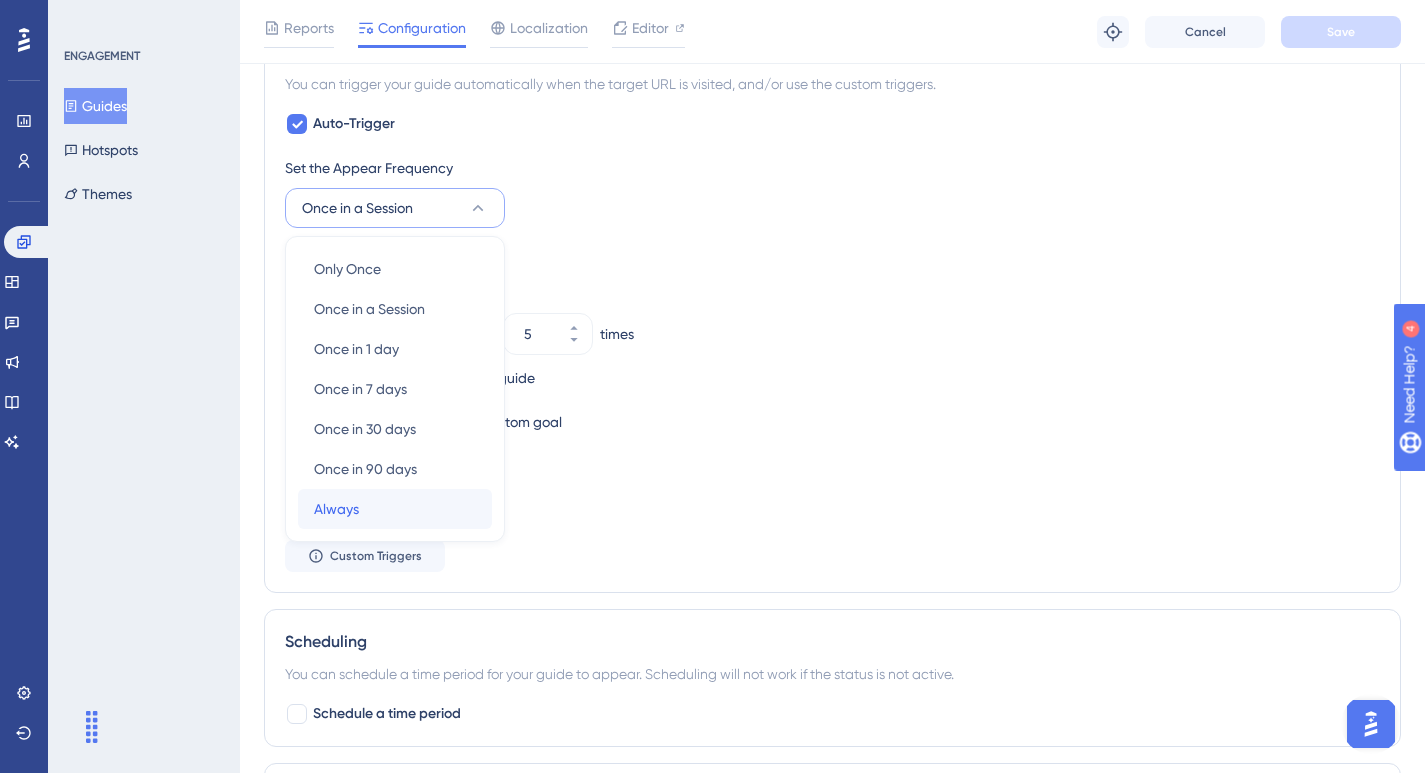 click on "Always Always" at bounding box center (395, 509) 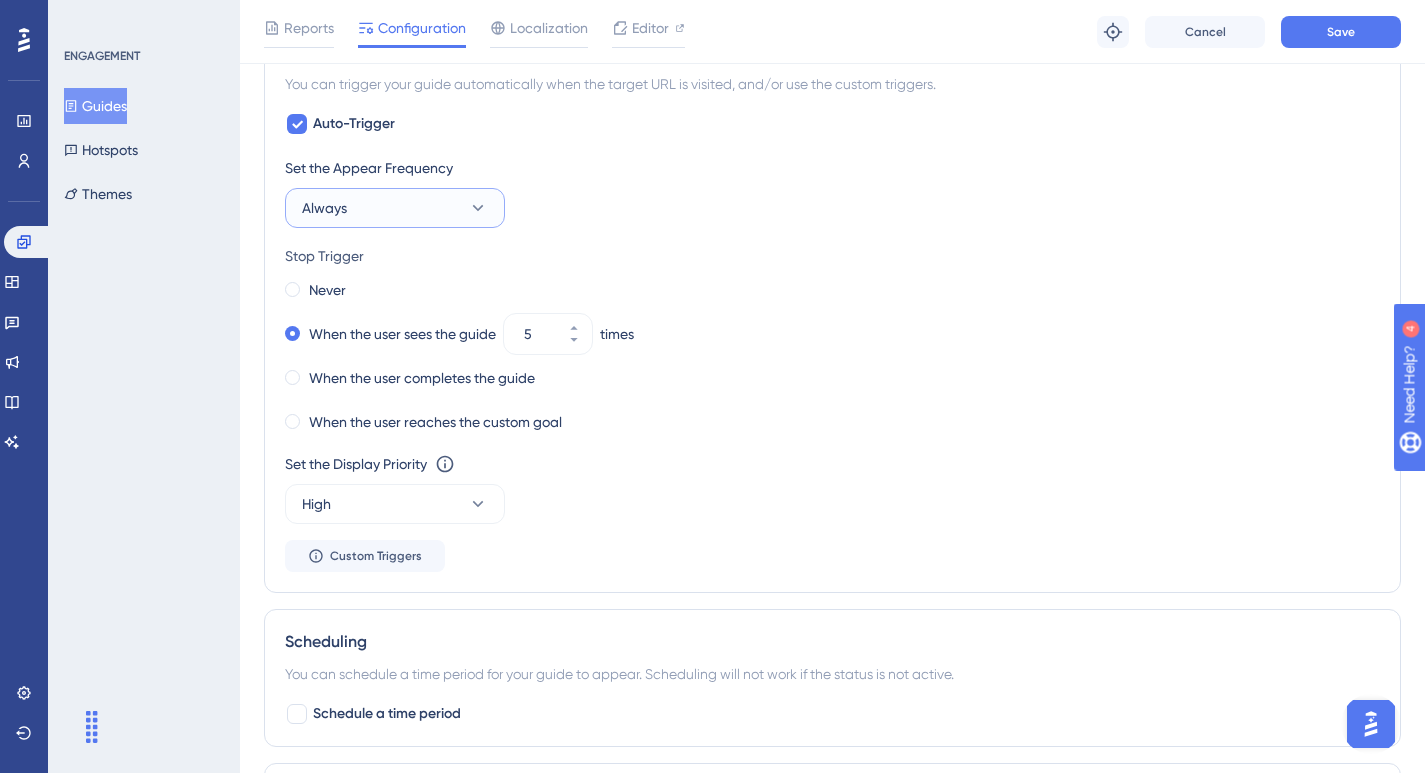 click on "Always" at bounding box center (395, 208) 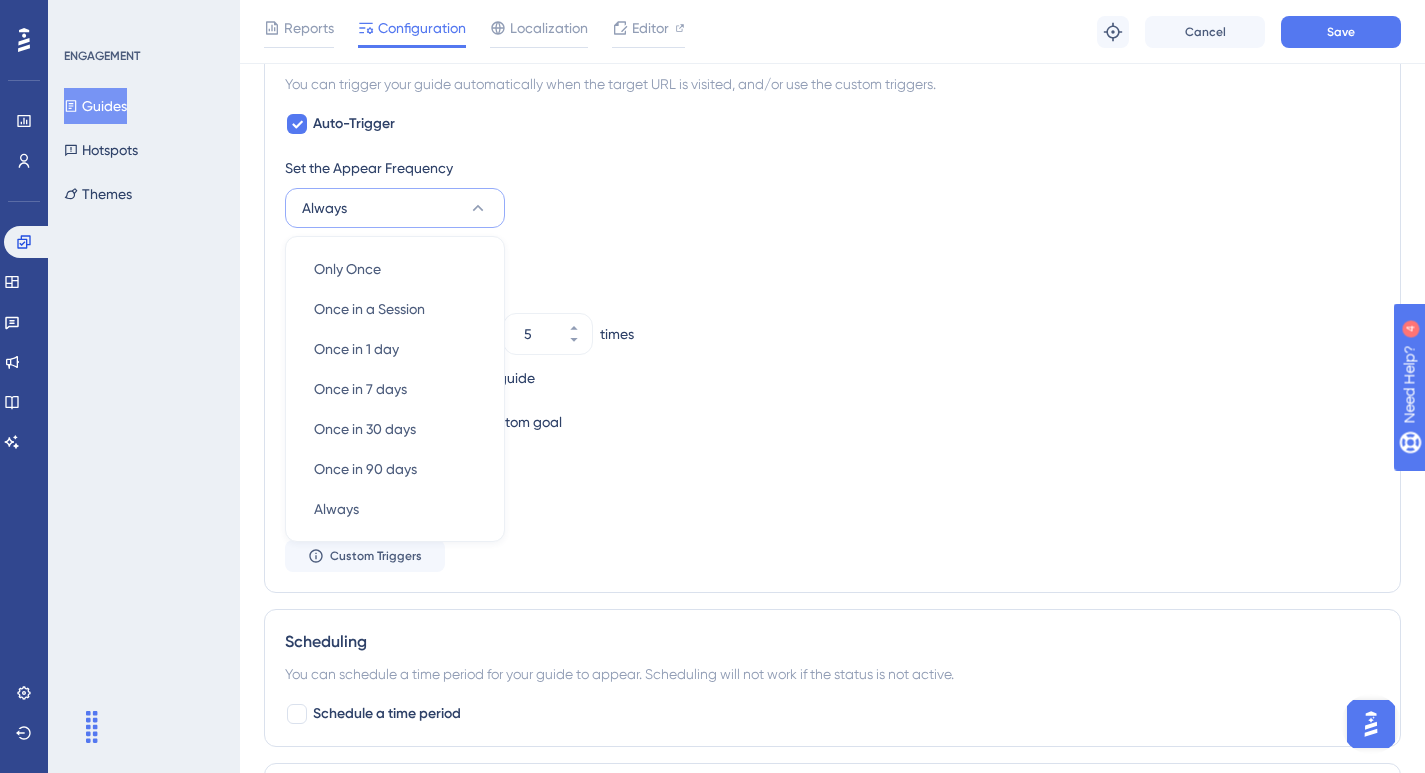 scroll, scrollTop: 929, scrollLeft: 0, axis: vertical 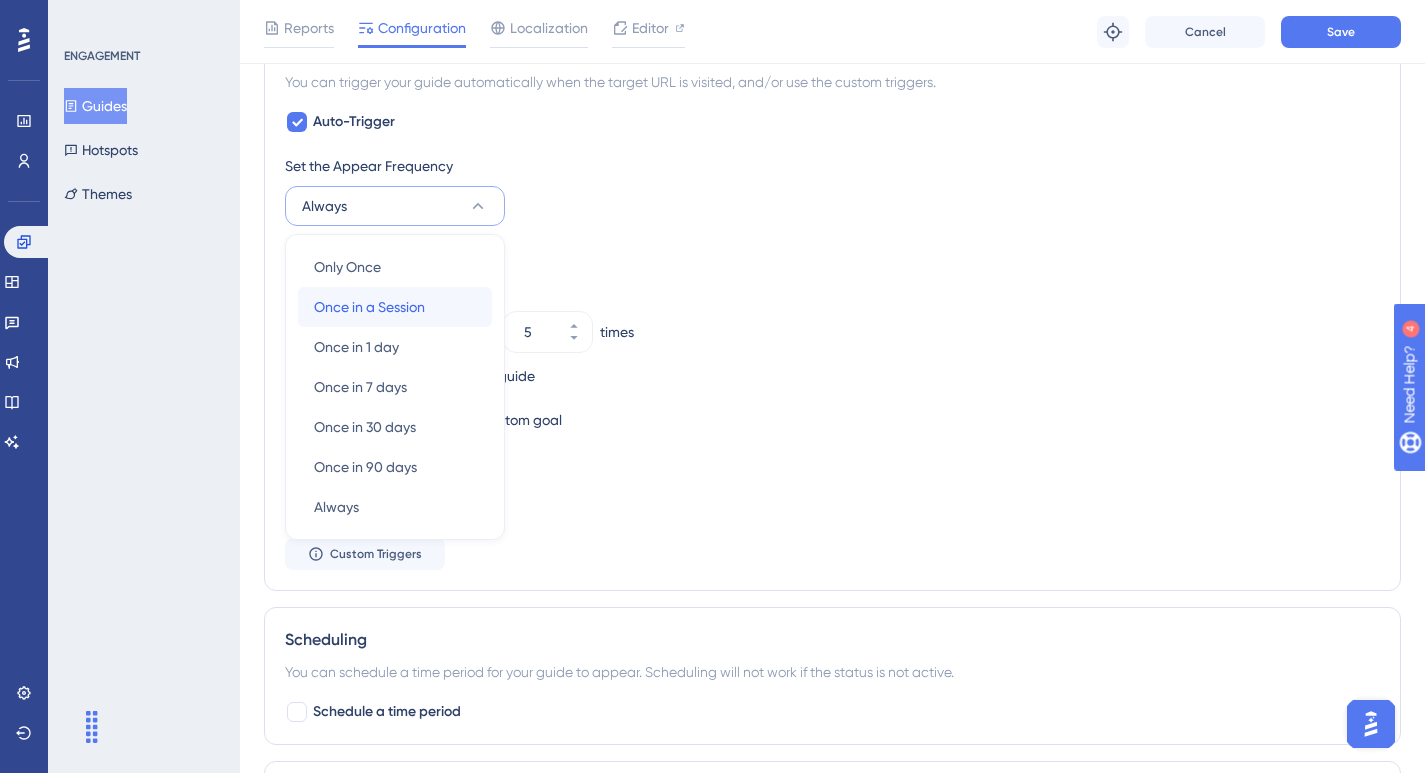 click on "Once in a Session" at bounding box center (369, 307) 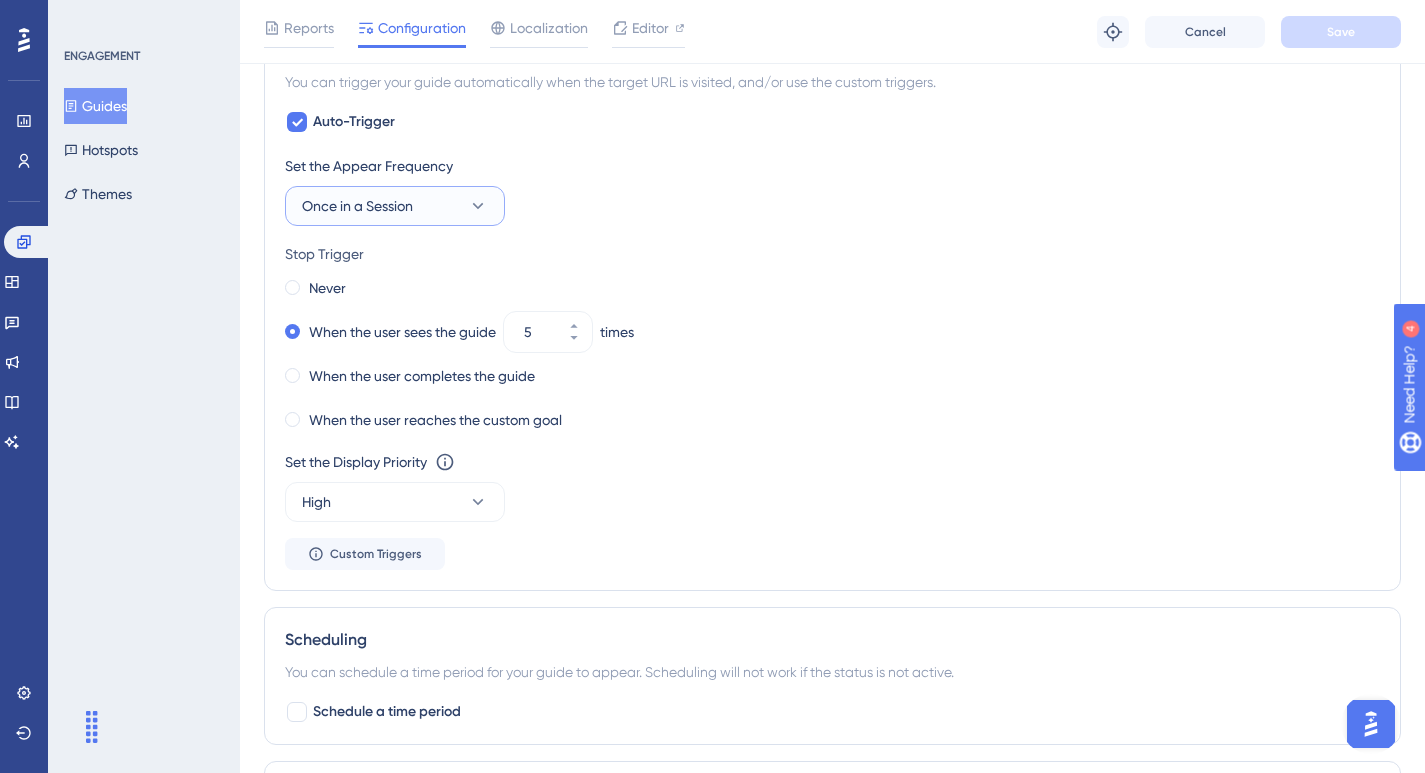 click on "Once in a Session" at bounding box center (395, 206) 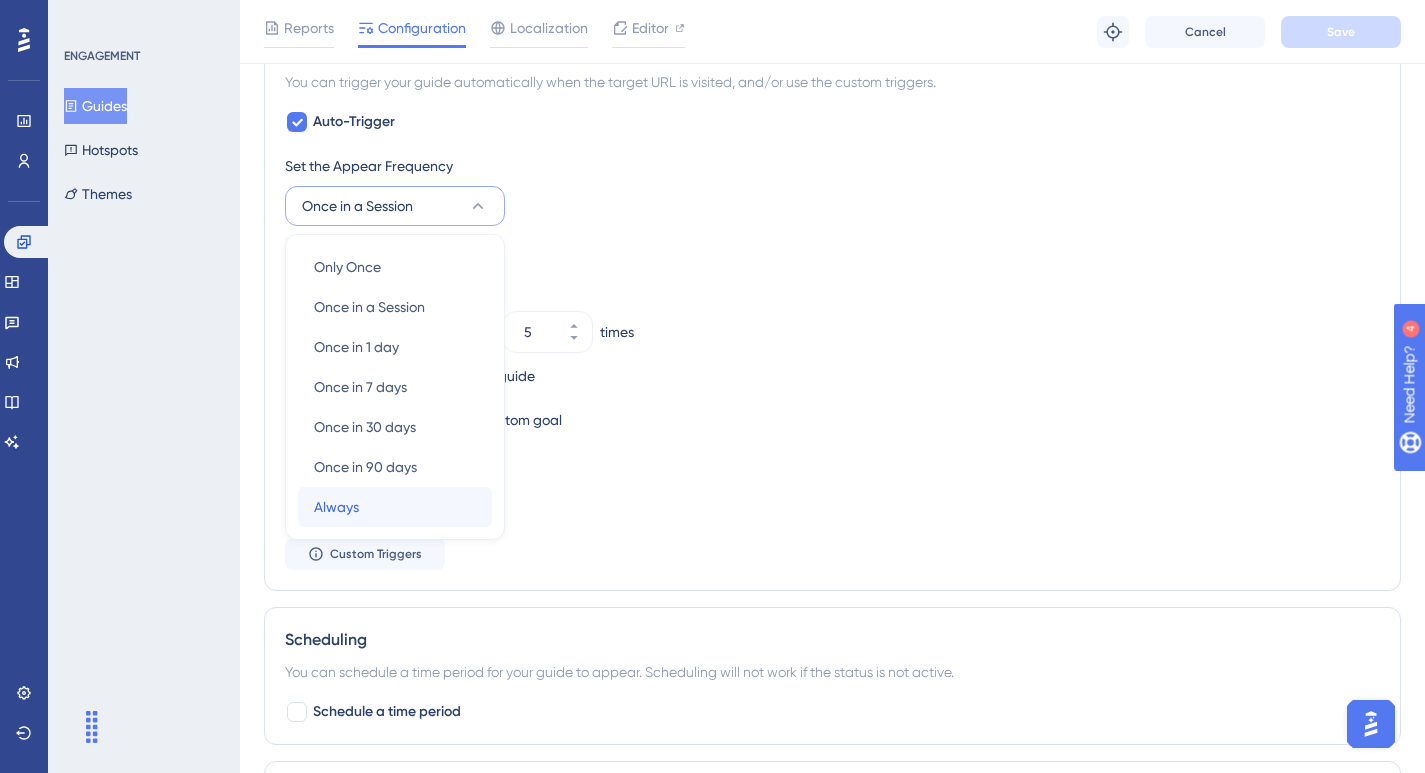 click on "Always Always" at bounding box center [395, 507] 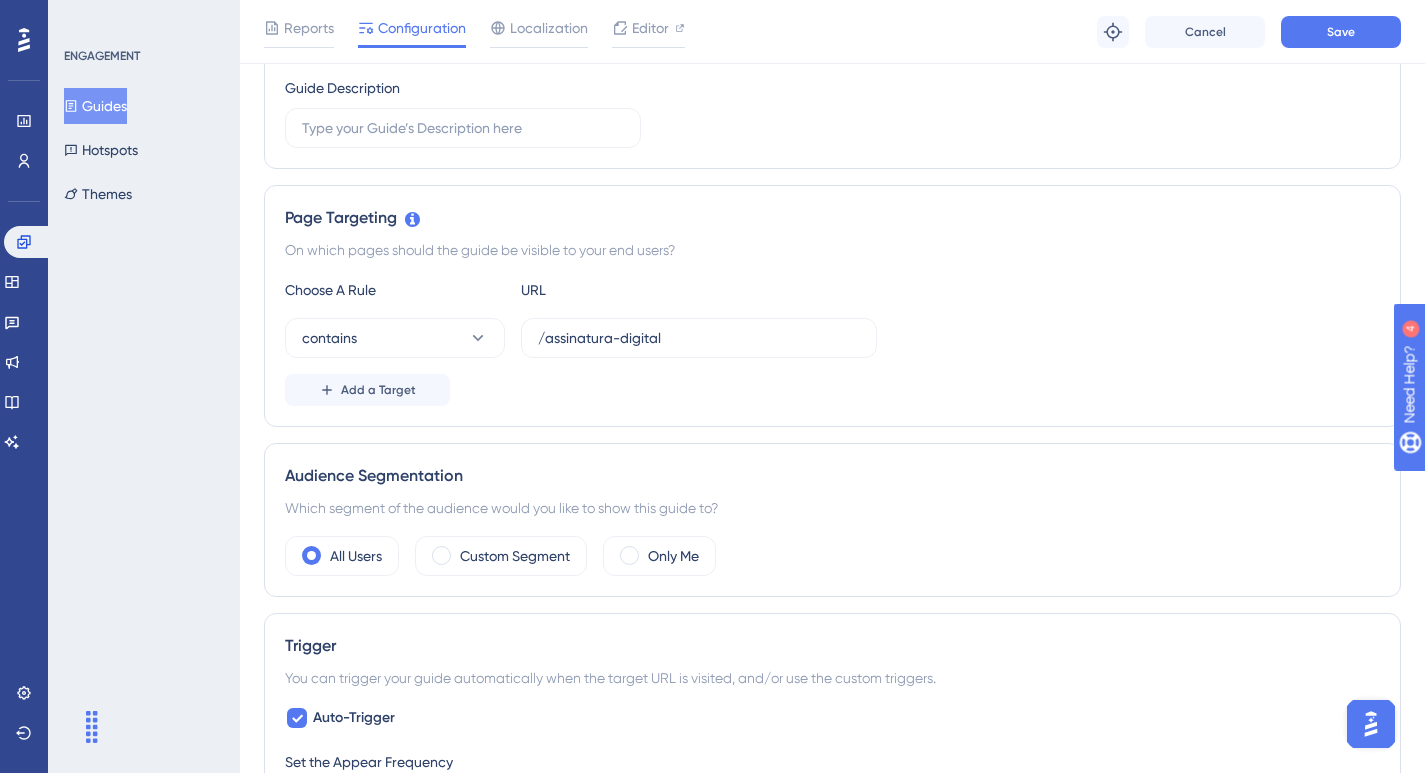 scroll, scrollTop: 0, scrollLeft: 0, axis: both 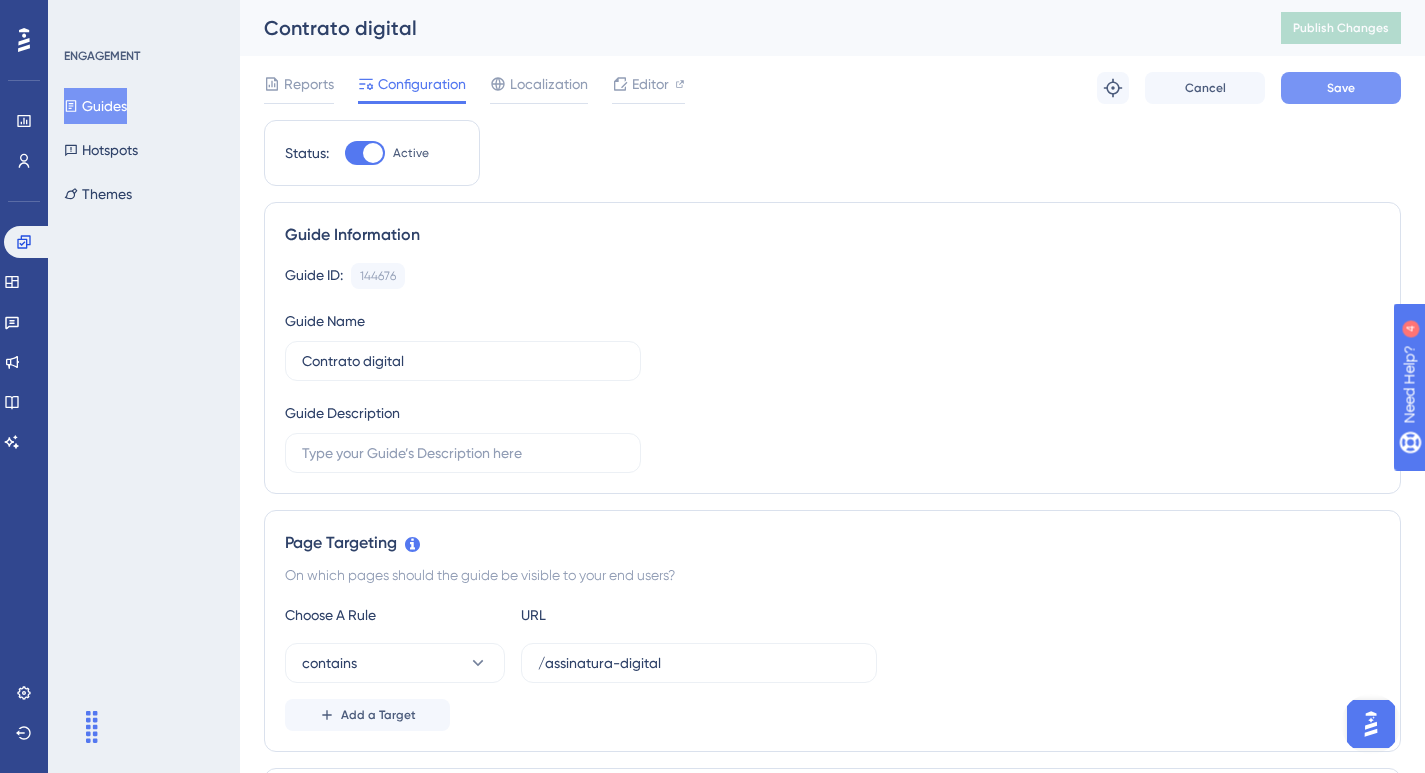 click on "Save" at bounding box center (1341, 88) 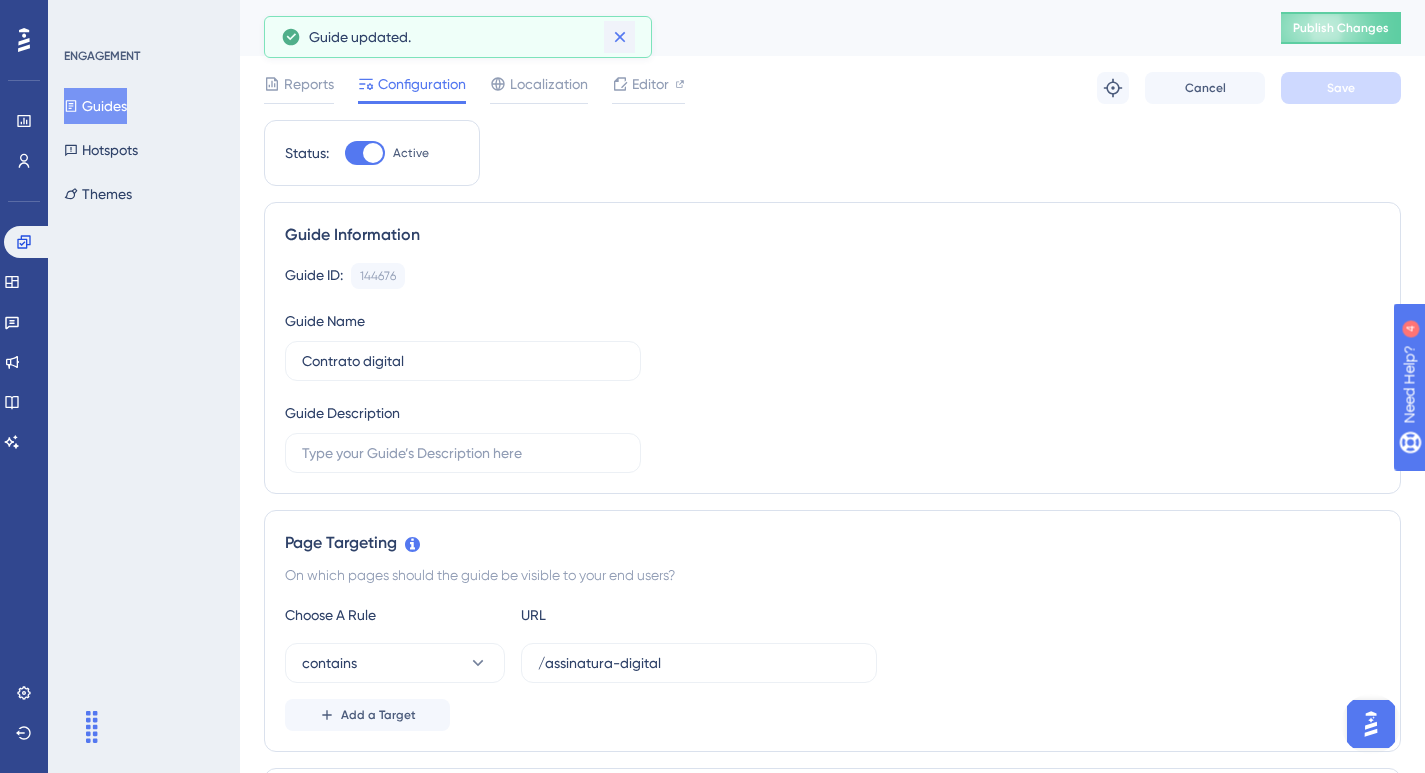 click 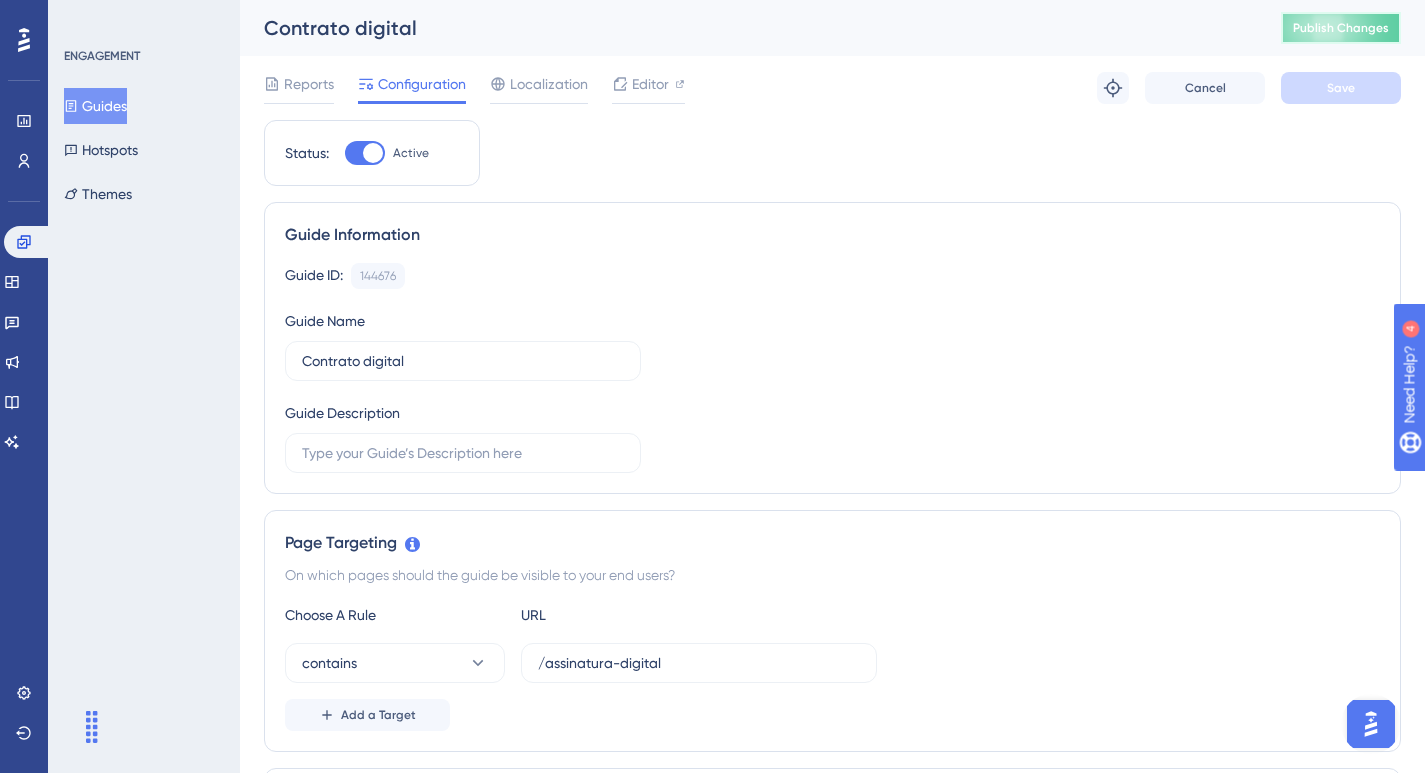 click on "Publish Changes" at bounding box center (1341, 28) 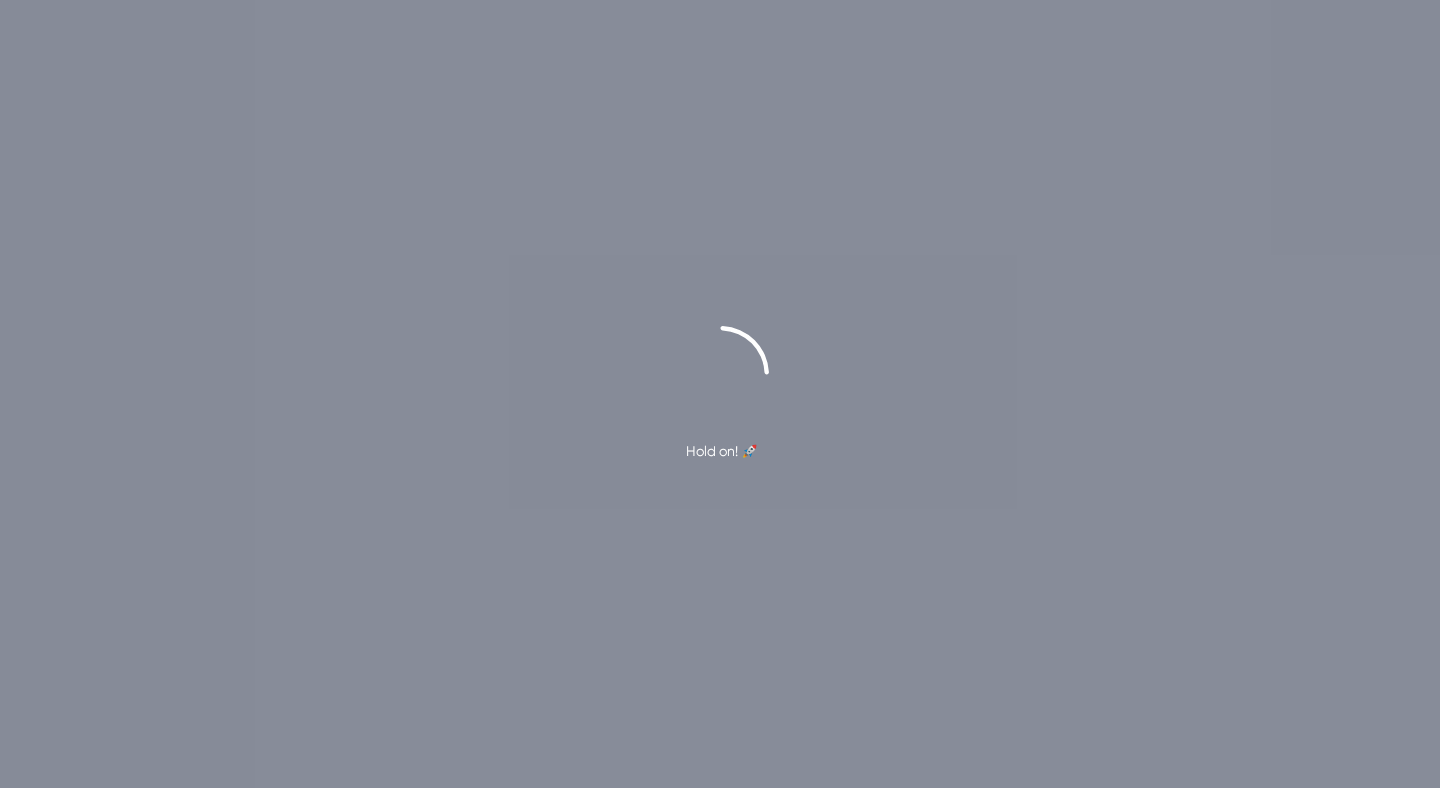 scroll, scrollTop: 0, scrollLeft: 0, axis: both 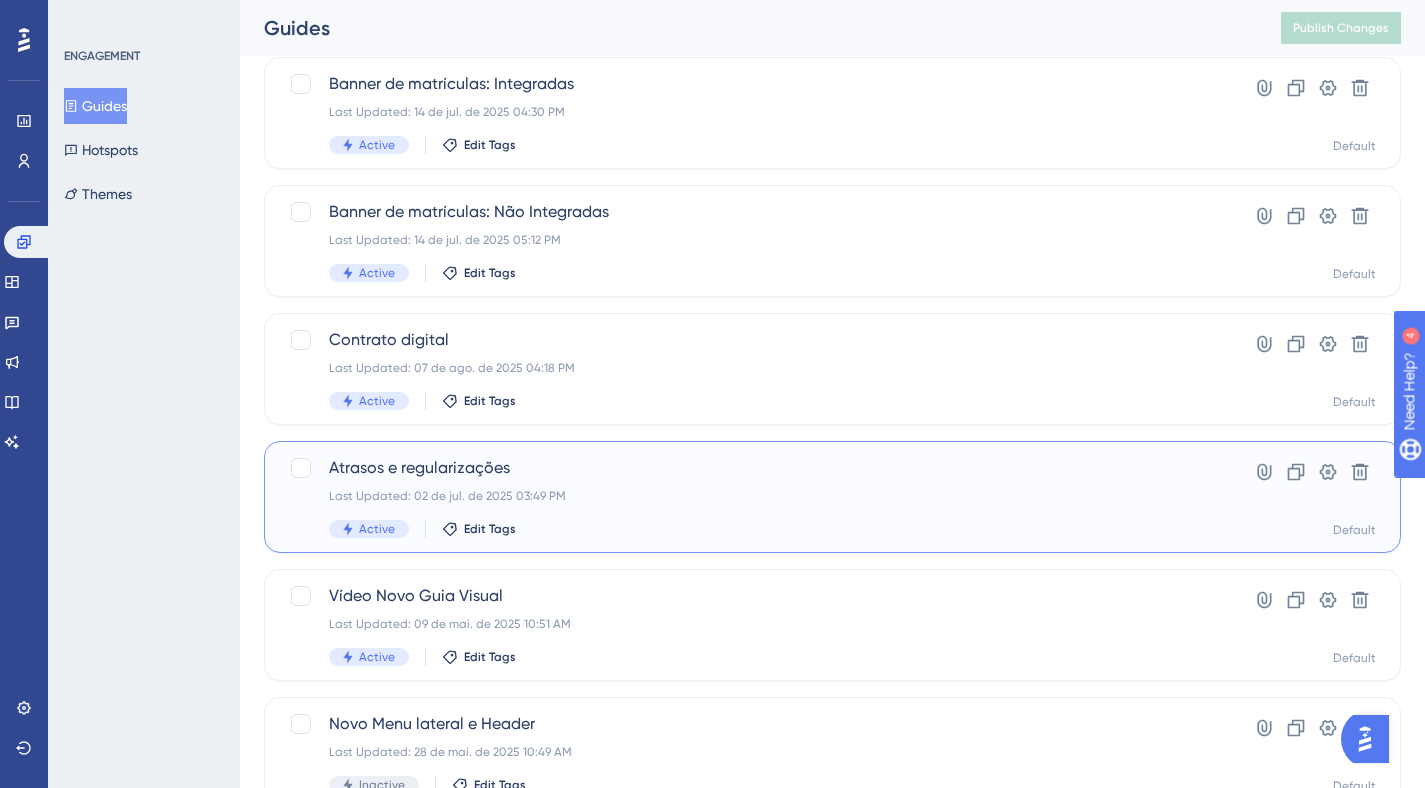 click on "Atrasos e regularizações" at bounding box center (752, 468) 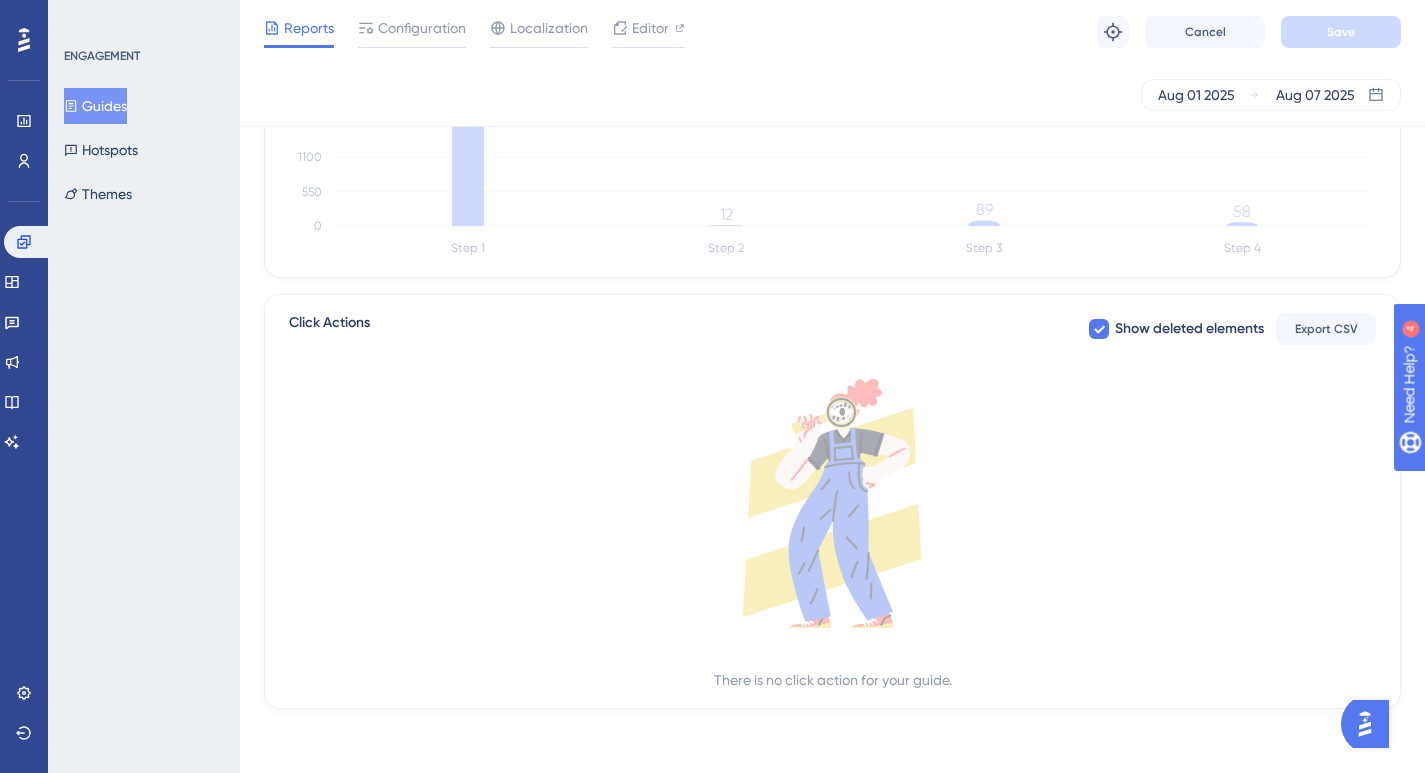 scroll, scrollTop: 0, scrollLeft: 0, axis: both 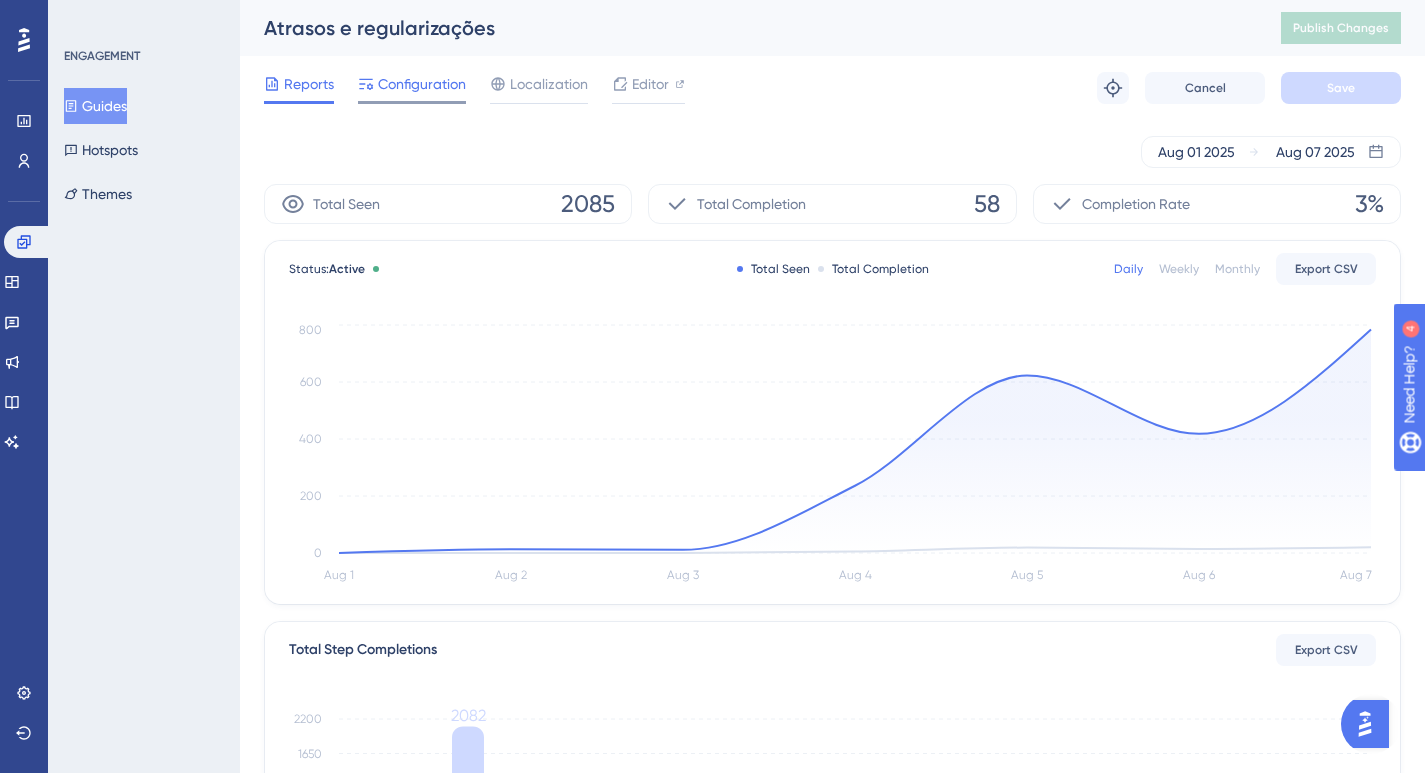 click on "Configuration" at bounding box center [422, 84] 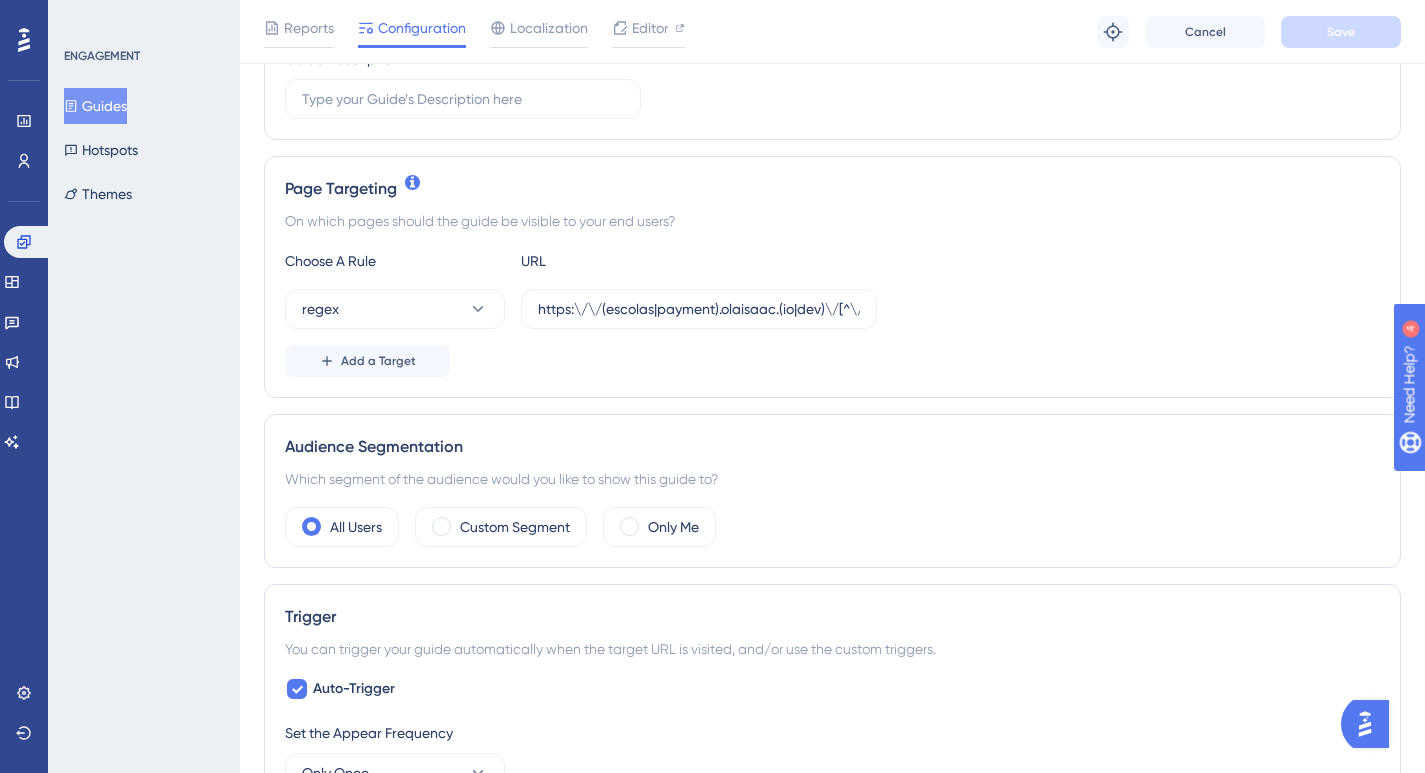 scroll, scrollTop: 363, scrollLeft: 0, axis: vertical 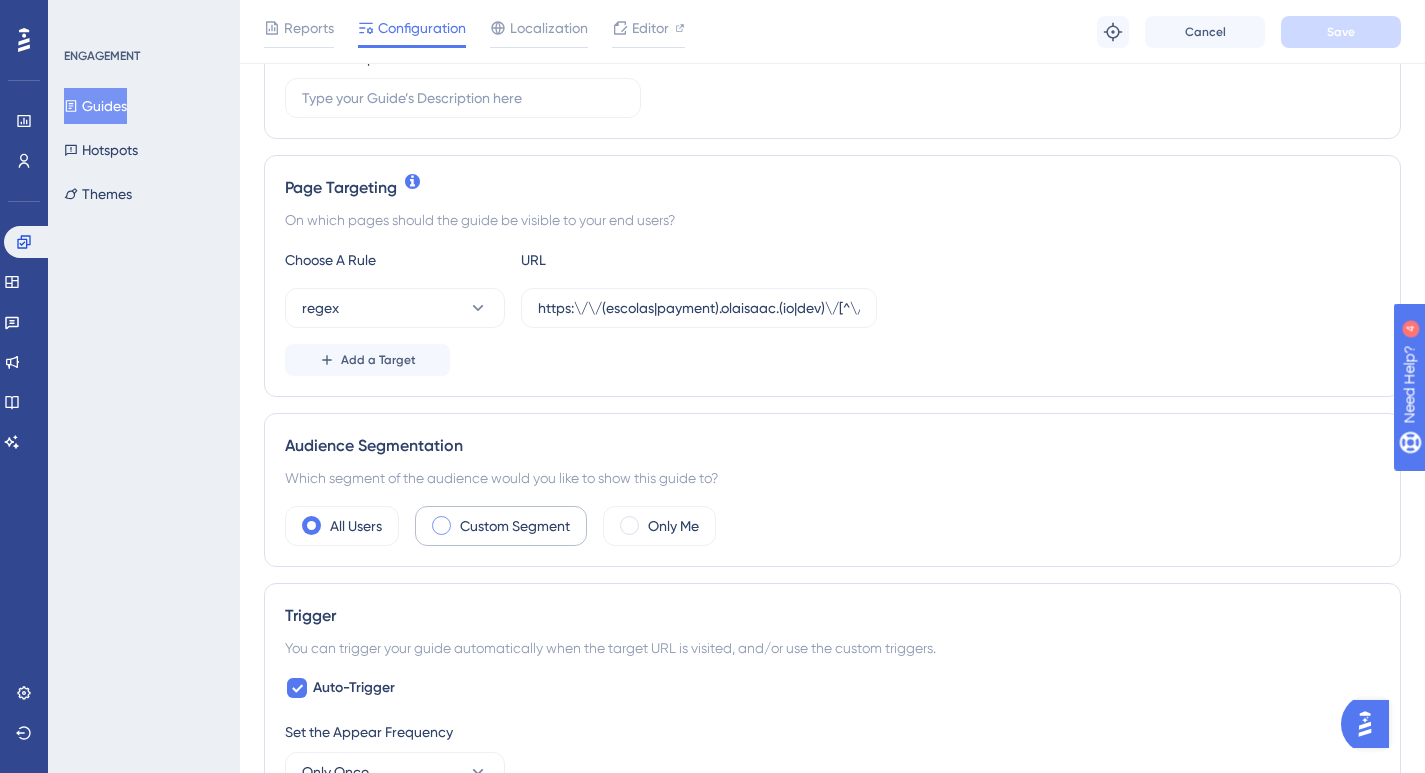 click on "Custom Segment" at bounding box center [515, 526] 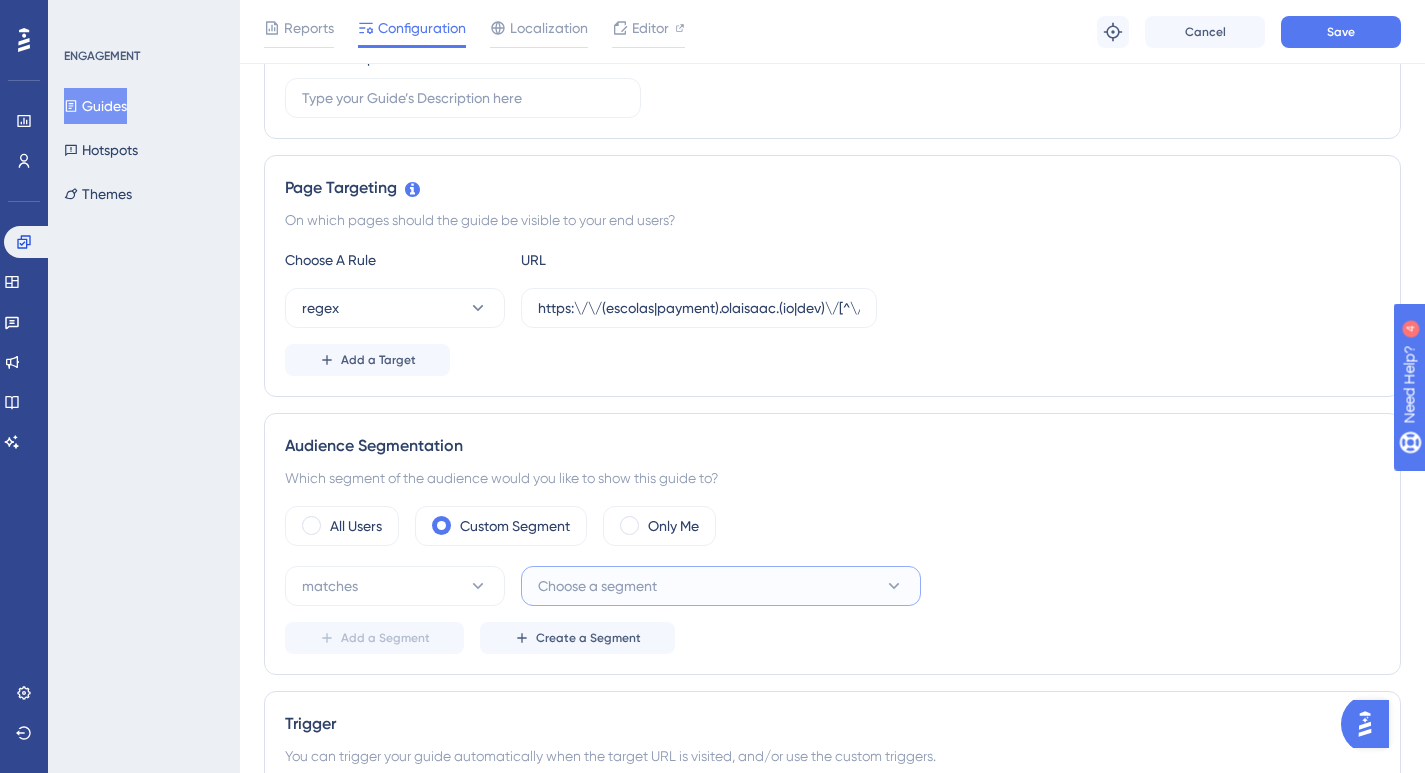 click on "Choose a segment" at bounding box center (597, 586) 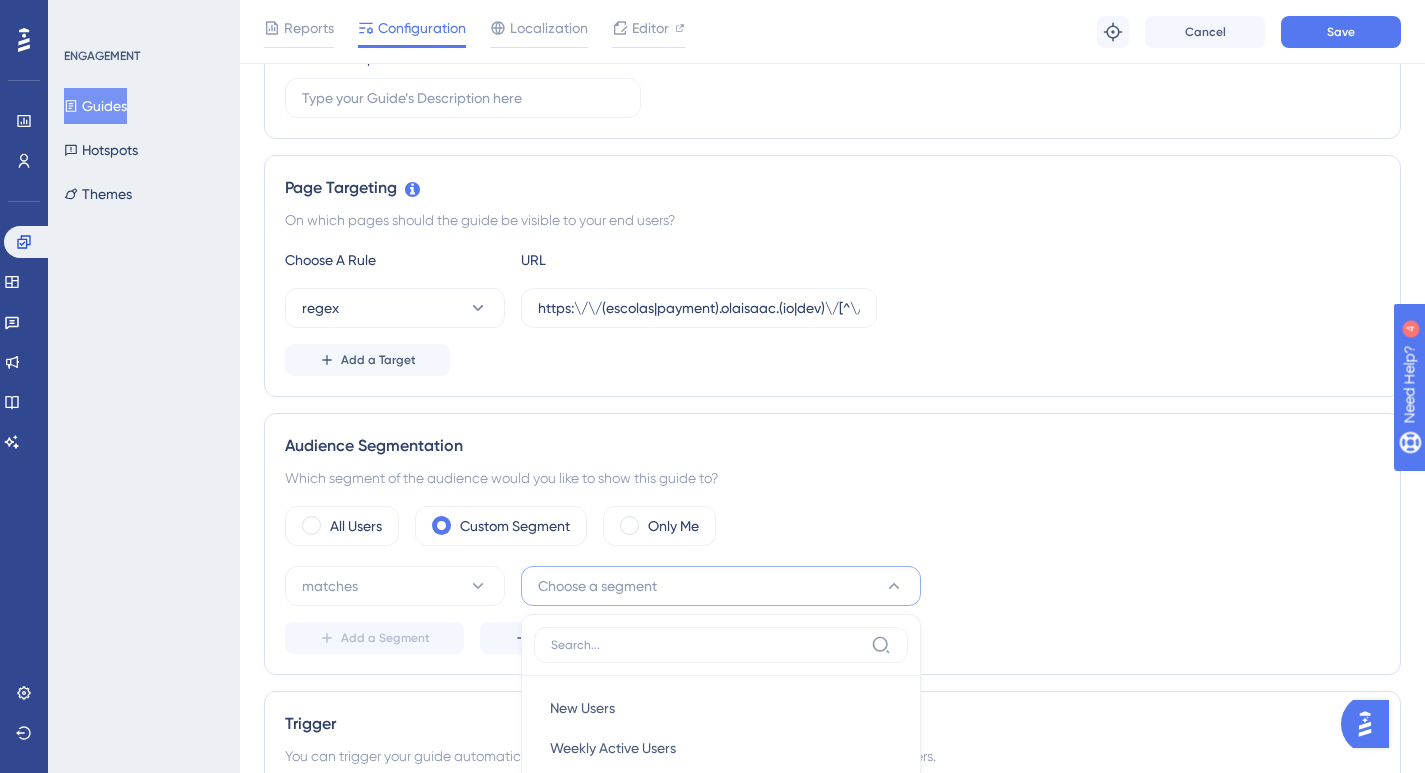 scroll, scrollTop: 776, scrollLeft: 0, axis: vertical 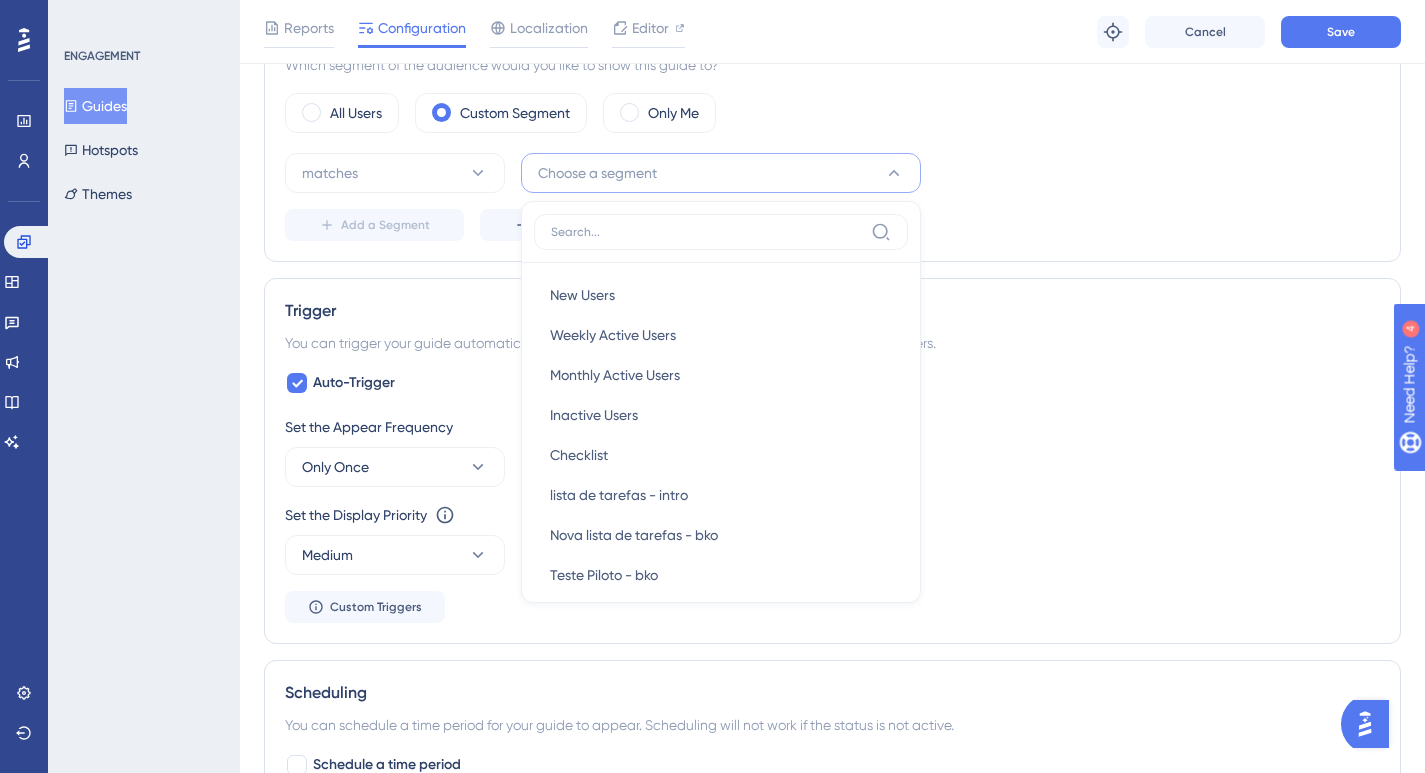 click on "matches Choose a segment New Users New Users Weekly Active Users Weekly Active Users Monthly Active Users Monthly Active Users Inactive Users Inactive Users Checklist Checklist lista de tarefas - intro lista de tarefas - intro Nova lista de tarefas - bko Nova lista de tarefas - bko Teste Piloto - bko Teste Piloto - bko Teste Backoffice Teste Backoffice Piloto UG - assync Piloto UG - assync Piloto nov/24 Piloto nov/24 Piloto gamification out/24 Piloto gamification out/24 Acompanhamento Piloto Acompanhamento Piloto Piloto Gamification Piloto Gamification Oferta Pró Ativa - Crédito Oferta Pró Ativa - Crédito Colégio e Curso Albert Einstein - PB Colégio e Curso Albert Einstein - PB Casa Escola Cora Coralina Casa Escola Cora Coralina Sistema Máximo de Ensino Sistema Máximo de Ensino Colégio Superação Colégio Superação Colégio Excelso Colégio Excelso Universitário Mauá Universitário Mauá Rede de Ensino Integração - PA Rede de Ensino Integração - PA Colégio Clarear Colégio Clarear Veruska" at bounding box center (832, 197) 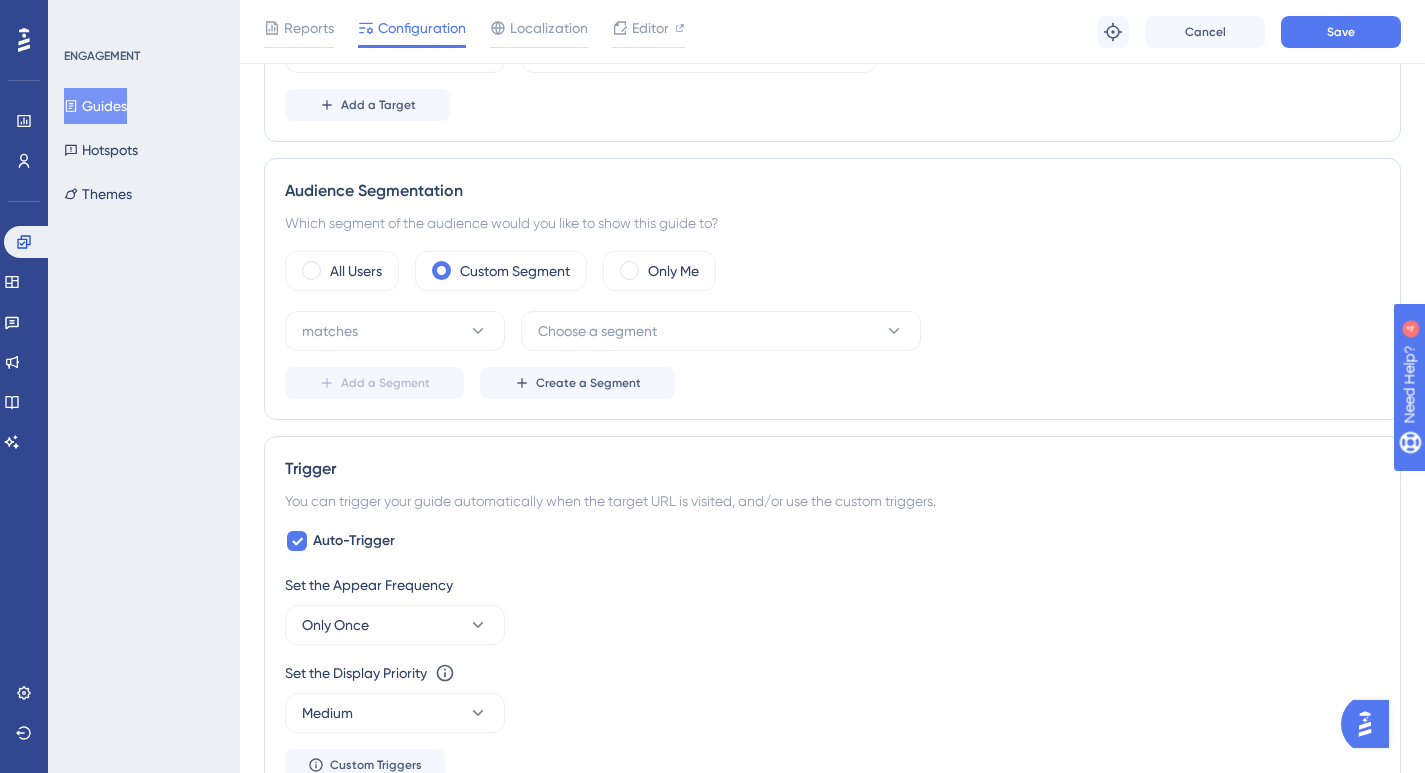 scroll, scrollTop: 502, scrollLeft: 0, axis: vertical 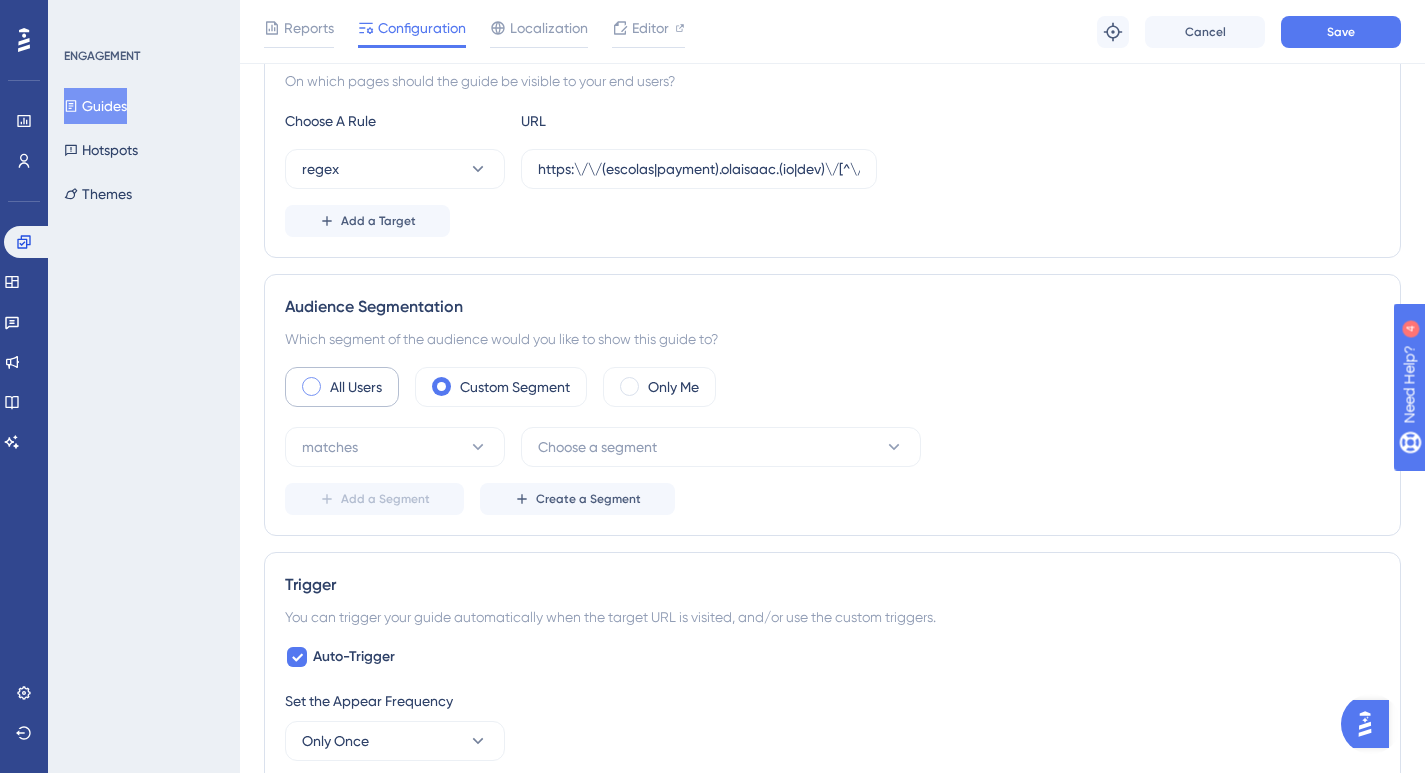 click on "All Users" at bounding box center [356, 387] 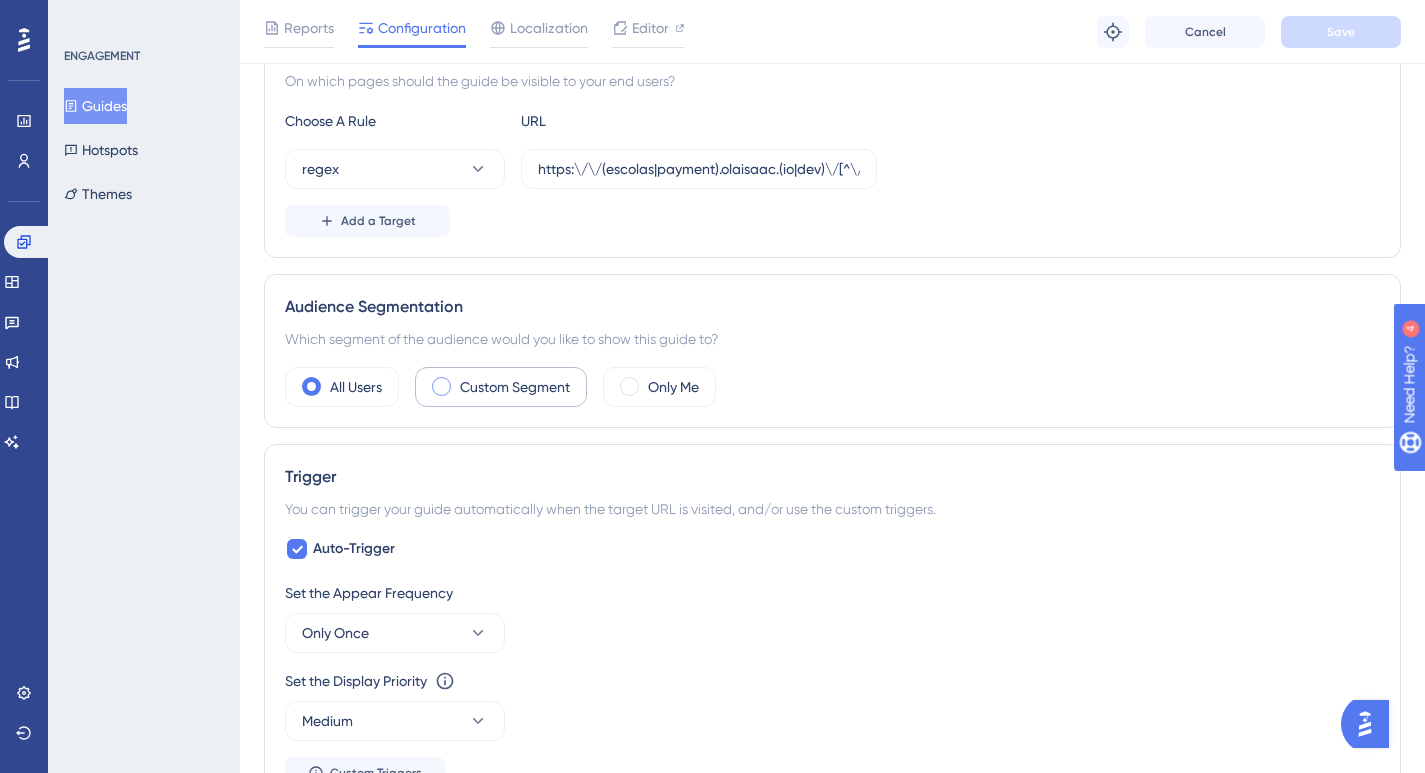 click on "Custom Segment" at bounding box center [515, 387] 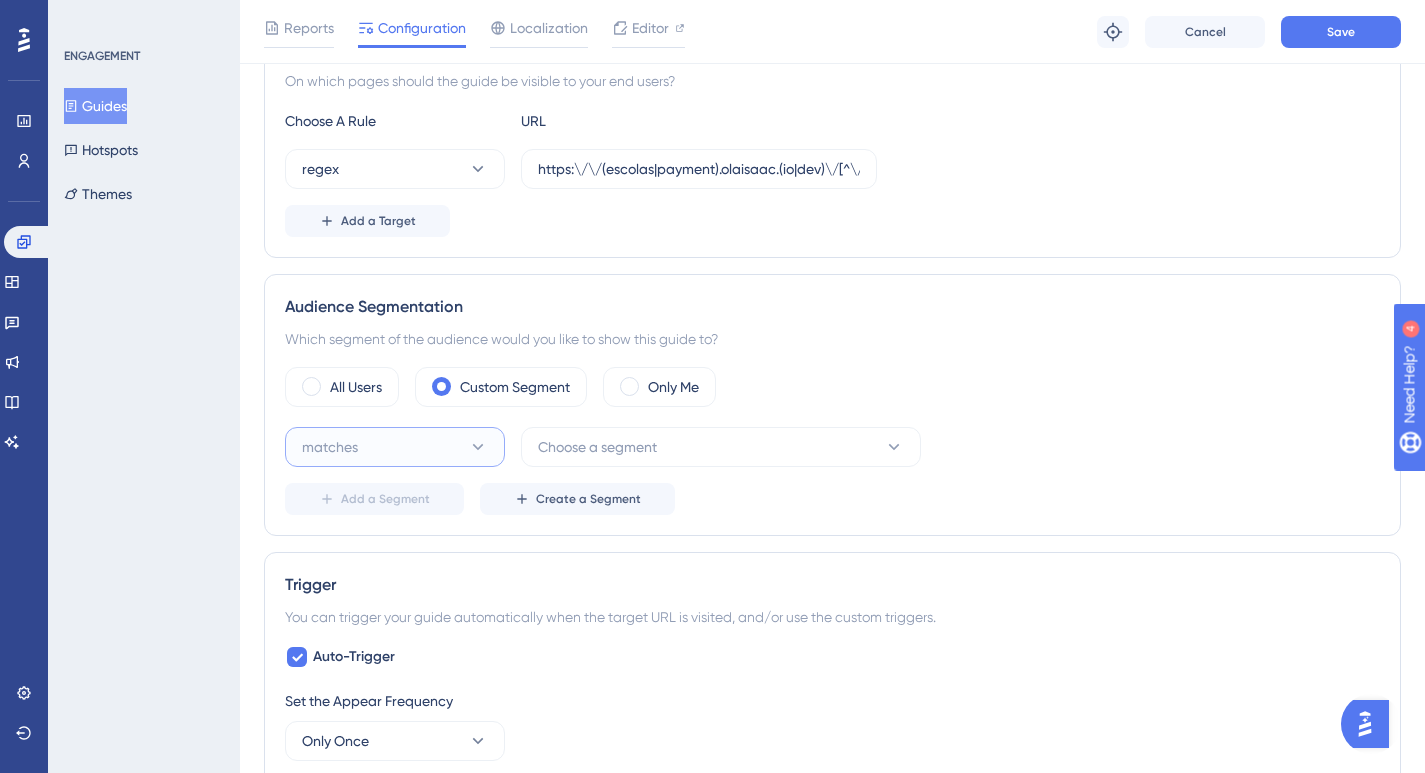 click on "matches" at bounding box center [395, 447] 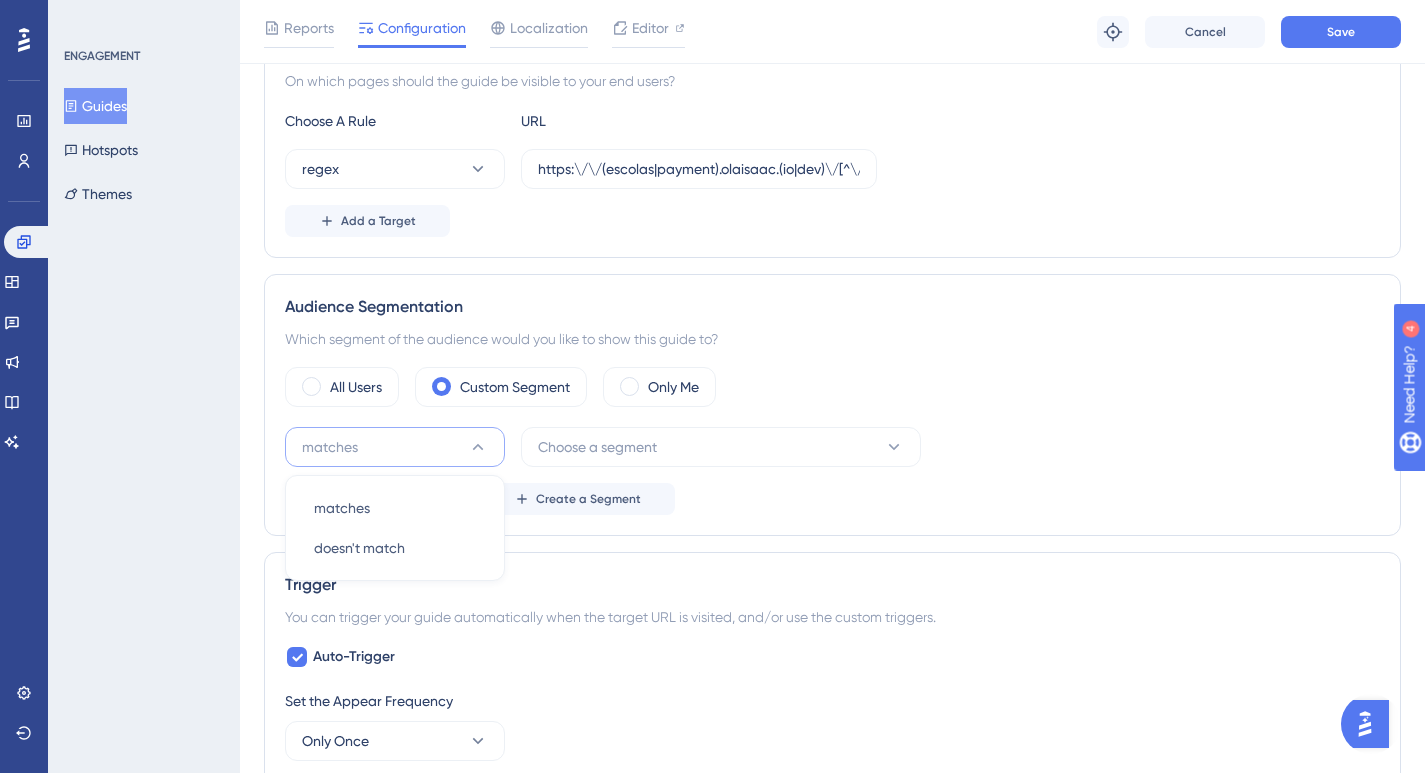 click on "matches" at bounding box center (395, 447) 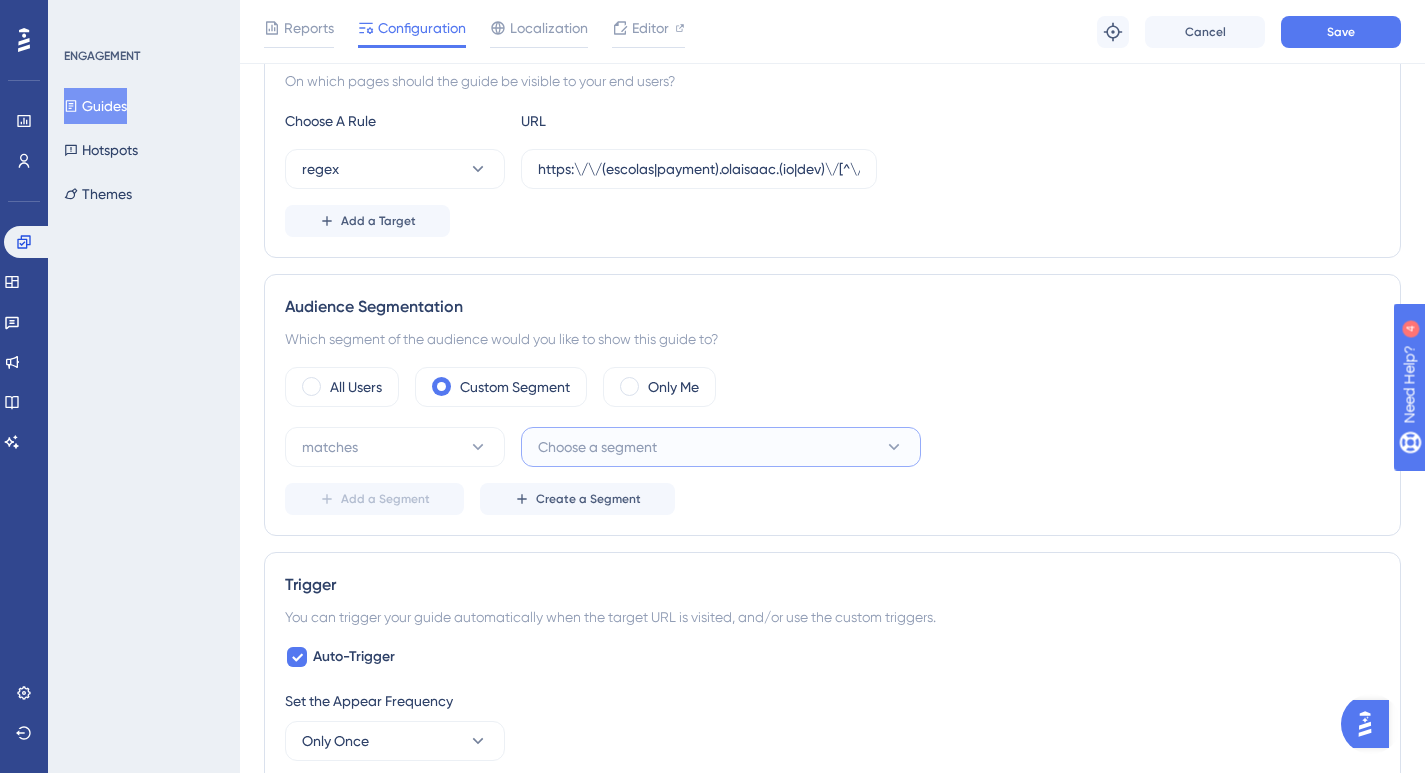 click on "Choose a segment" at bounding box center [721, 447] 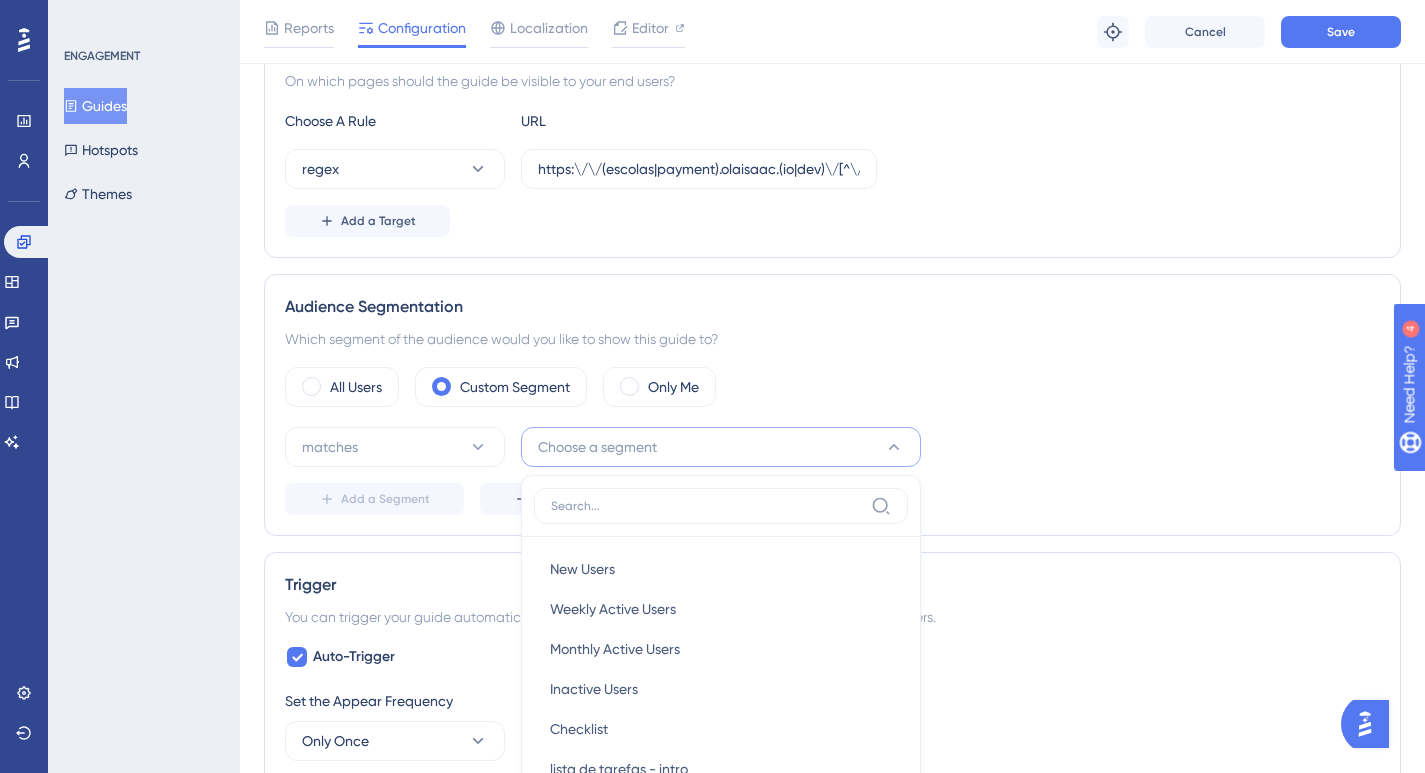 scroll, scrollTop: 788, scrollLeft: 0, axis: vertical 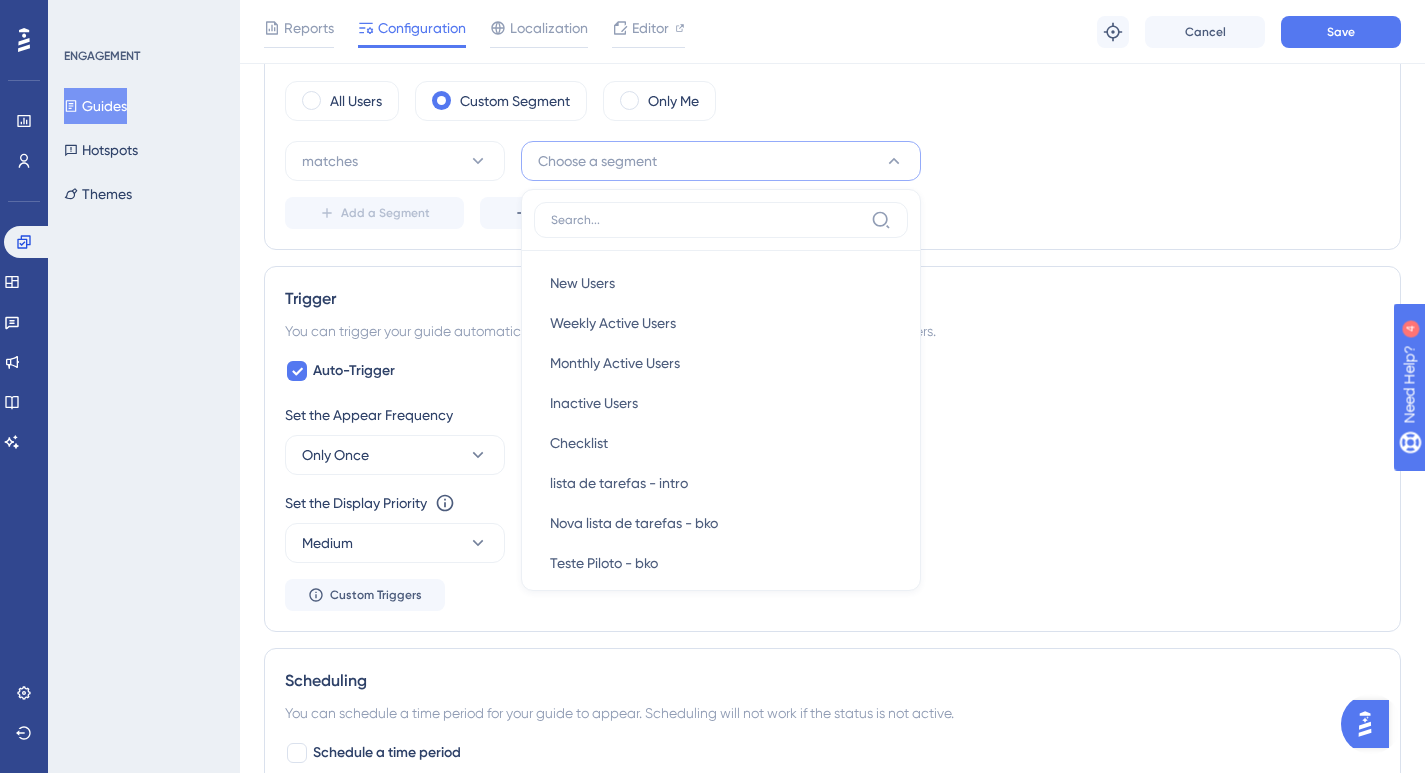 click on "All Users Custom Segment Only Me matches Choose a segment New Users New Users Weekly Active Users Weekly Active Users Monthly Active Users Monthly Active Users Inactive Users Inactive Users Checklist Checklist lista de tarefas - intro lista de tarefas - intro Nova lista de tarefas - bko Nova lista de tarefas - bko Teste Piloto - bko Teste Piloto - bko Teste Backoffice Teste Backoffice Piloto UG - assync Piloto UG - assync Piloto nov/24 Piloto nov/24 Piloto gamification out/24 Piloto gamification out/24 Acompanhamento Piloto Acompanhamento Piloto Piloto Gamification Piloto Gamification Oferta Pró Ativa - Crédito Oferta Pró Ativa - Crédito Colégio e Curso Albert Einstein - PB Colégio e Curso Albert Einstein - PB Casa Escola Cora Coralina Casa Escola Cora Coralina Sistema Máximo de Ensino Sistema Máximo de Ensino Colégio Superação Colégio Superação Colégio Excelso Colégio Excelso Universitário Mauá Universitário Mauá Rede de Ensino Integração - PA Rede de Ensino Integração - PA Veruska" at bounding box center [832, 155] 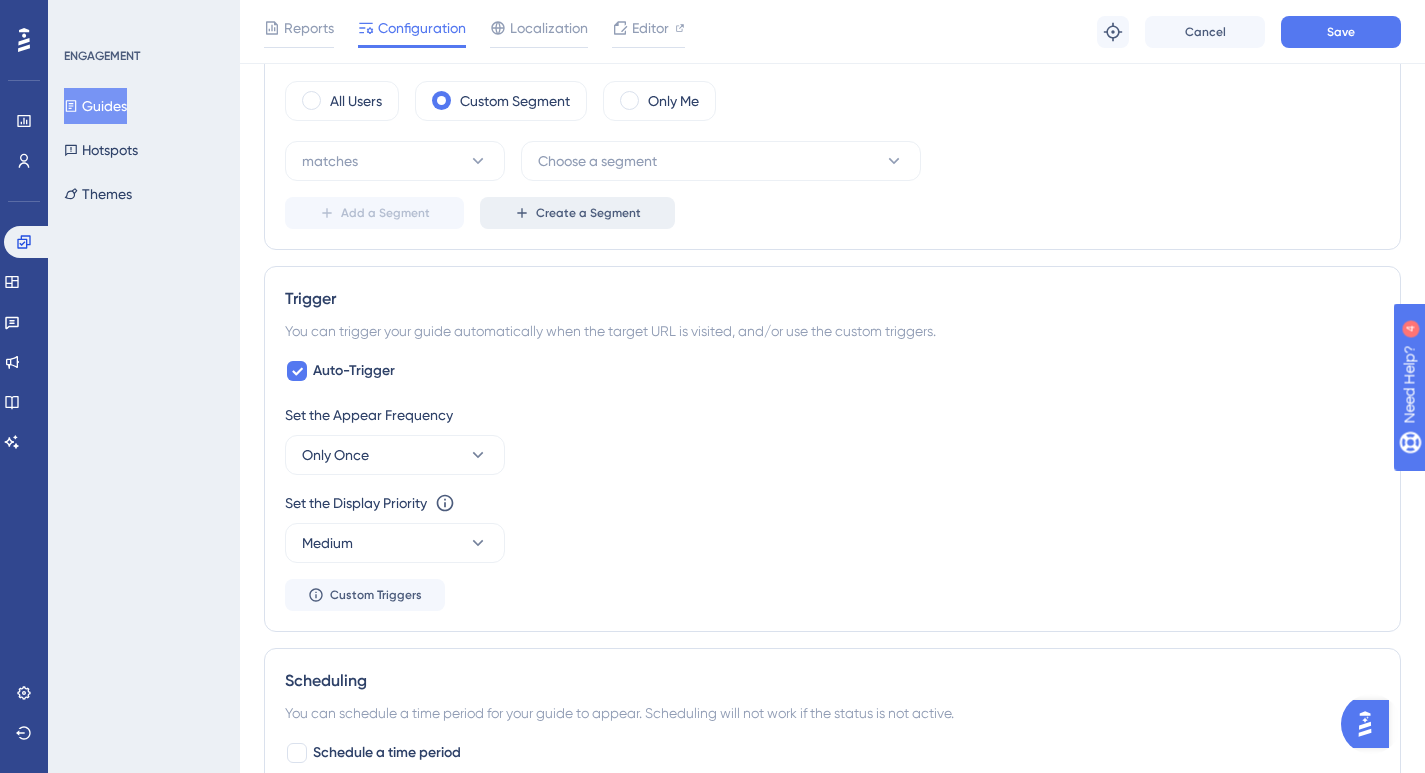 click on "Create a Segment" at bounding box center (577, 213) 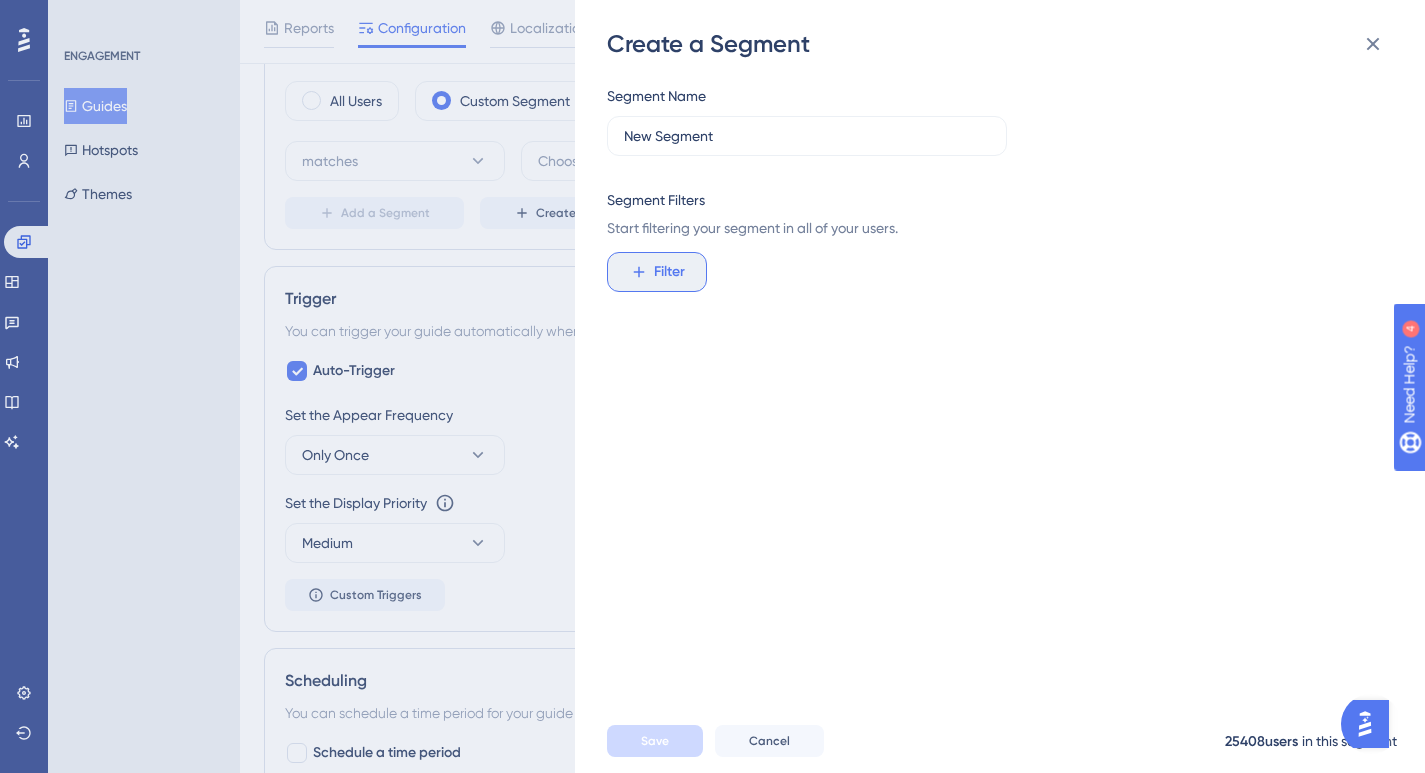 click on "Filter" at bounding box center (669, 272) 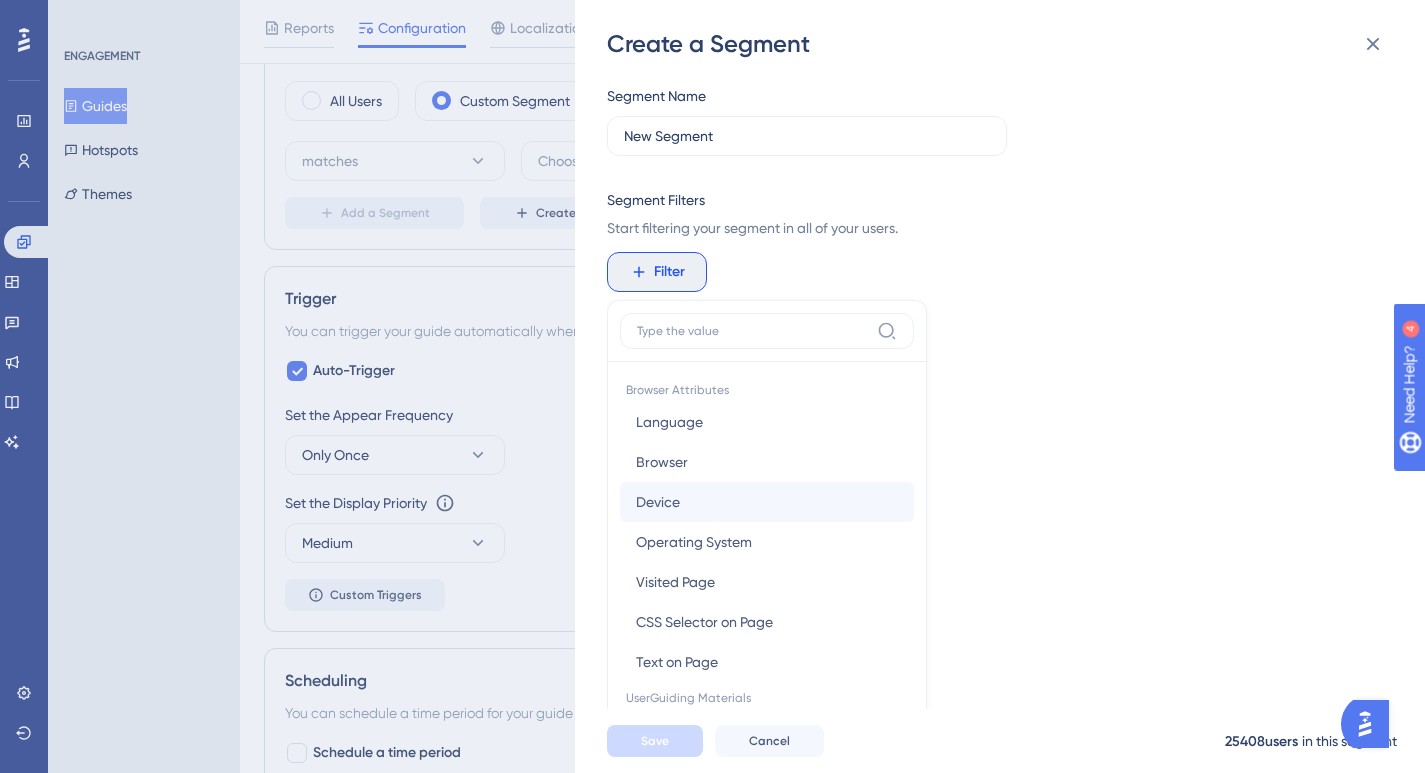 scroll, scrollTop: 145, scrollLeft: 0, axis: vertical 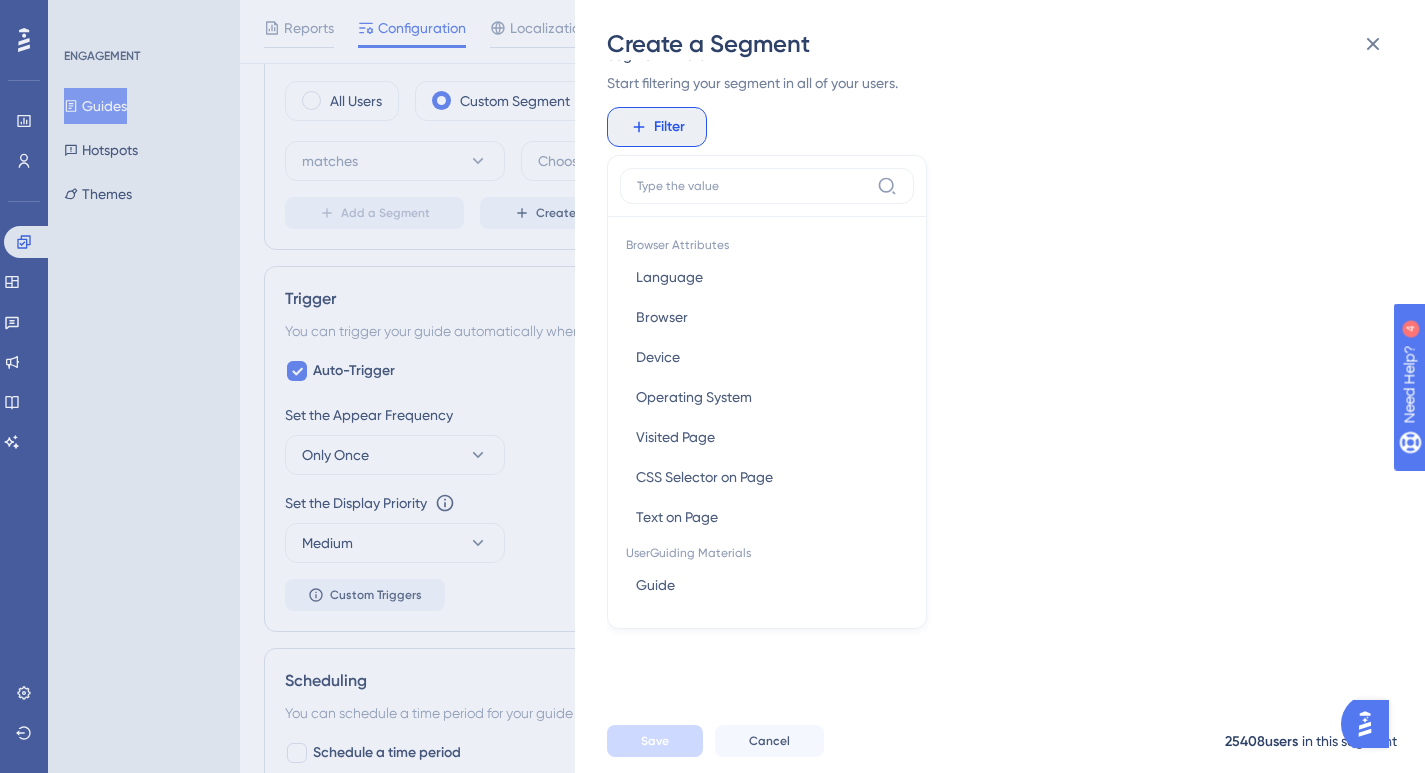 click on "Browser Attributes Language Language Browser Browser Device Device Operating System Operating System Visited Page Visited Page CSS Selector on Page CSS Selector on Page Text on Page Text on Page UserGuiding Materials Guide Guide Checklist Checklist Survey Interaction Survey Interaction Survey Answer Survey Answer Hotspot Interaction Hotspot Interaction Custom Button Interaction Custom Button Interaction Goal Goal AI Assistant AI Assistant Resource Center Interaction Resource Center Interaction Resource Center Tab Resource Center Tab Product Updates Product Updates Product Updates Post Product Updates Post Knowledge Base Knowledge Base Knowledge Base Article Knowledge Base Article User Attributes User ID User ID Web Session Web Session First Interaction First Interaction Last Interaction Last Interaction created_at created_at Email Email Name Name userId userId Company Attributes Company ID Company ID Company Name Company Name First Company Interaction First Company Interaction Last Company Interaction" at bounding box center (767, 392) 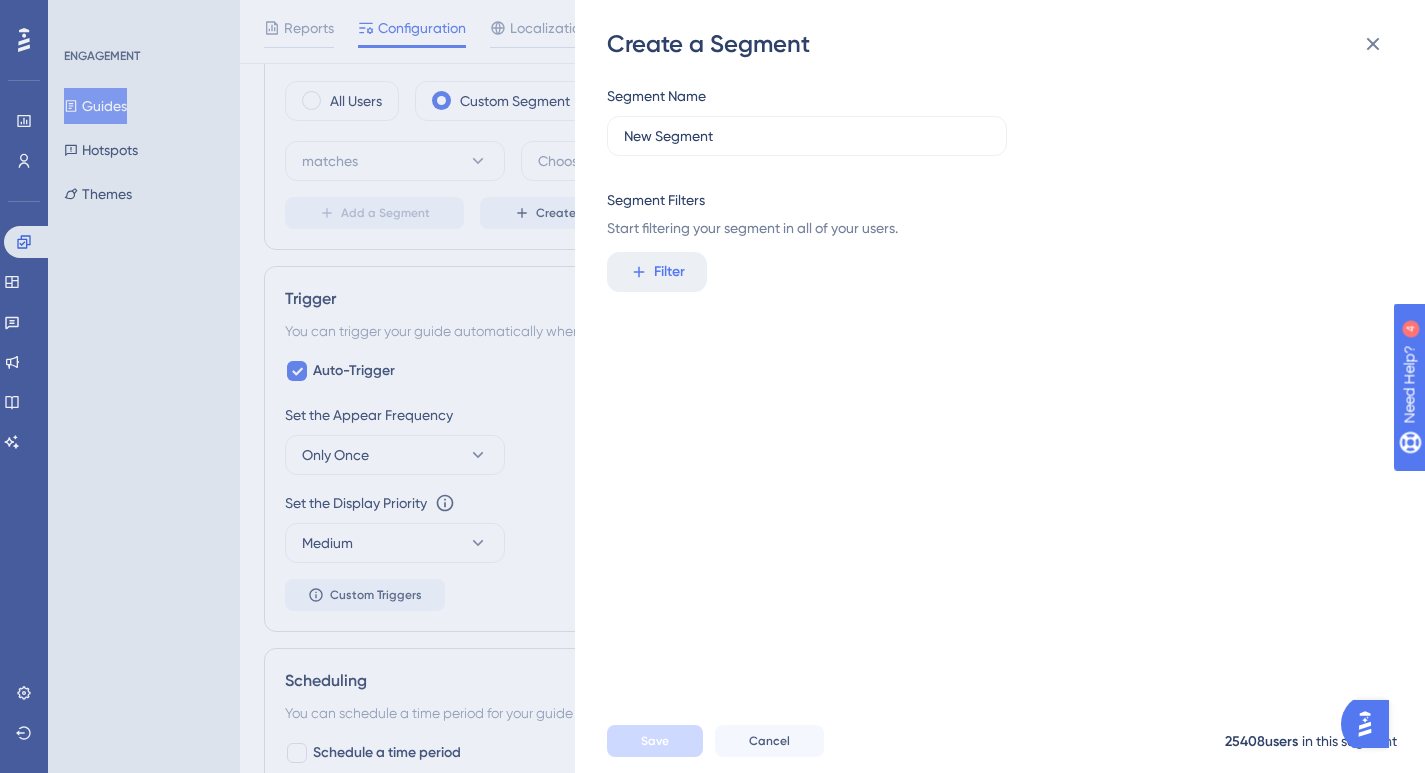 scroll, scrollTop: 0, scrollLeft: 0, axis: both 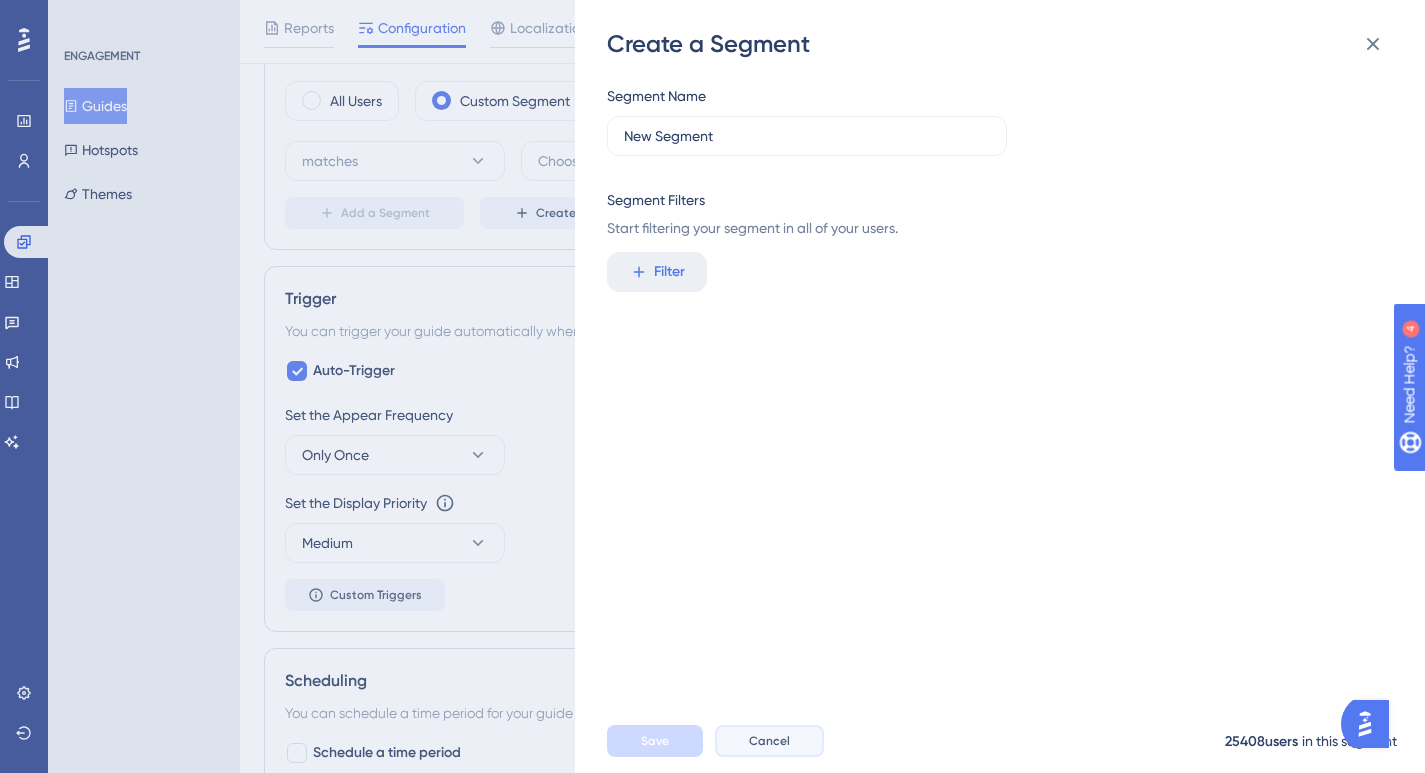 click on "Cancel" at bounding box center [769, 741] 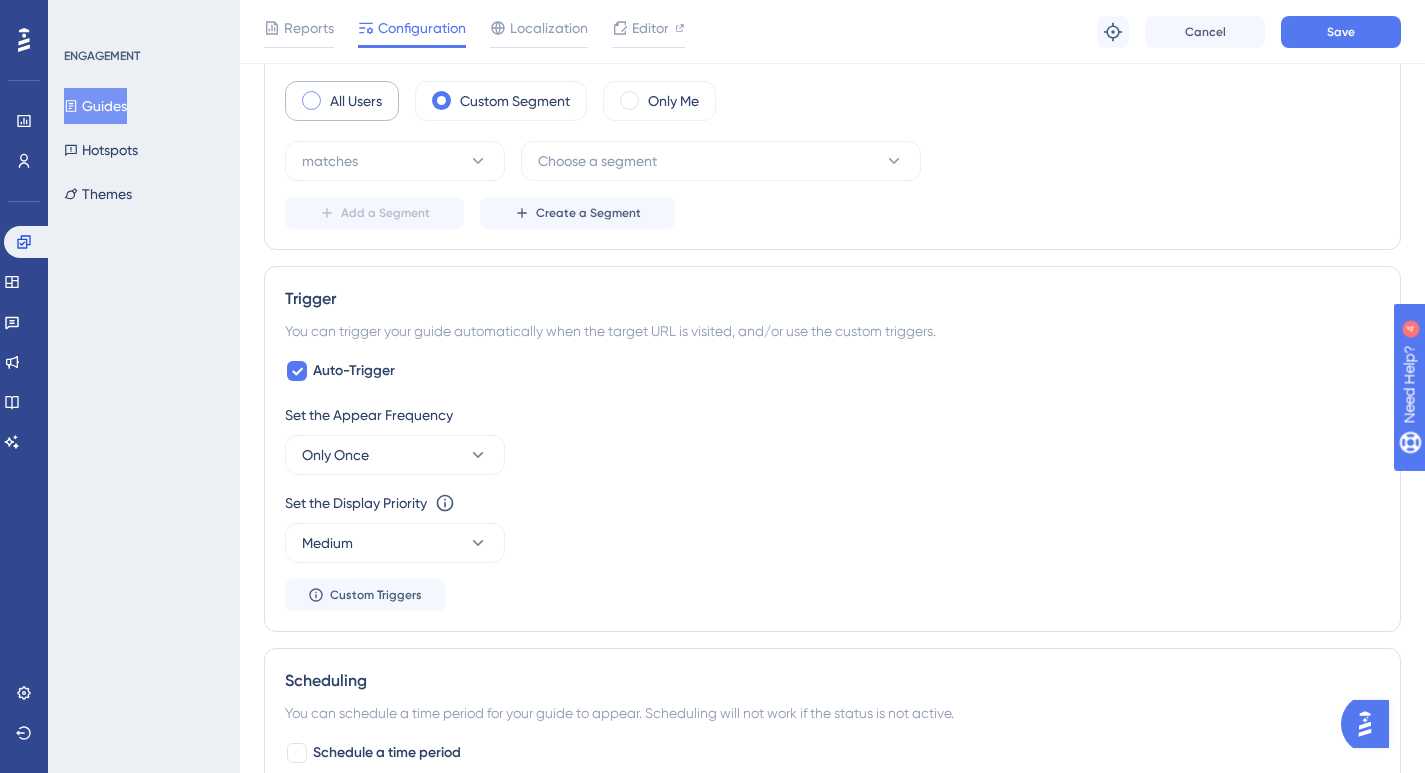 click on "All Users" at bounding box center [356, 101] 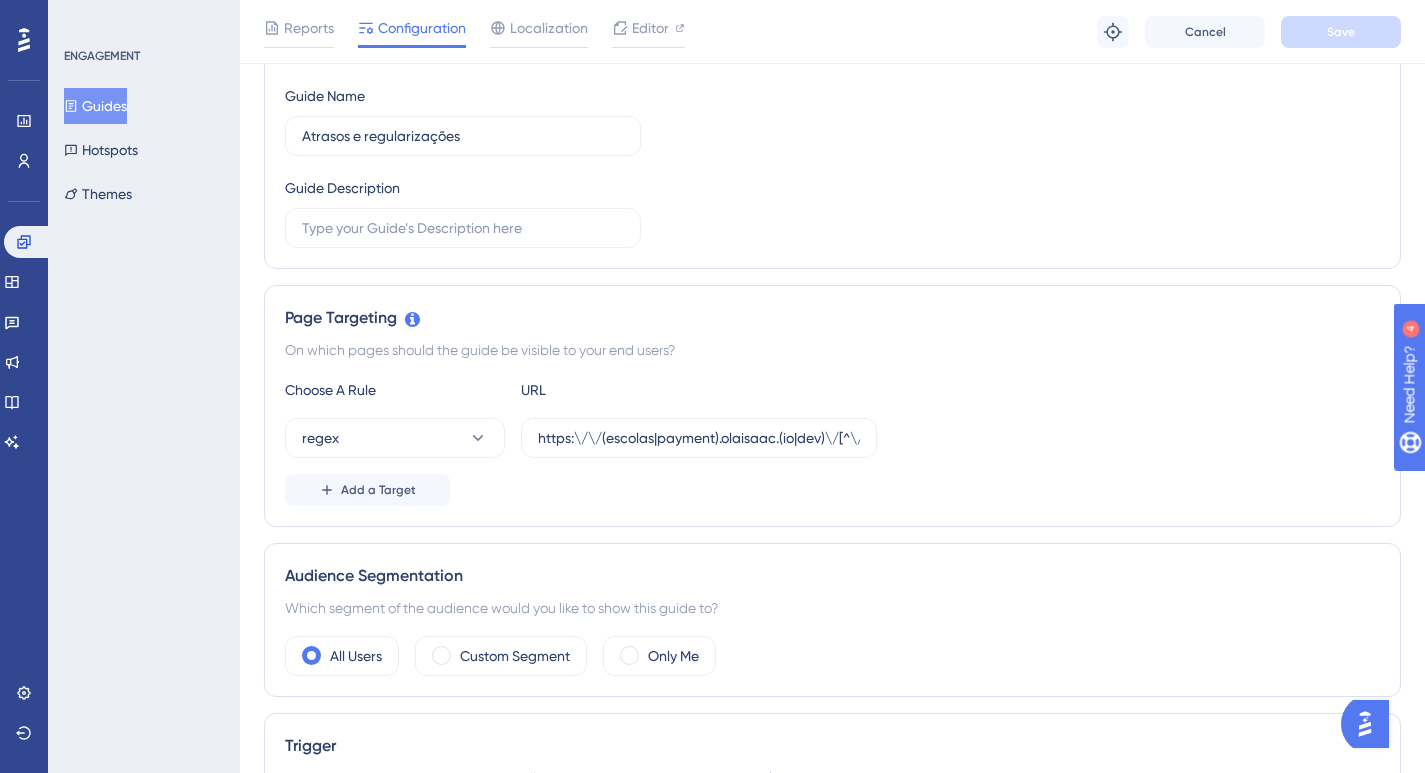 scroll, scrollTop: 0, scrollLeft: 0, axis: both 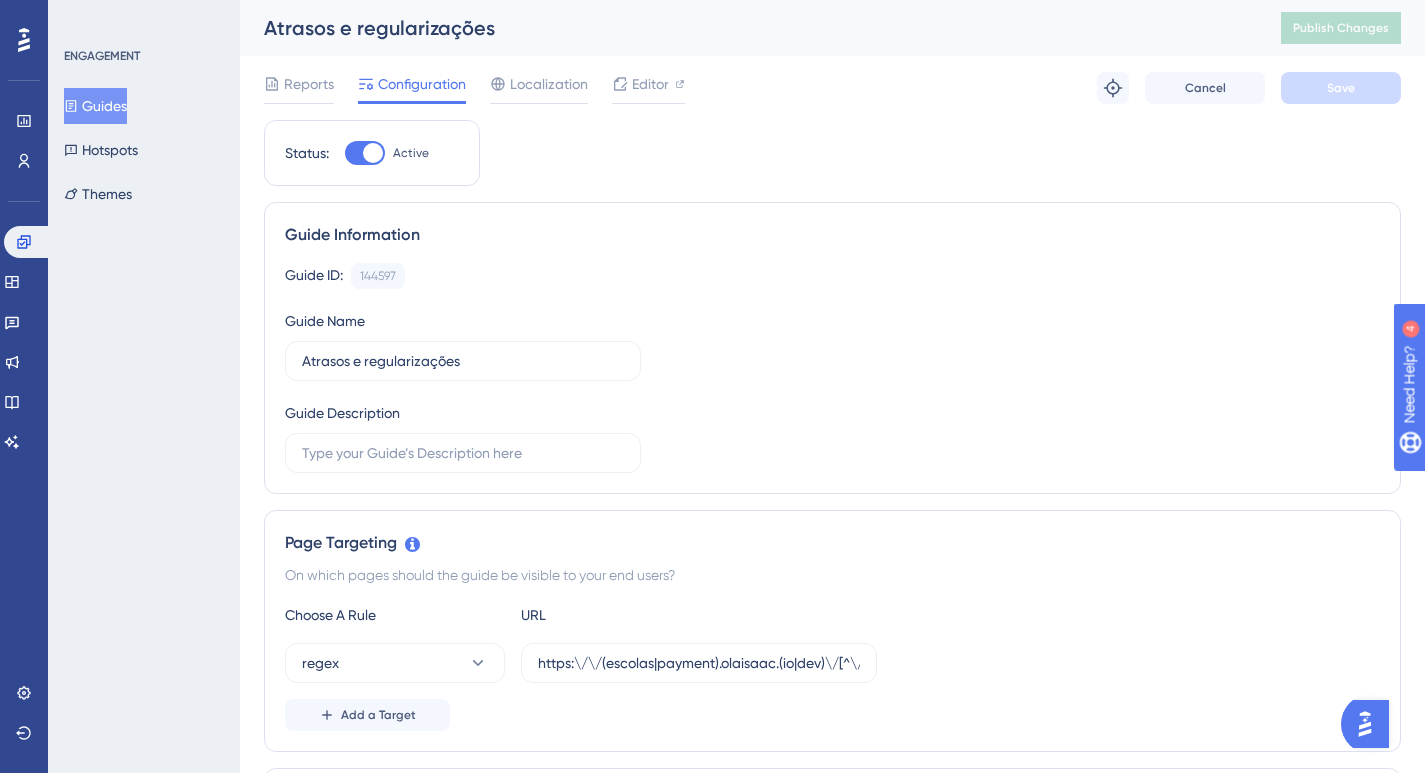 click on "Guides" at bounding box center [95, 106] 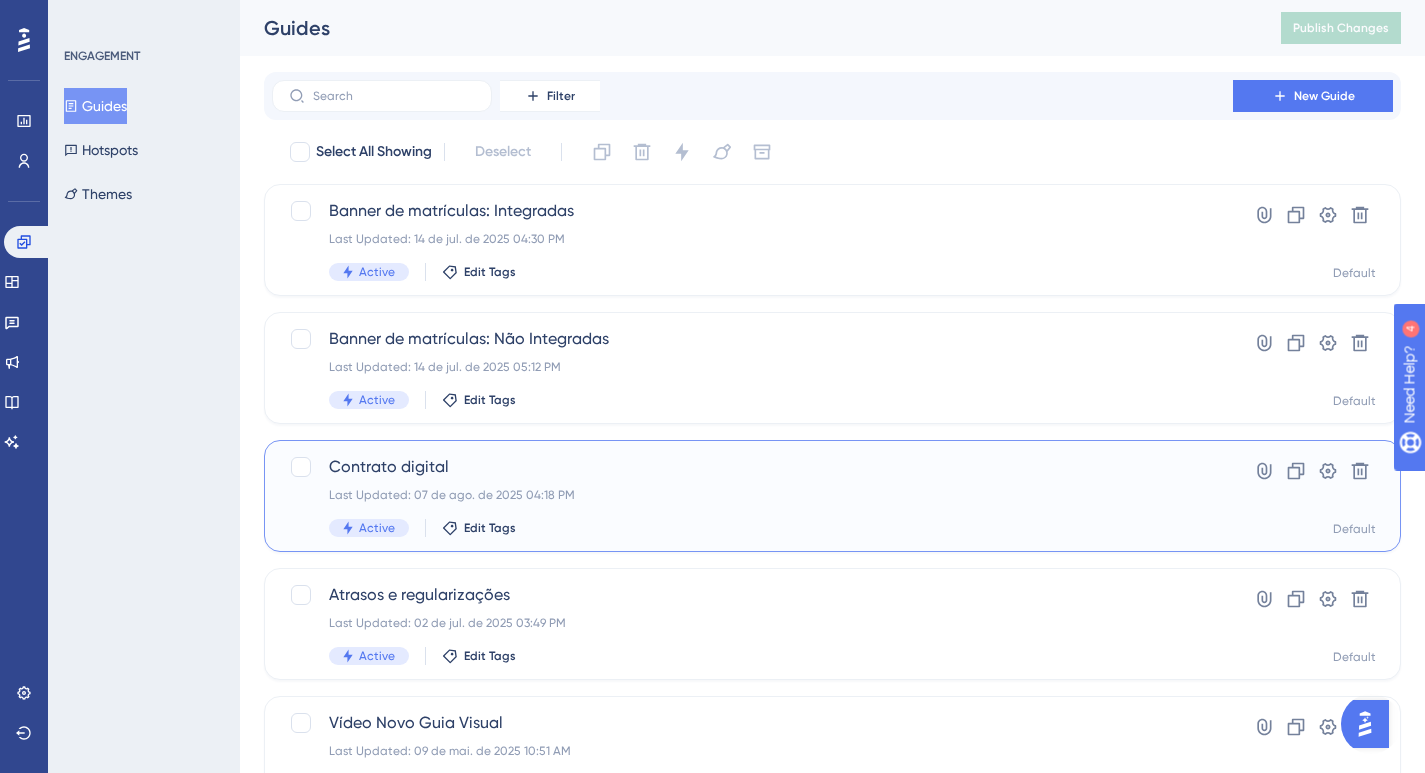 click on "Contrato digital" at bounding box center (752, 467) 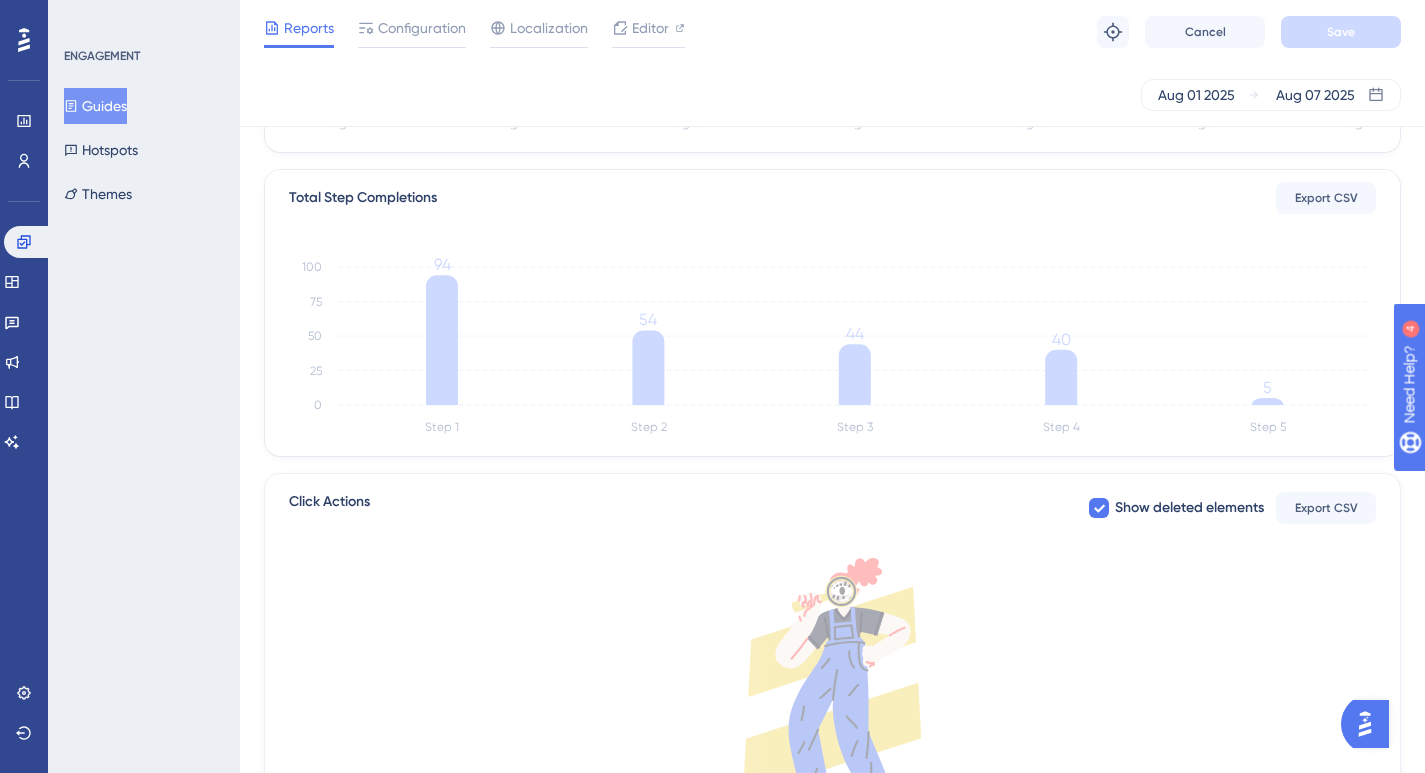 scroll, scrollTop: 0, scrollLeft: 0, axis: both 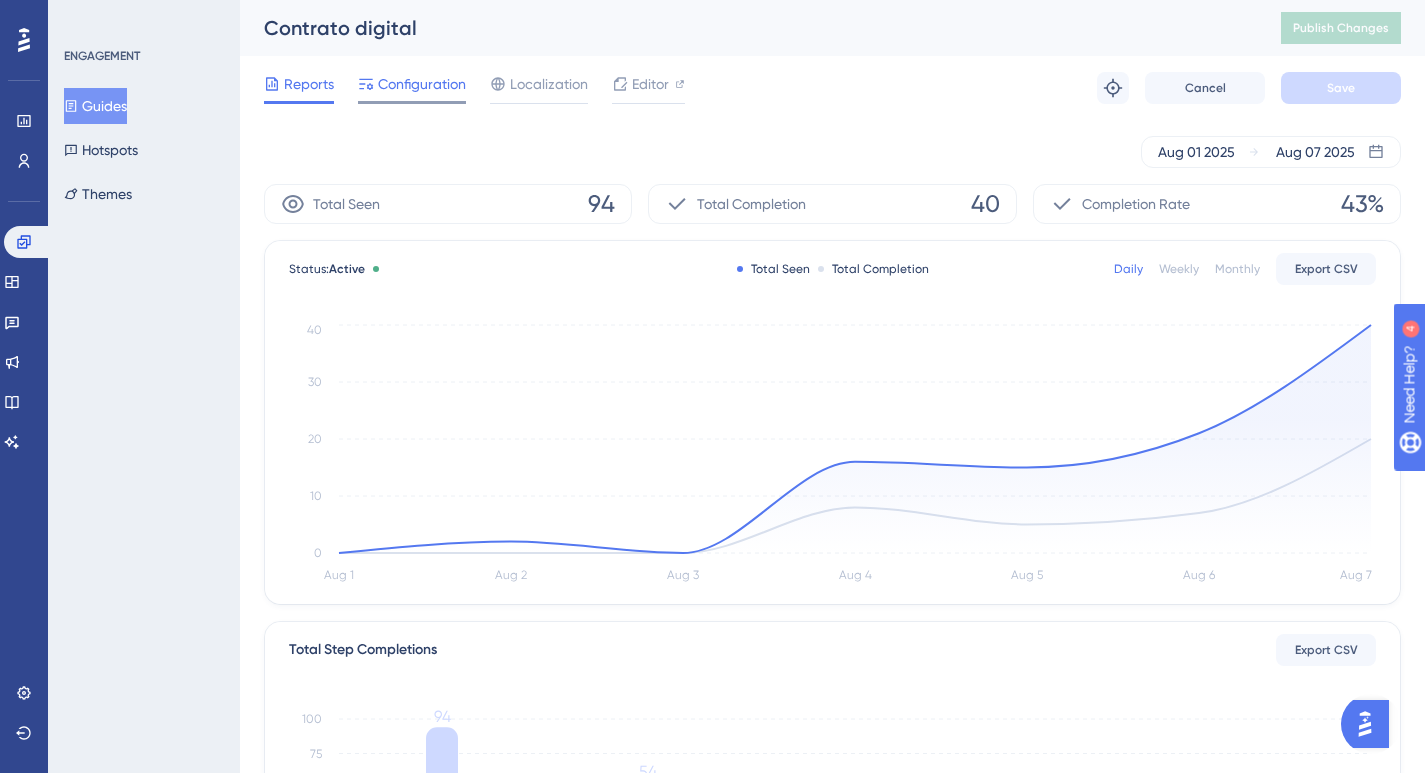 click on "Configuration" at bounding box center (422, 84) 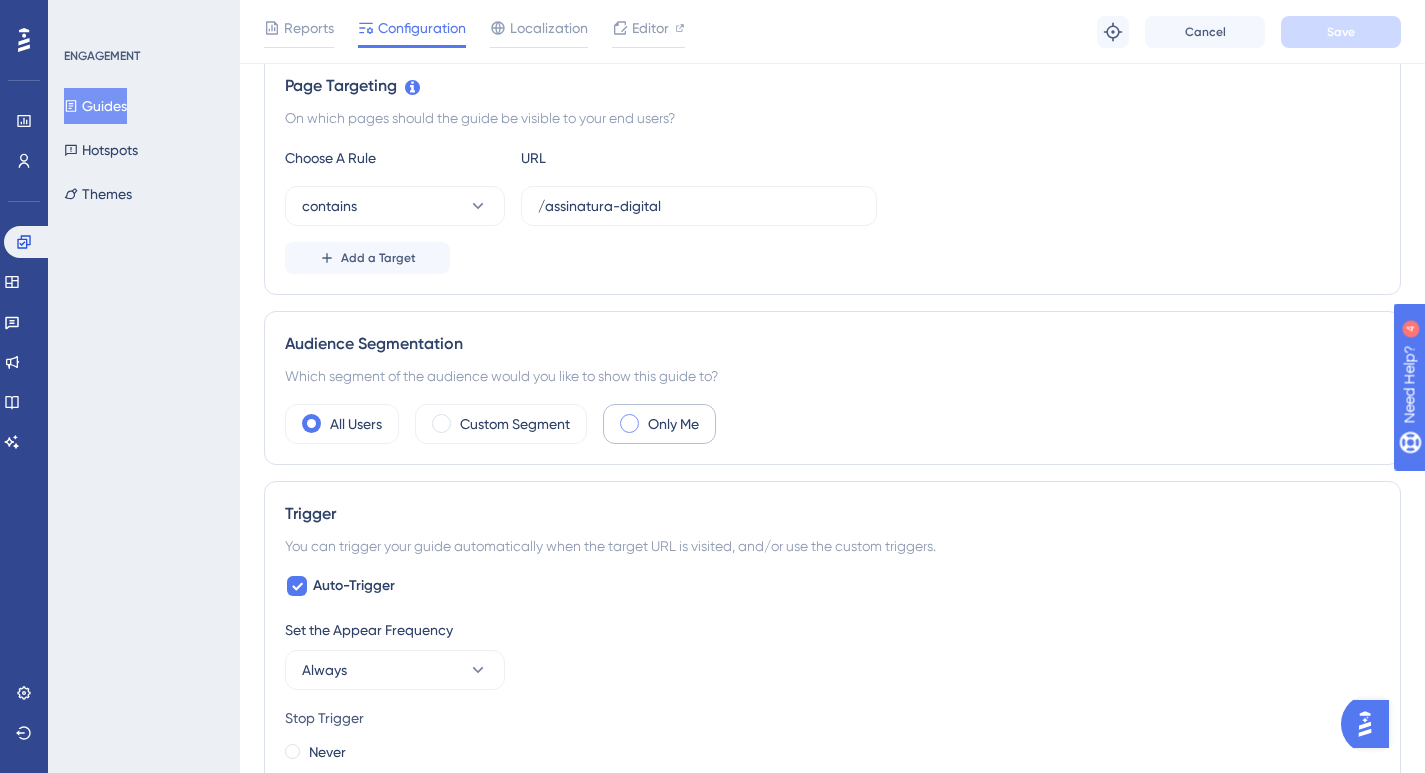 scroll, scrollTop: 494, scrollLeft: 0, axis: vertical 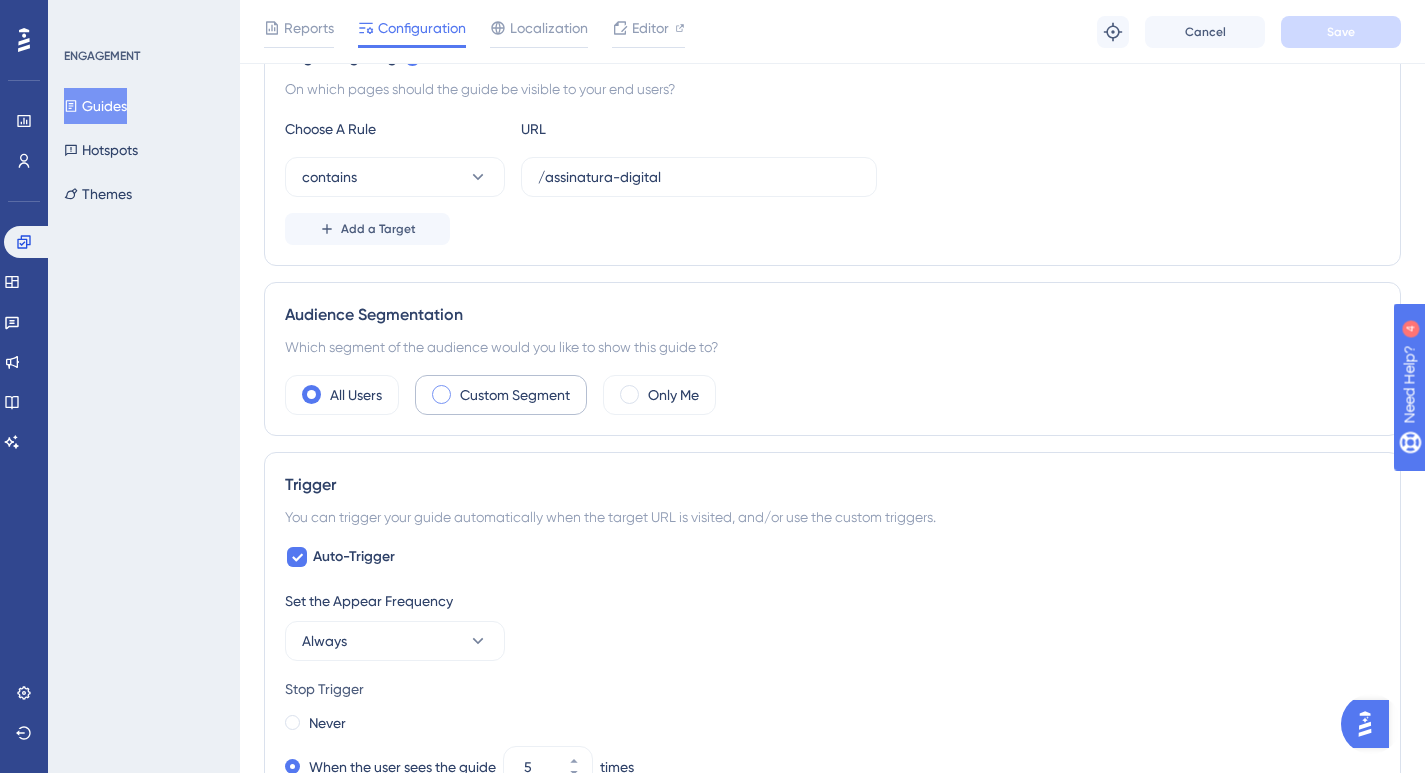 click on "Custom Segment" at bounding box center (501, 395) 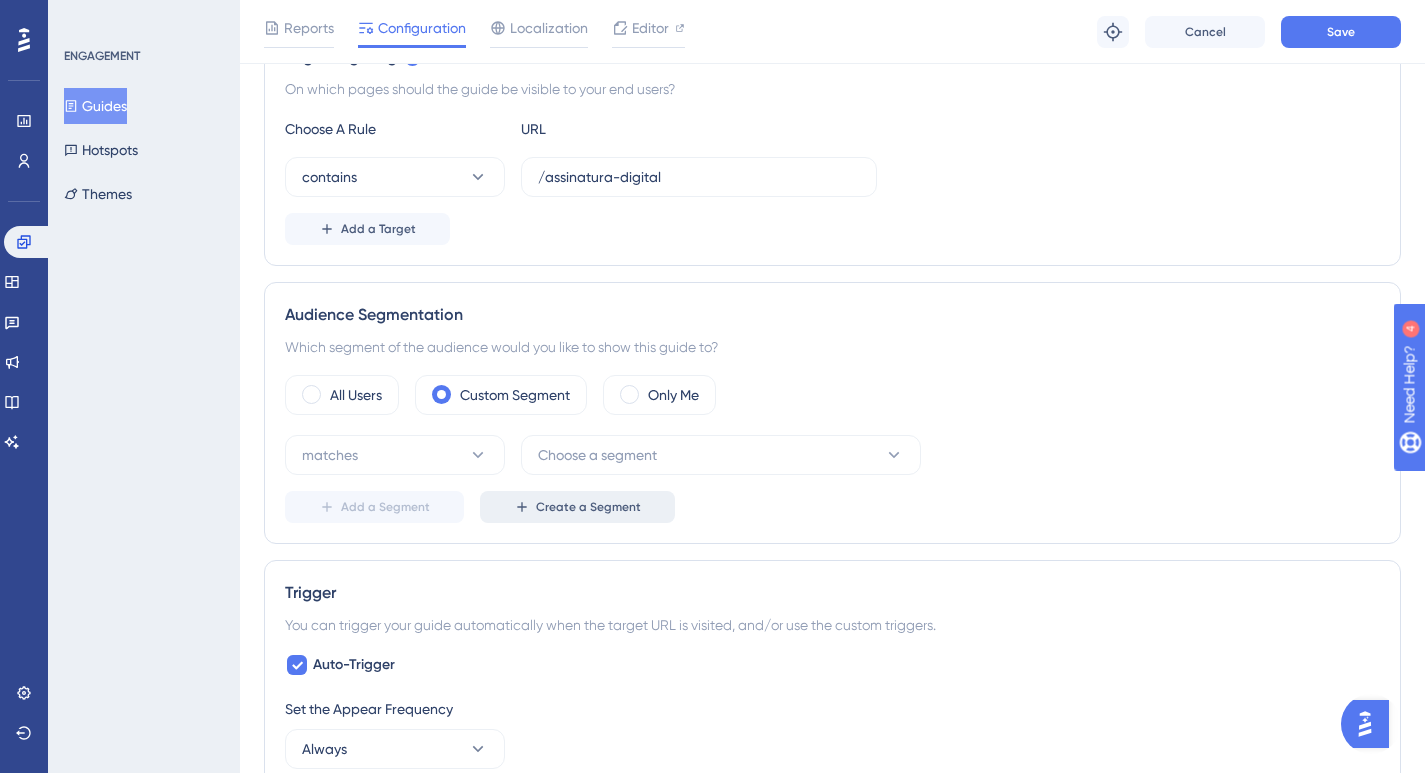 click on "Create a Segment" at bounding box center (588, 507) 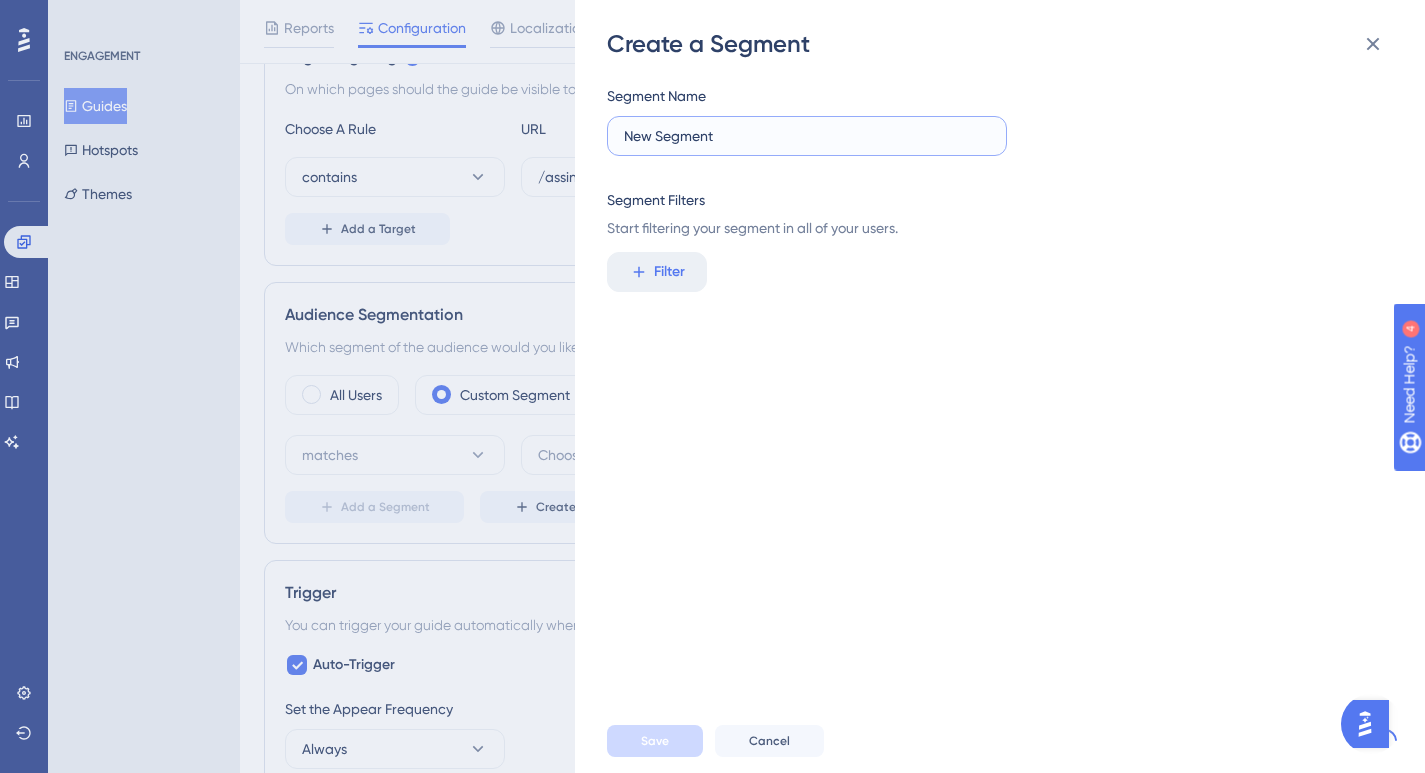 click on "New Segment" at bounding box center [807, 136] 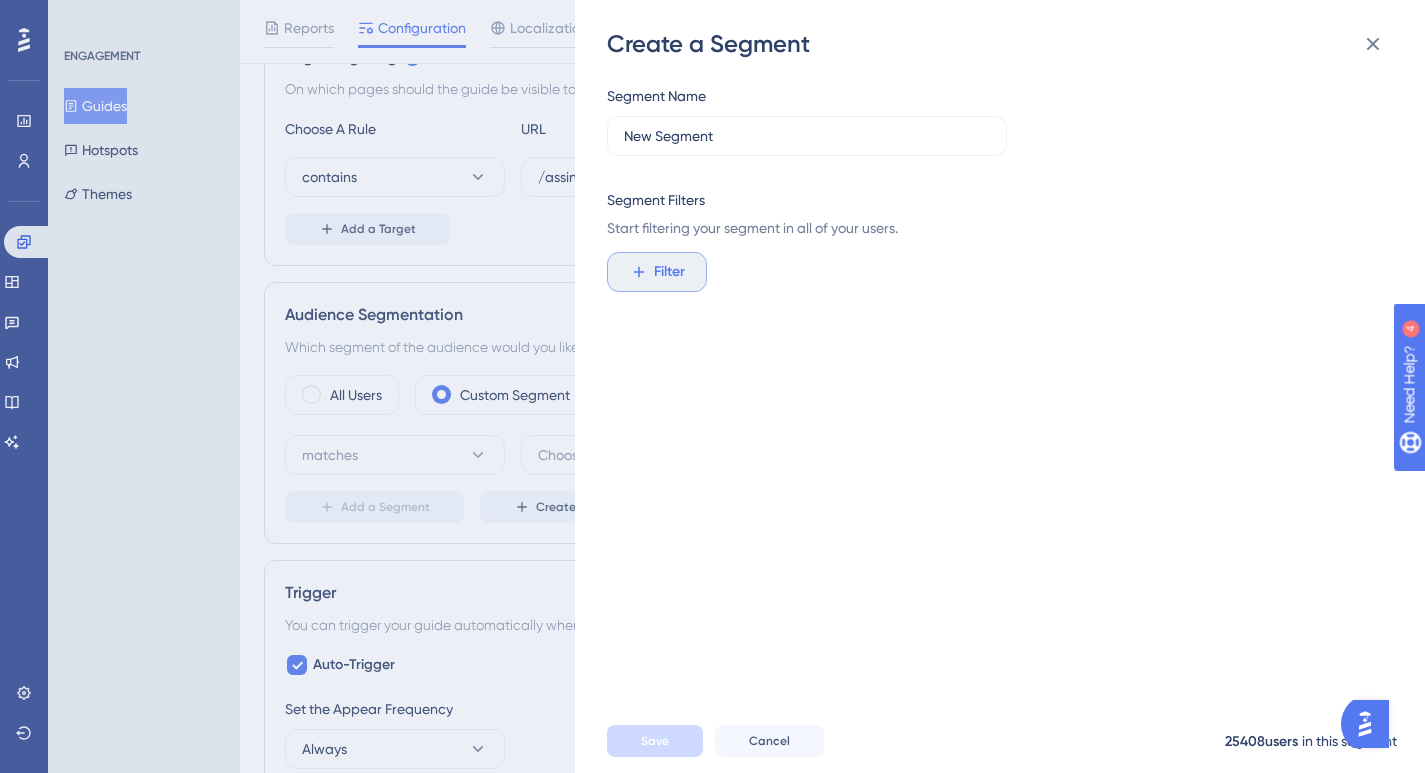 click on "Filter" at bounding box center (657, 272) 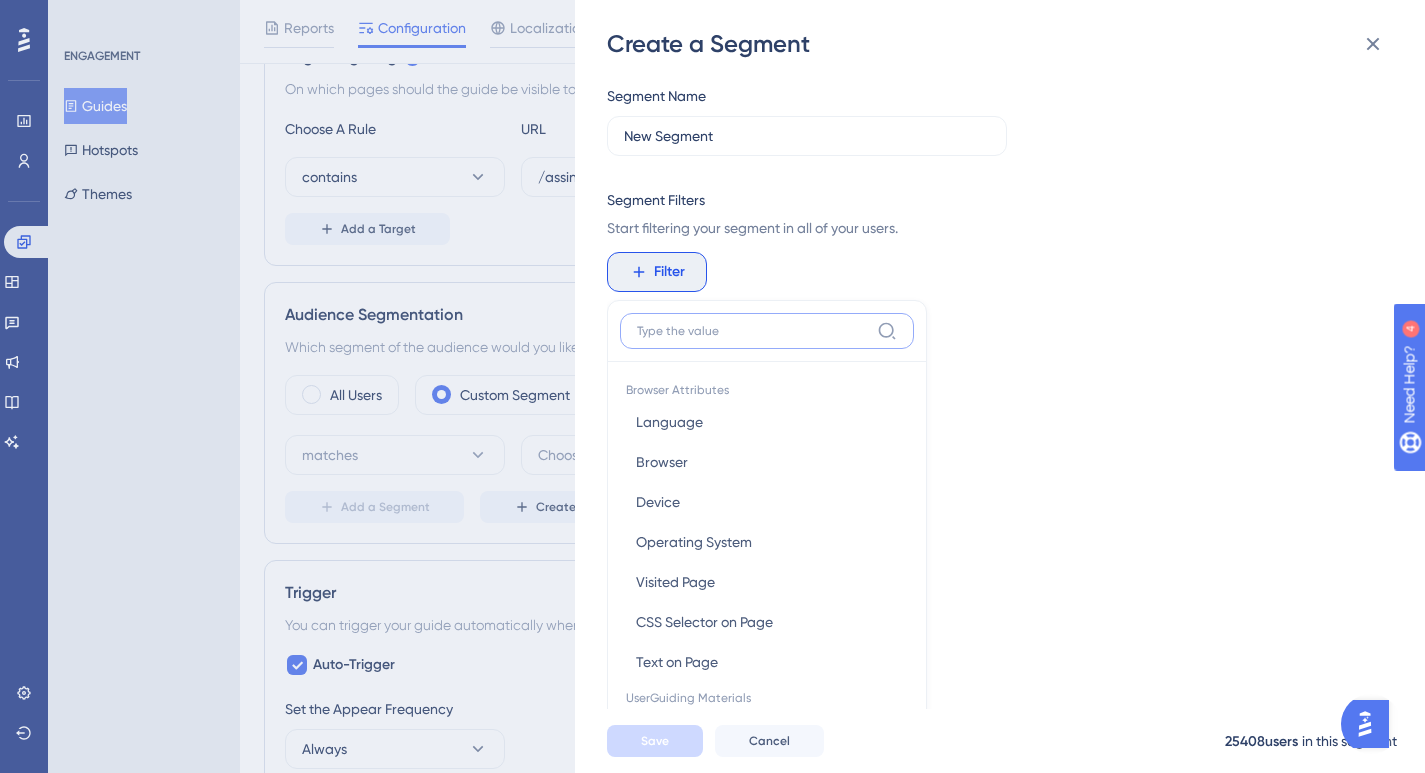 scroll, scrollTop: 145, scrollLeft: 0, axis: vertical 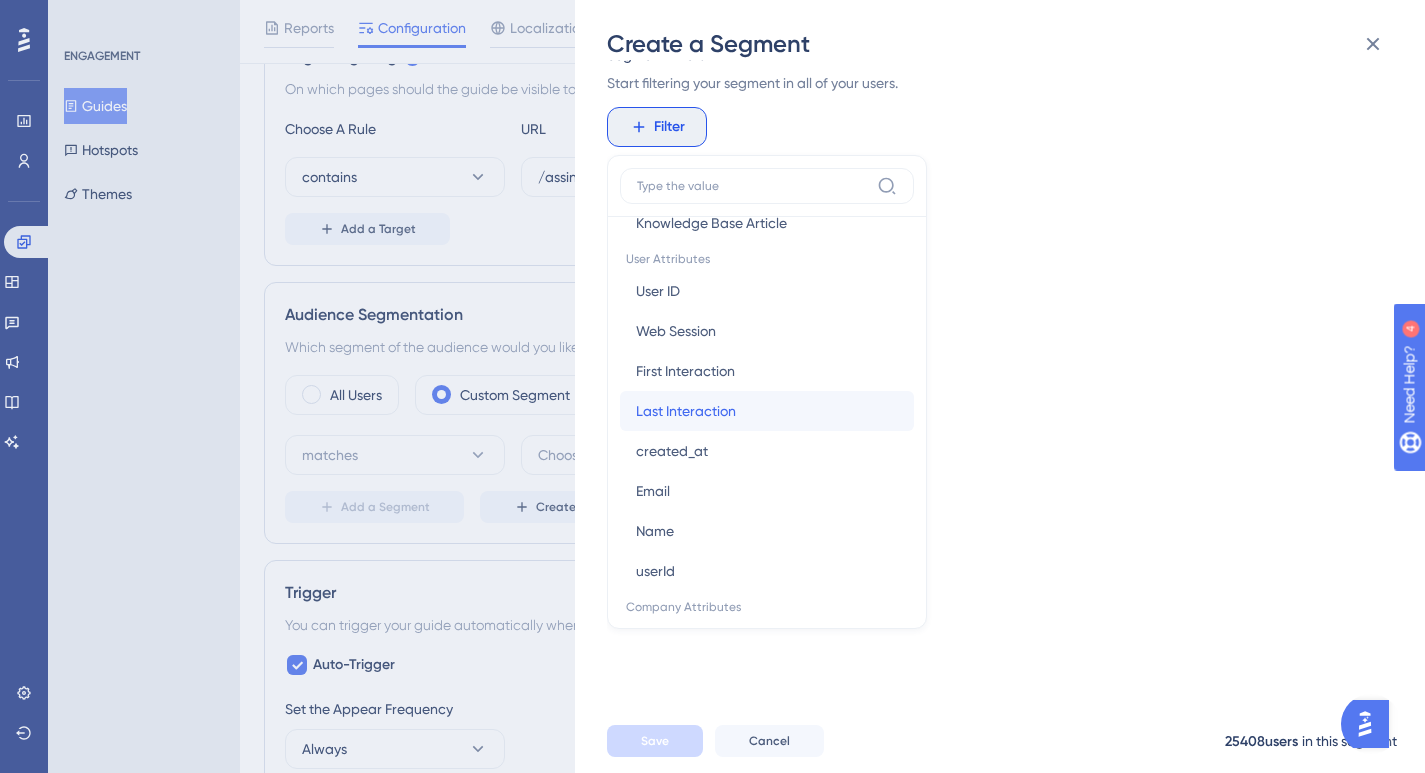 click on "Last Interaction Last Interaction" at bounding box center (767, 411) 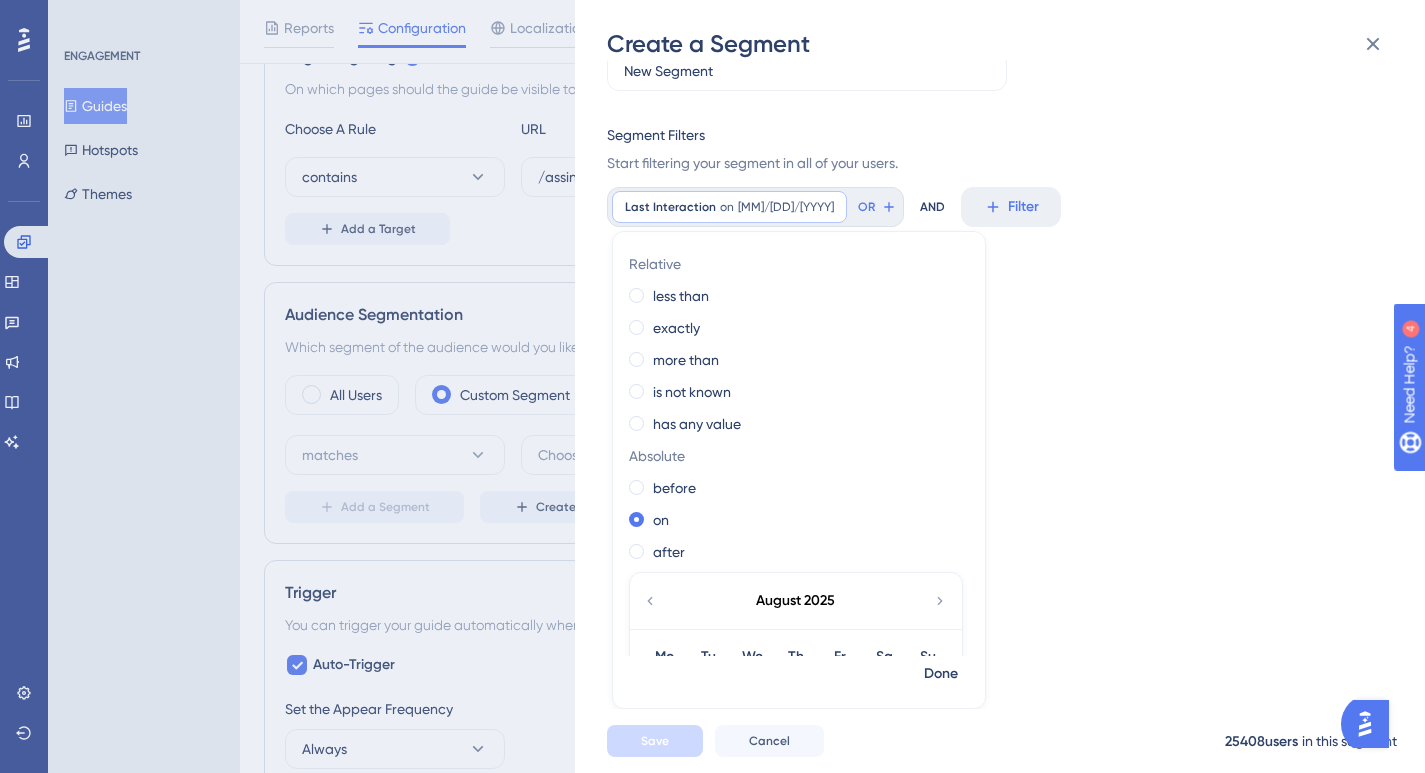 scroll, scrollTop: 0, scrollLeft: 0, axis: both 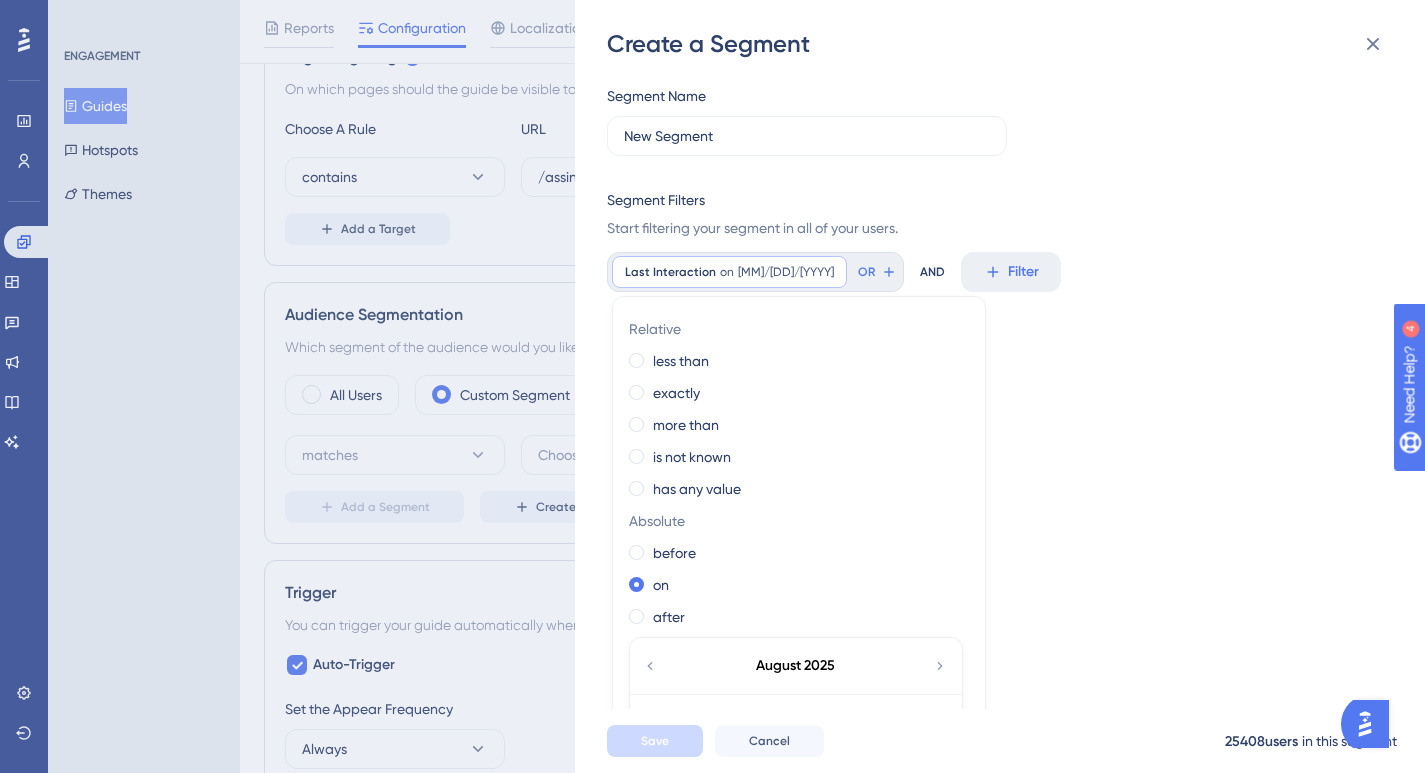 click on "Segment Name New Segment Segment Filters Start filtering your segment in all of your users. Last Interaction on 8/6/2025 8/6/2025 Remove Relative less than exactly more than is not known has any value Absolute before on after August 2025 Mo Tu We Th Fr Sa Su 01 02 03 04 05 06 07 08 09 10 11 12 13 14 15 16 17 18 19 20 21 22 23 24 25 26 27 28 29 30 31 Done OR AND Filter" at bounding box center (1010, 384) 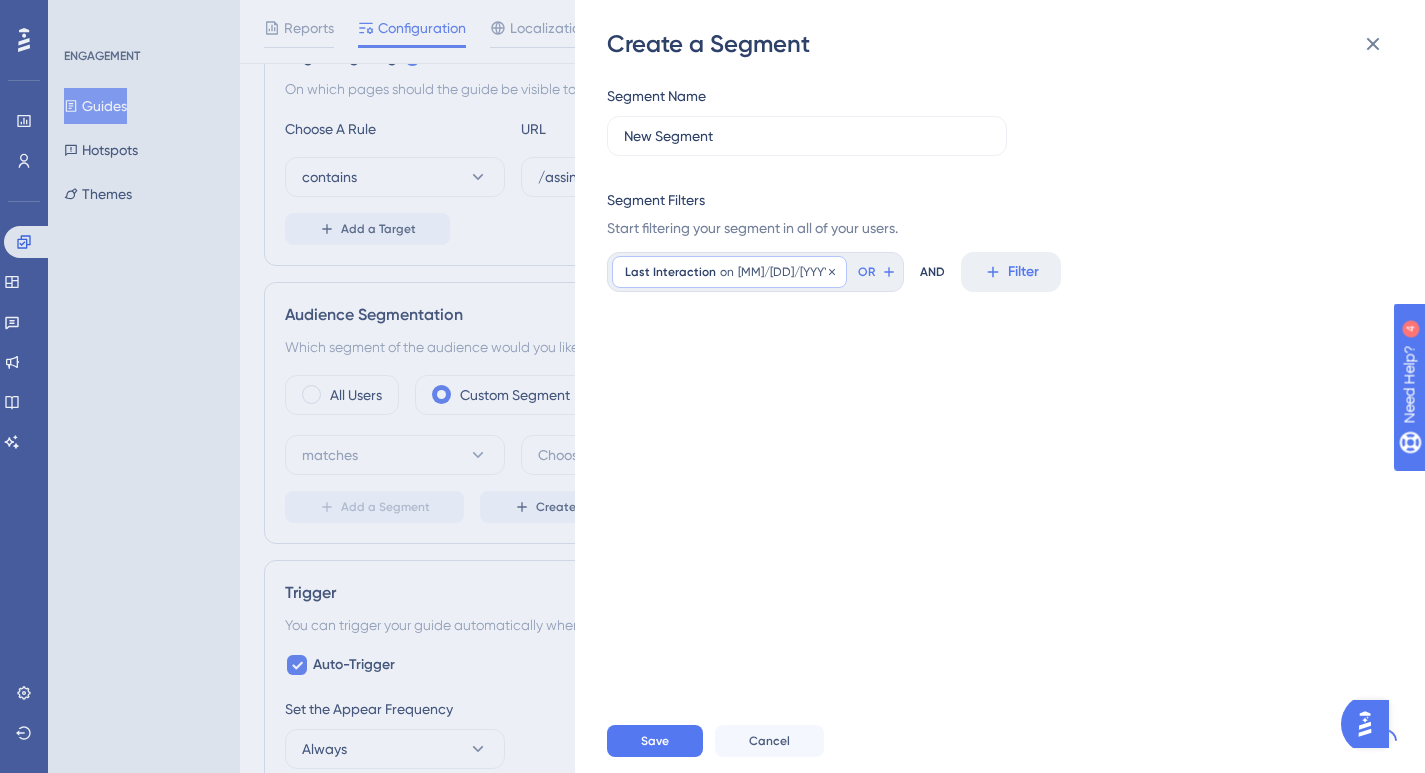 click on "Last Interaction on 8/6/2025 8/6/2025 Remove" at bounding box center (729, 272) 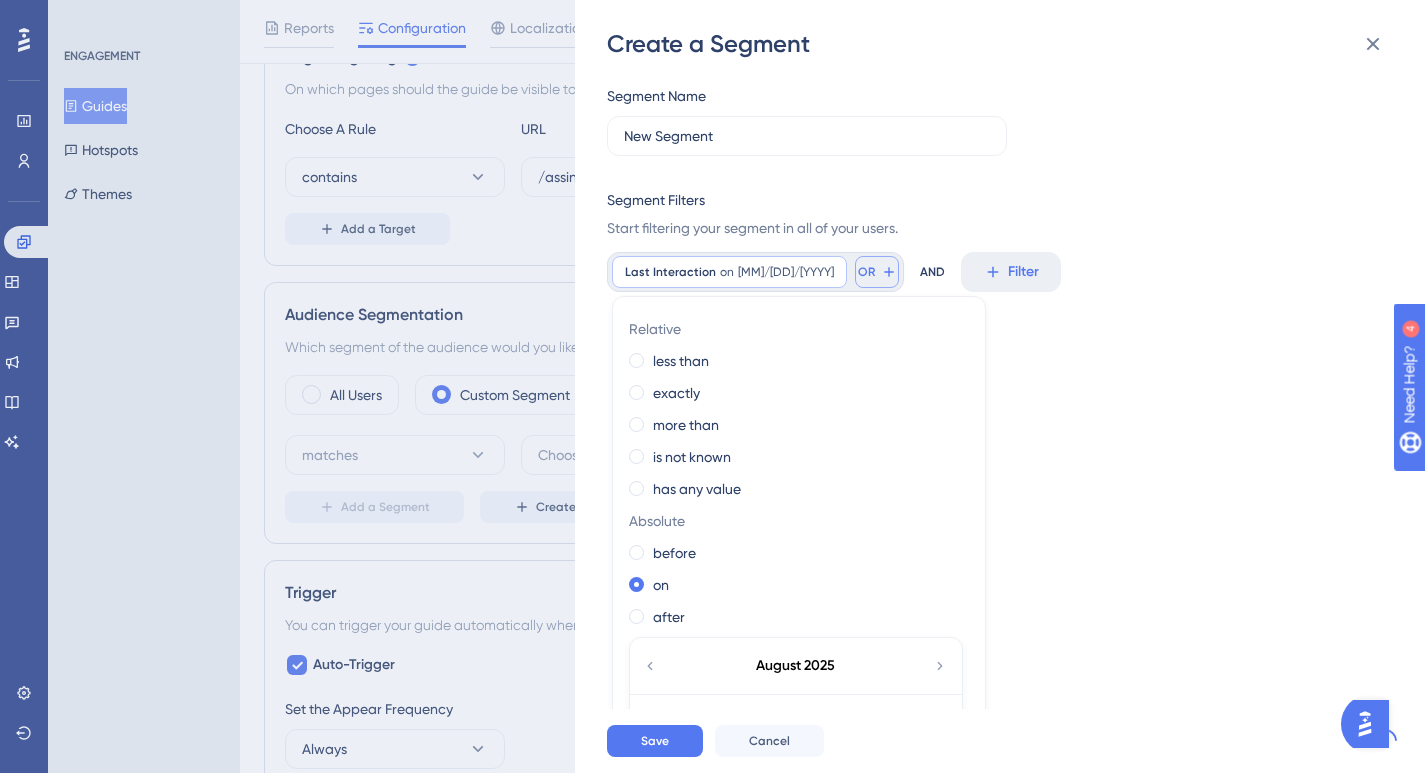 click on "OR" at bounding box center [877, 272] 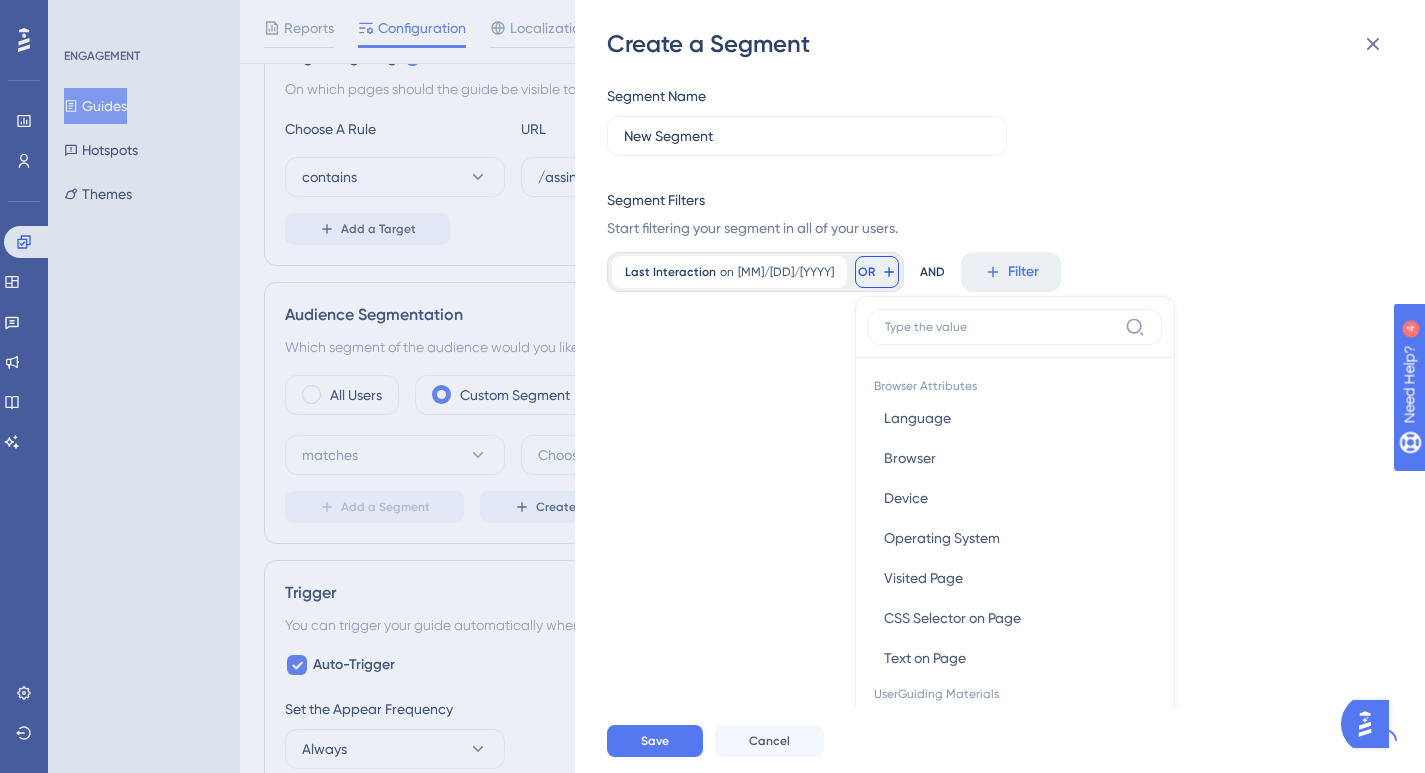scroll, scrollTop: 125, scrollLeft: 0, axis: vertical 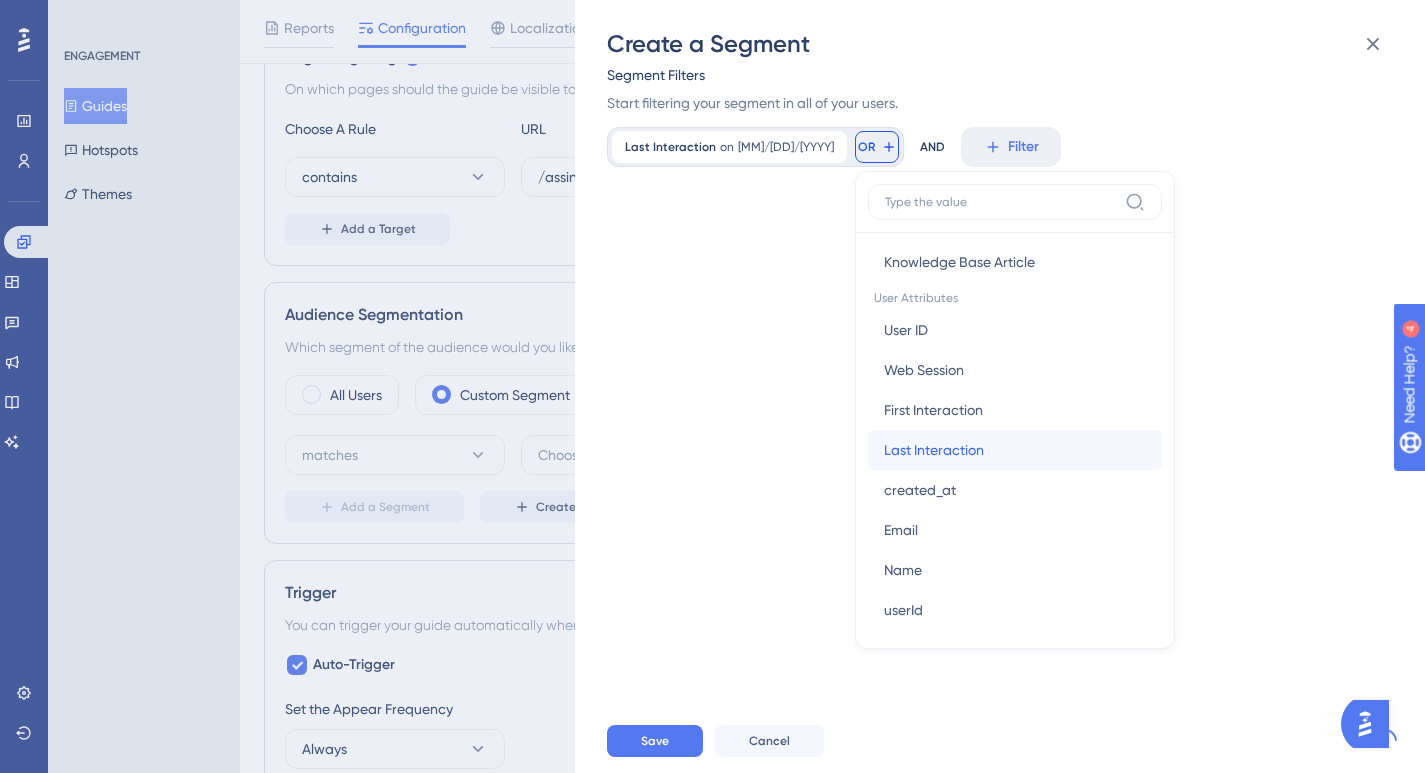 click on "Last Interaction" at bounding box center (934, 450) 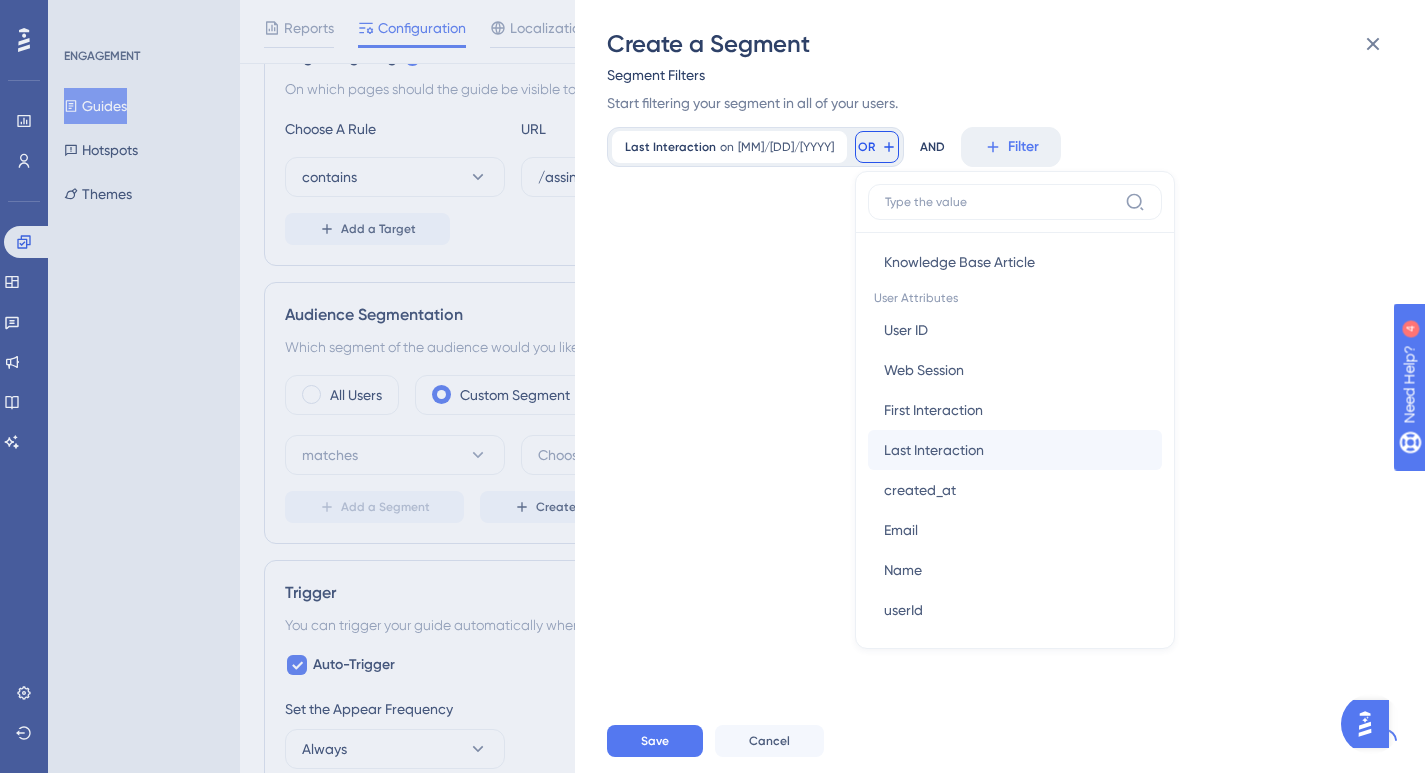 scroll, scrollTop: 0, scrollLeft: 0, axis: both 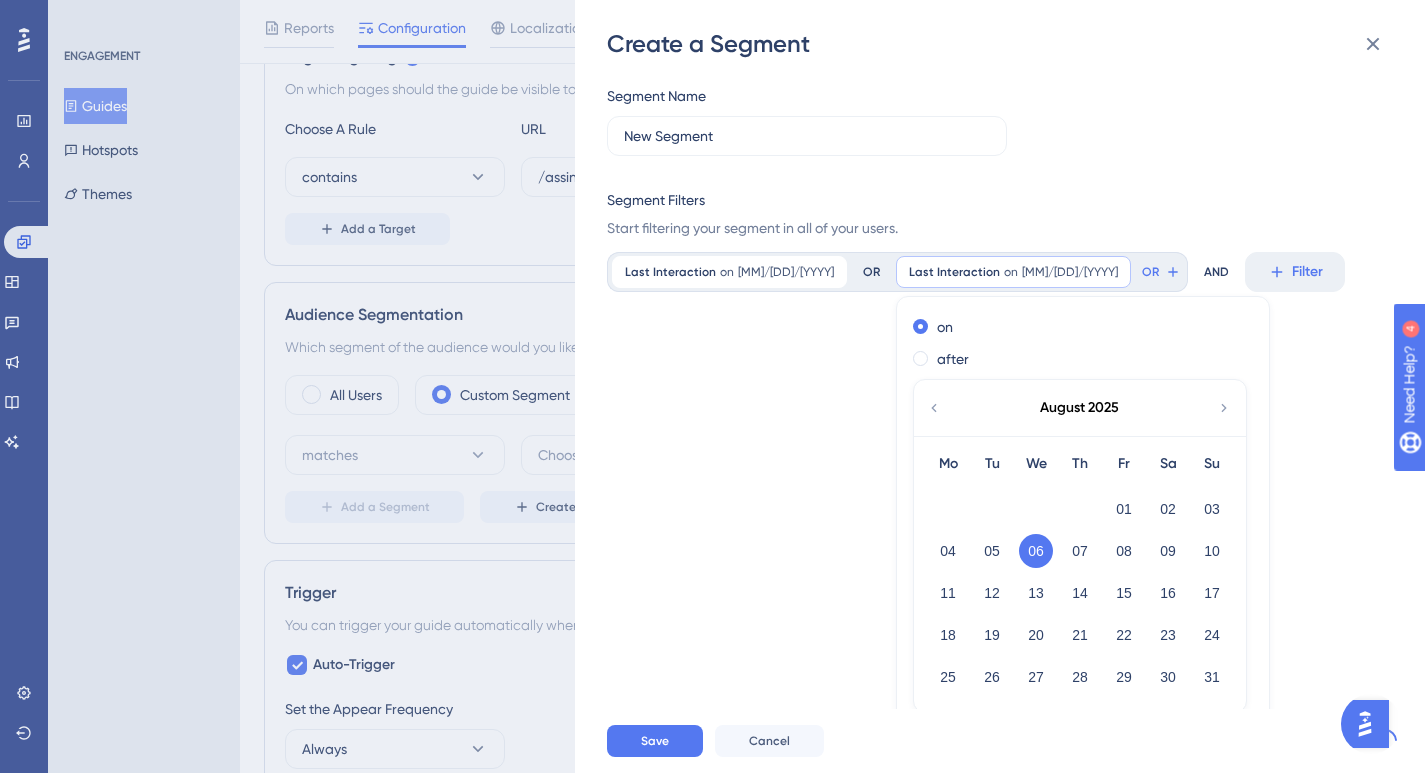 click on "Segment Name New Segment Segment Filters Start filtering your segment in all of your users. Last Interaction on 8/6/2025 8/6/2025 Remove OR Last Interaction on 8/6/2025 8/6/2025 Remove Relative less than exactly more than is not known has any value Absolute before on after August 2025 Mo Tu We Th Fr Sa Su 01 02 03 04 05 06 07 08 09 10 11 12 13 14 15 16 17 18 19 20 21 22 23 24 25 26 27 28 29 30 31 Done OR AND Filter" at bounding box center [1010, 384] 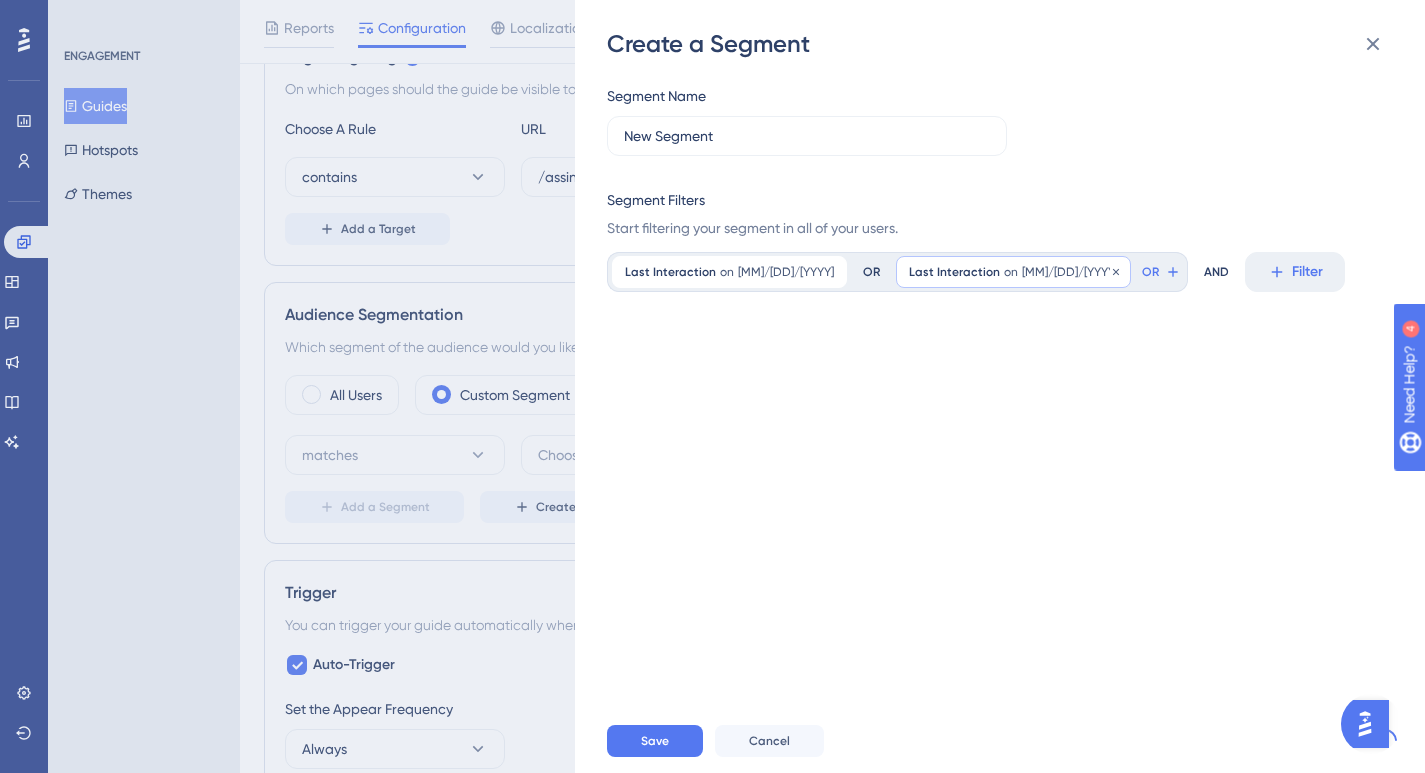 click on "Last Interaction" at bounding box center [954, 272] 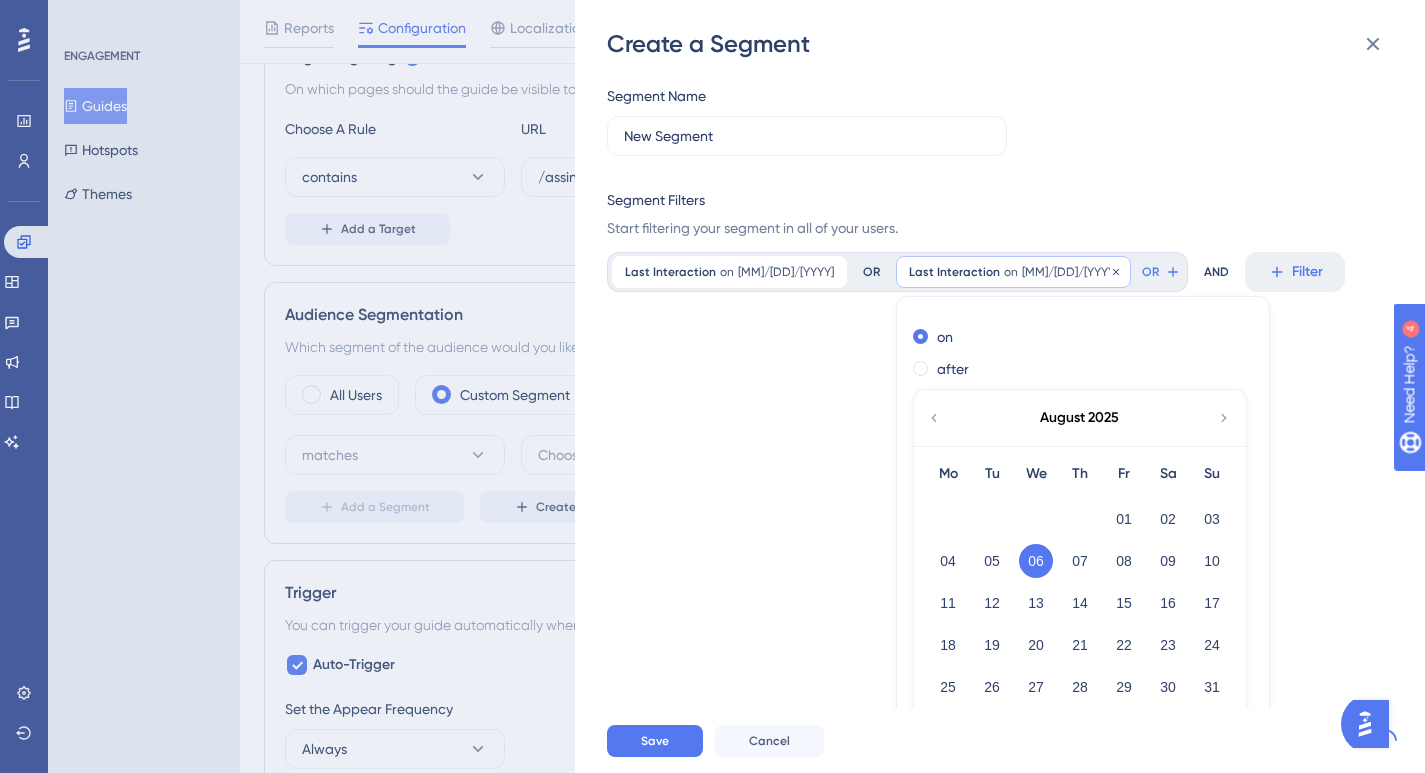 scroll, scrollTop: 248, scrollLeft: 0, axis: vertical 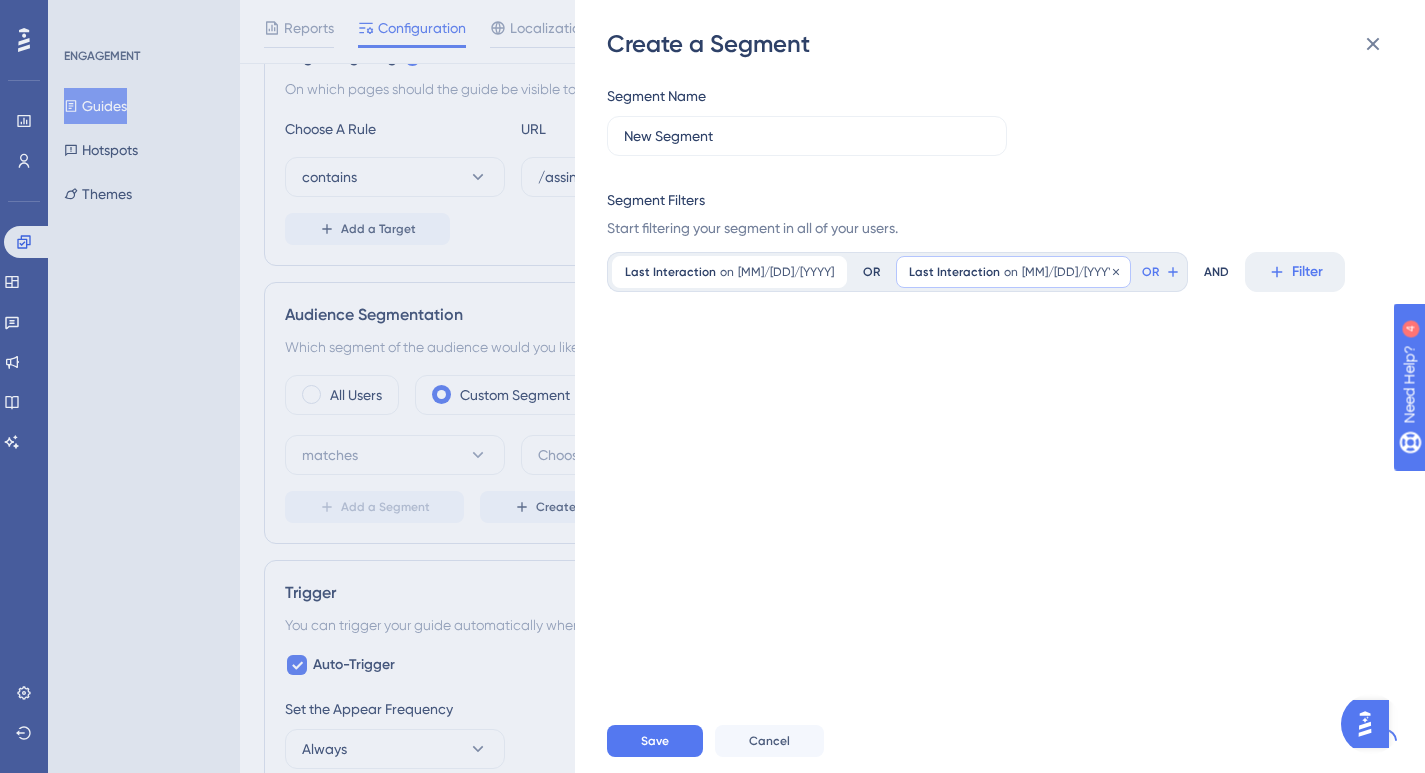 click on "Last Interaction on 8/6/2025 8/6/2025 Remove" at bounding box center [1013, 272] 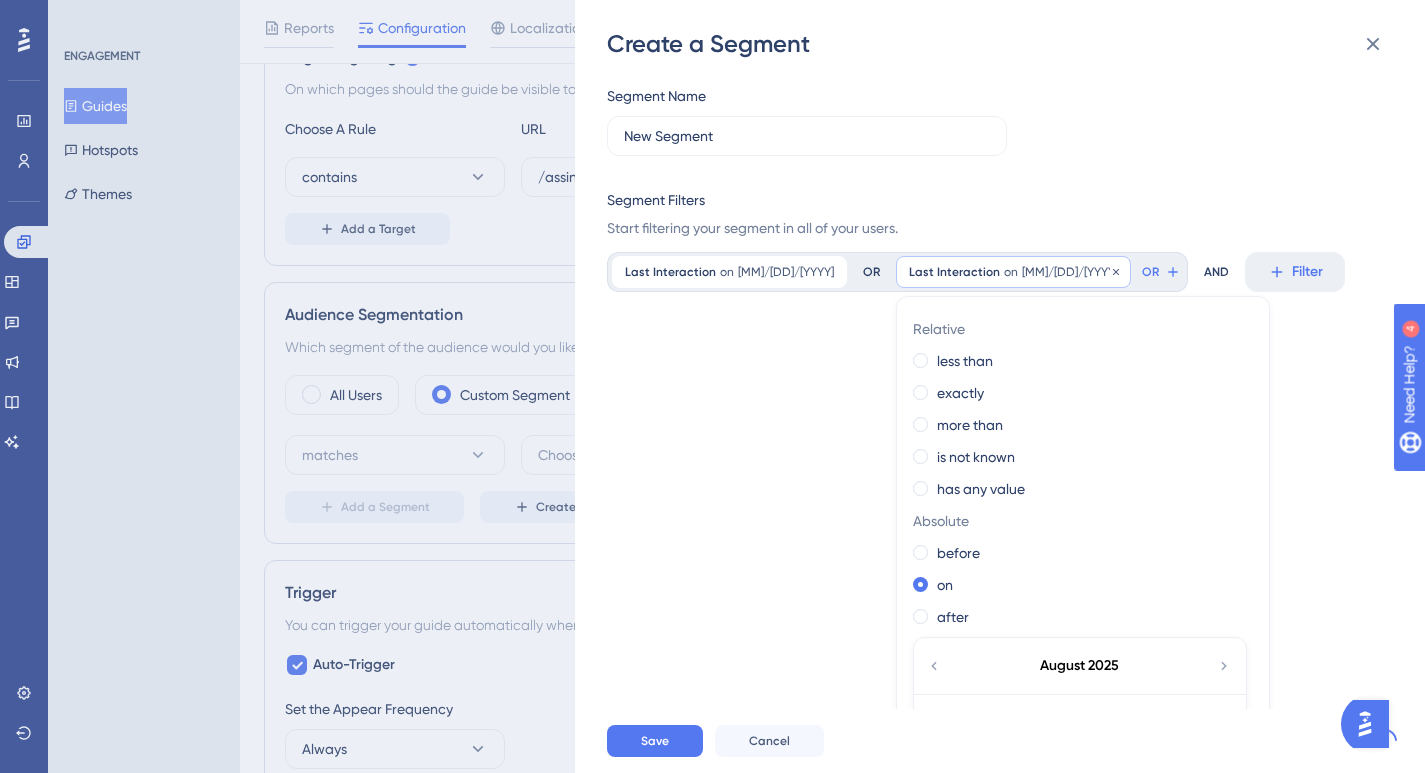 click on "Last Interaction on 8/6/2025 8/6/2025 Remove" at bounding box center [1013, 272] 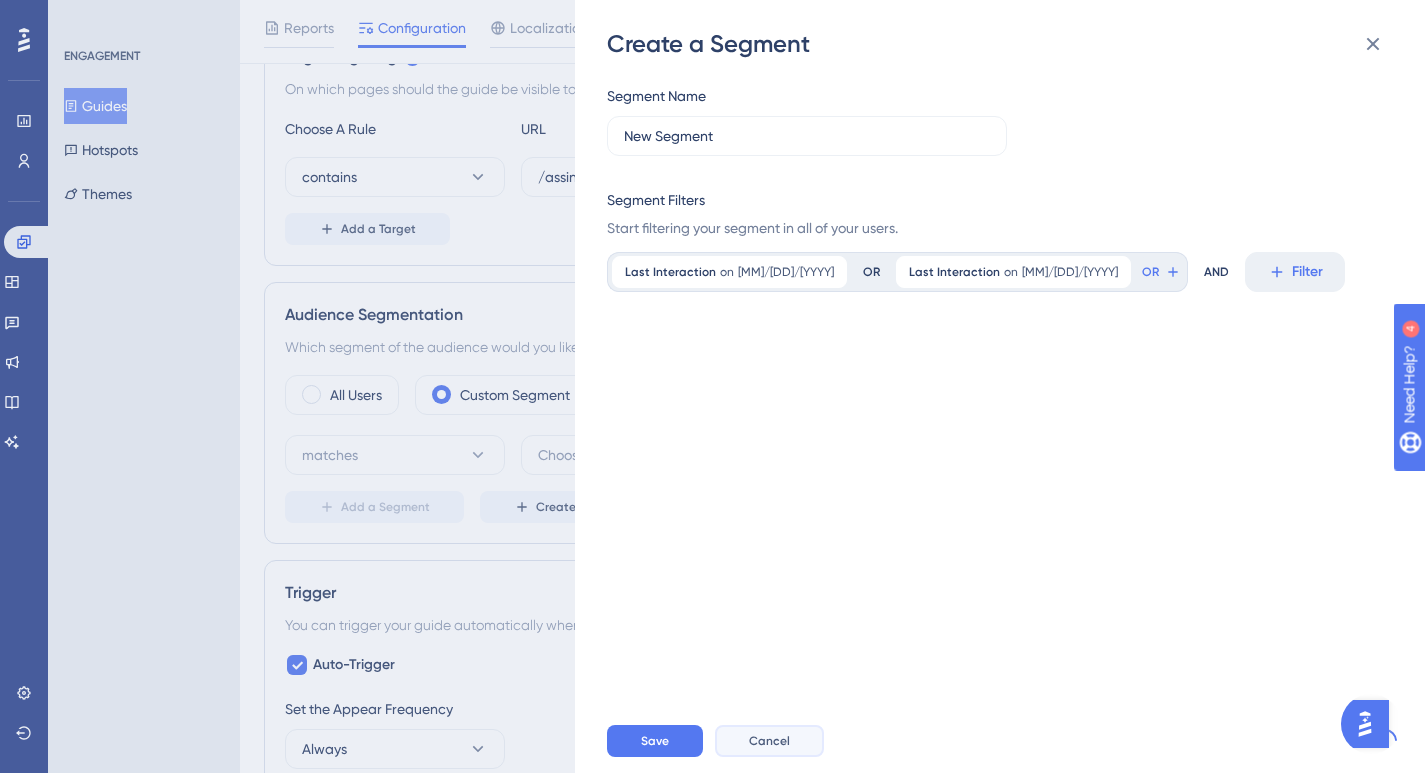 click on "Cancel" at bounding box center (769, 741) 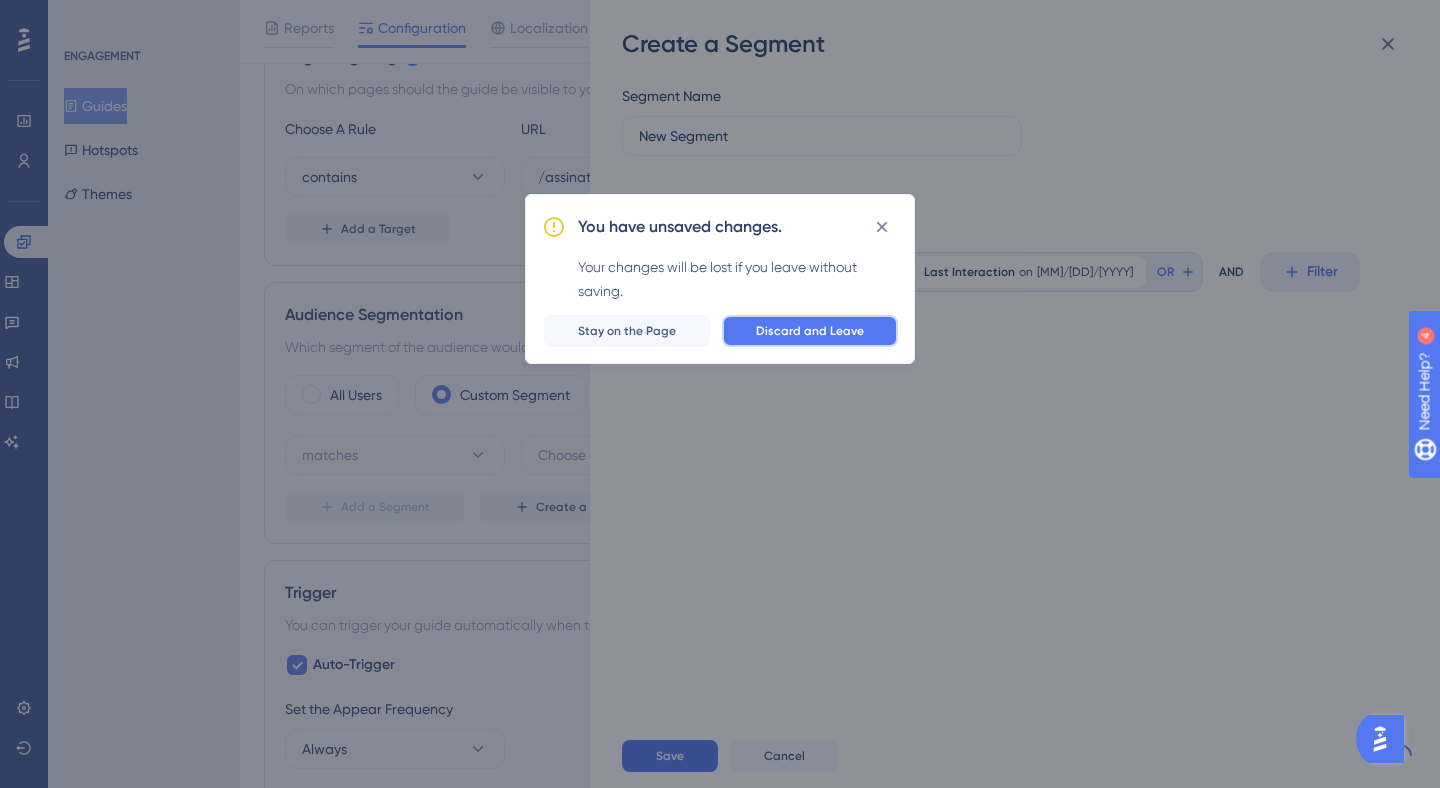 click on "Discard and Leave" at bounding box center [810, 331] 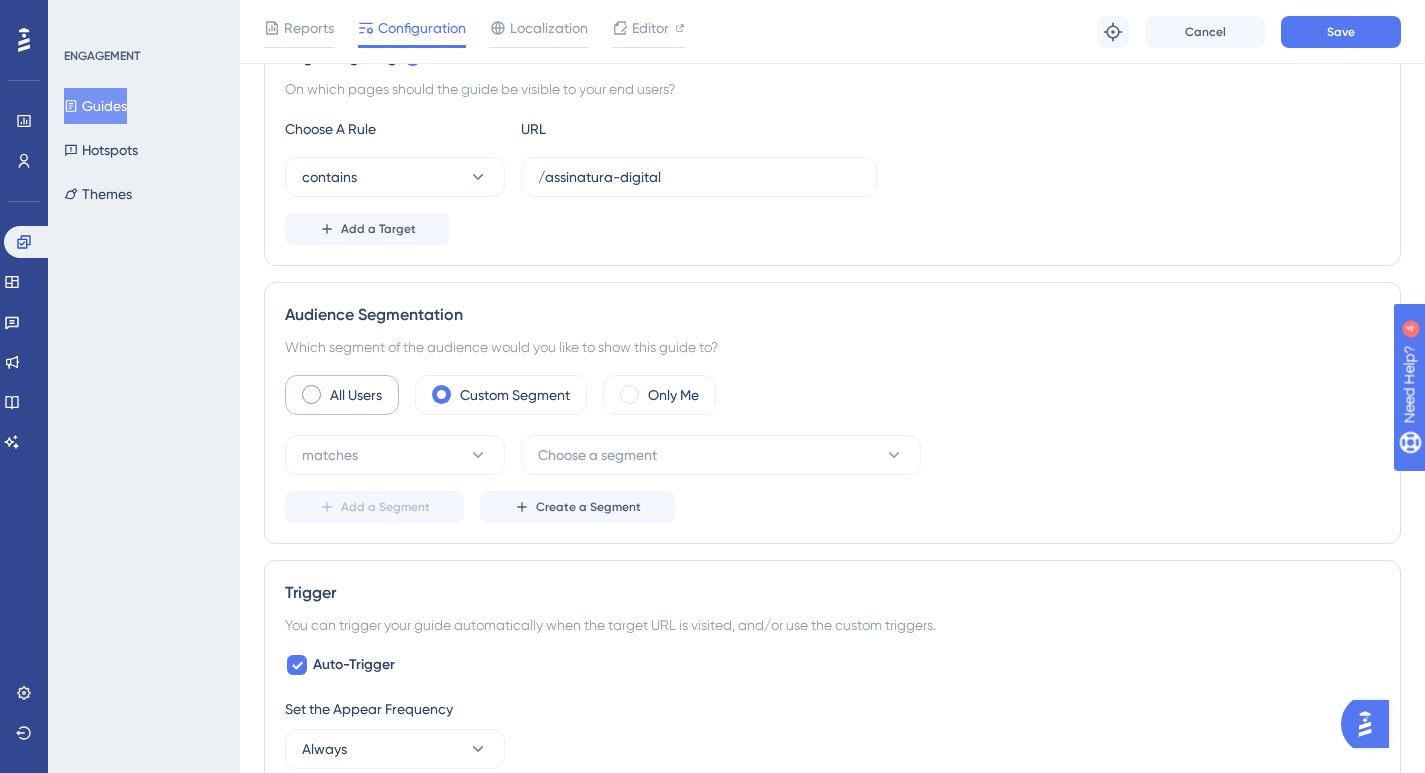 click on "All Users" at bounding box center [356, 395] 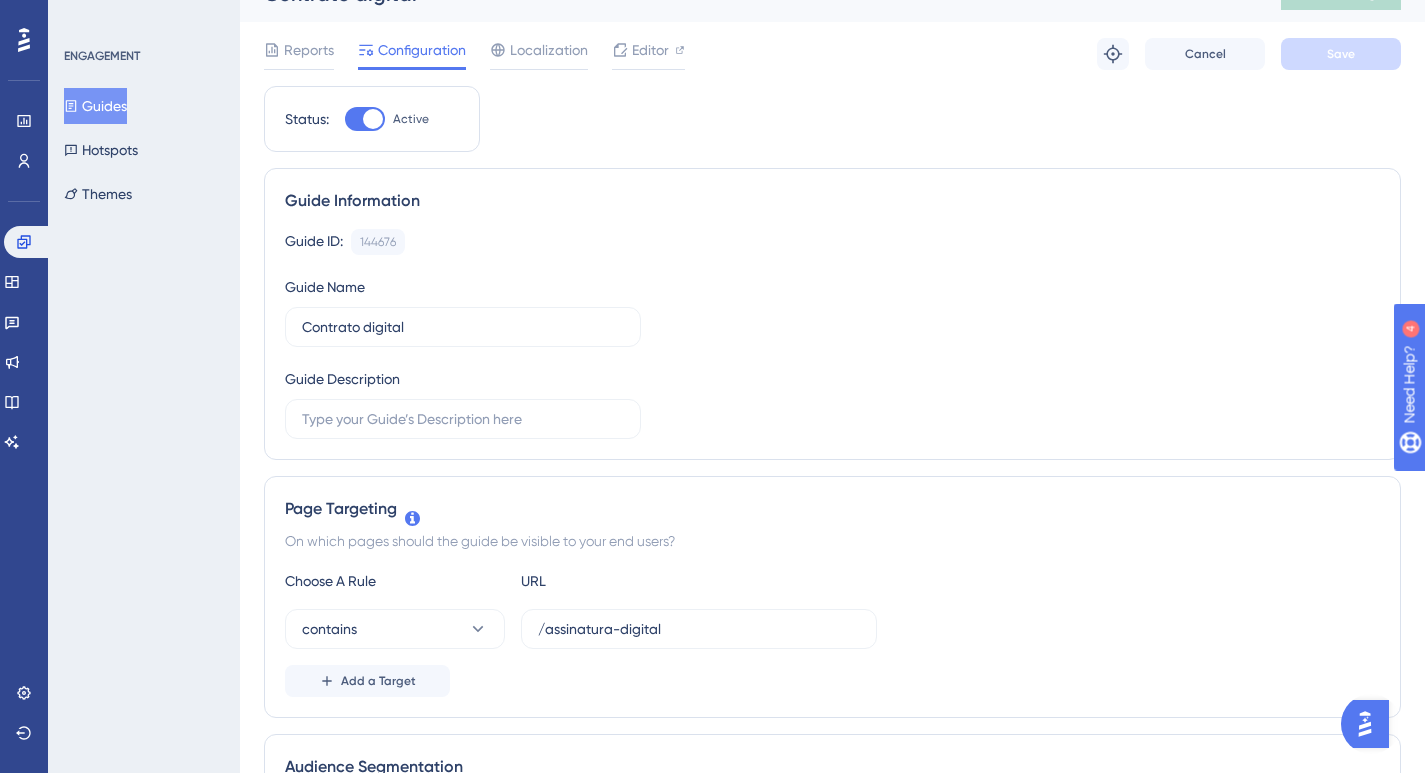 scroll, scrollTop: 0, scrollLeft: 0, axis: both 